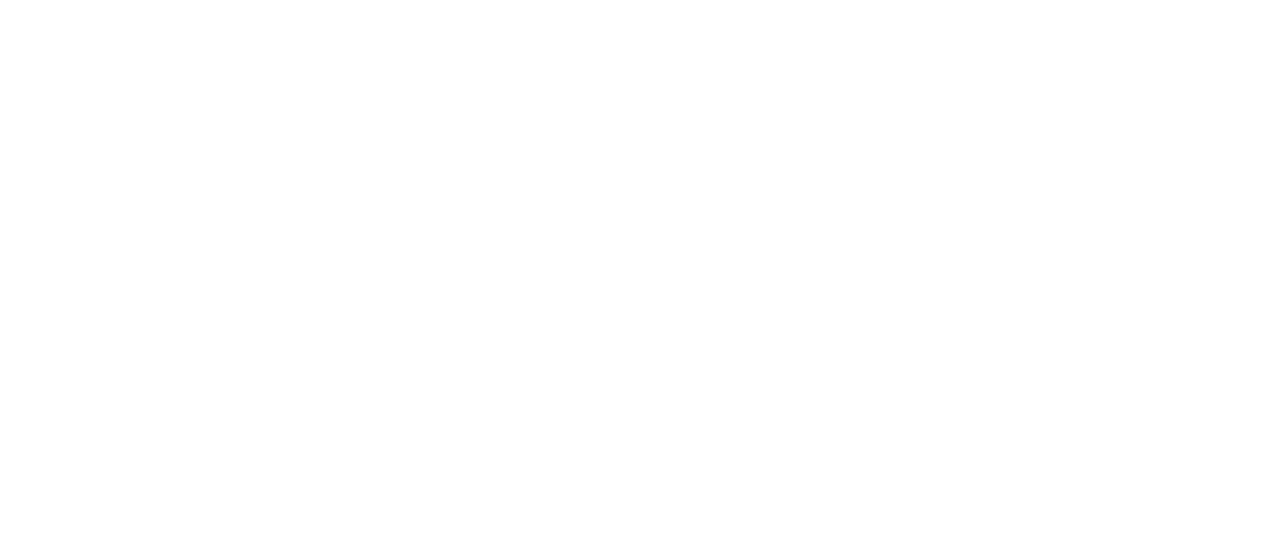 scroll, scrollTop: 0, scrollLeft: 0, axis: both 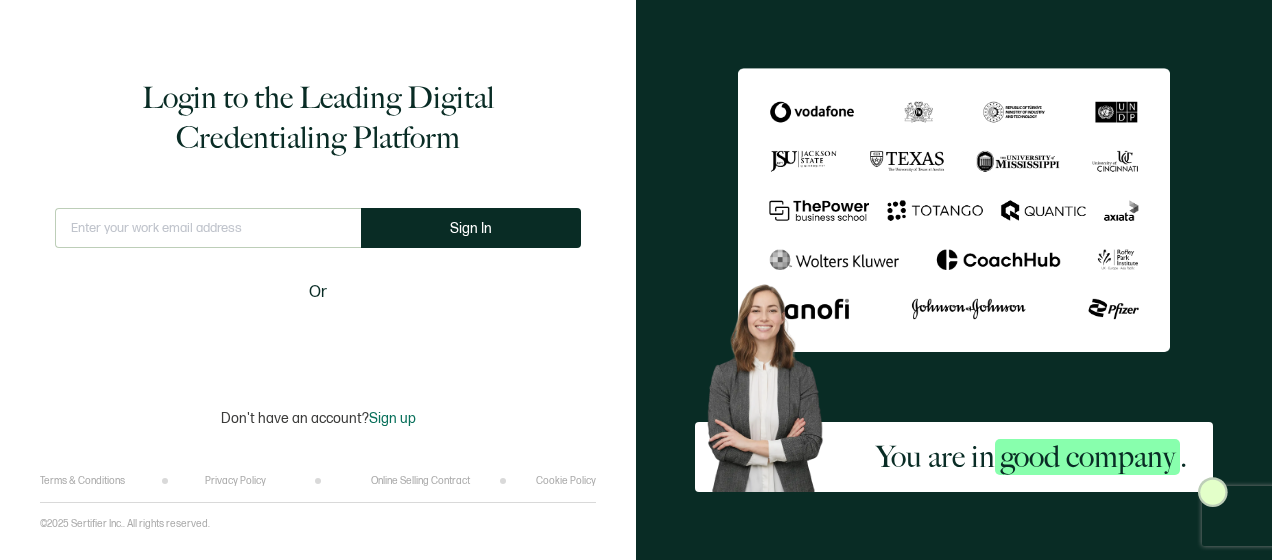 click at bounding box center (208, 228) 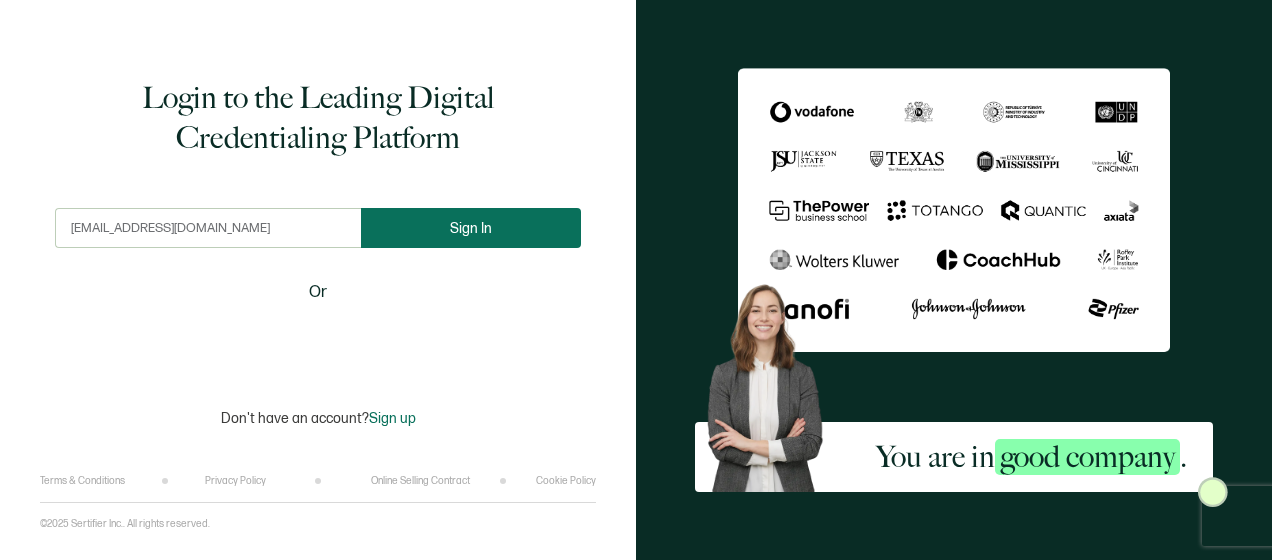 click on "Sign In" at bounding box center (471, 228) 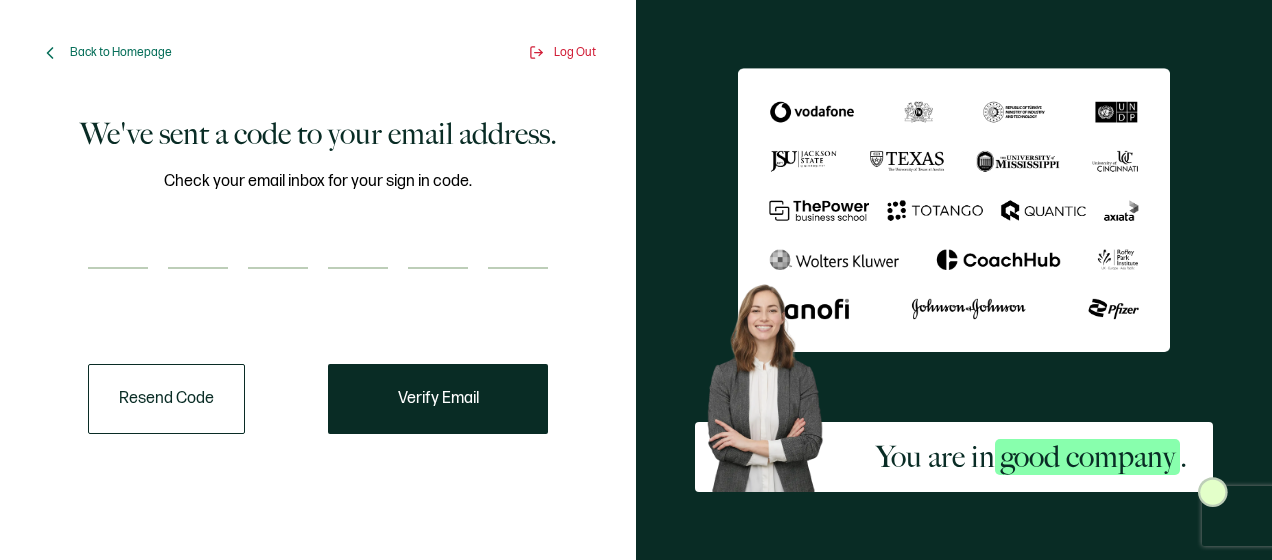click at bounding box center [118, 249] 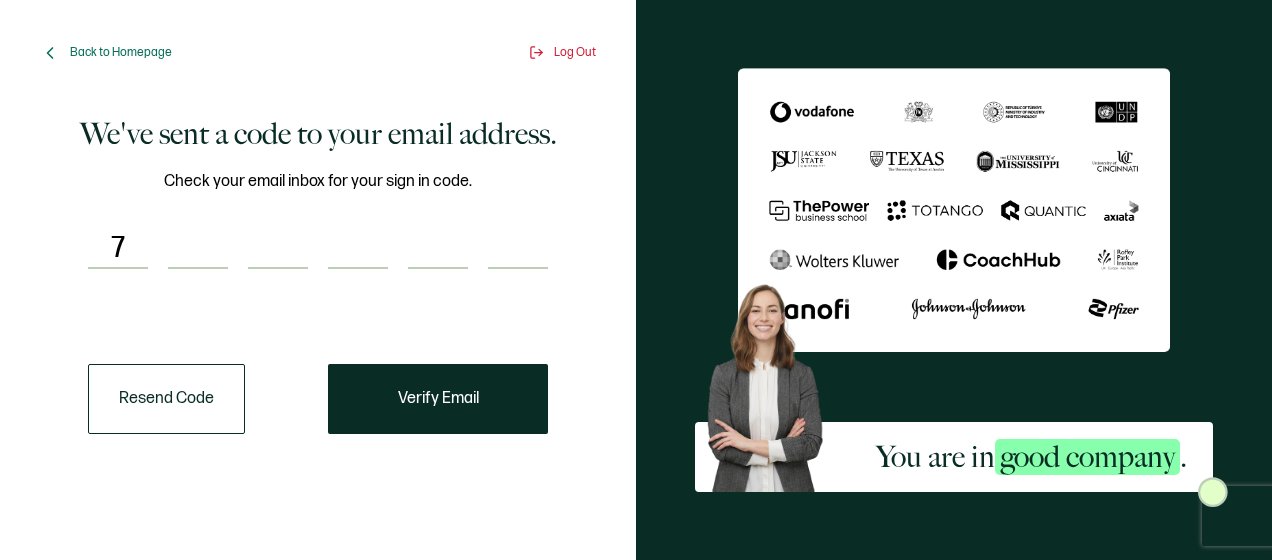 type on "4" 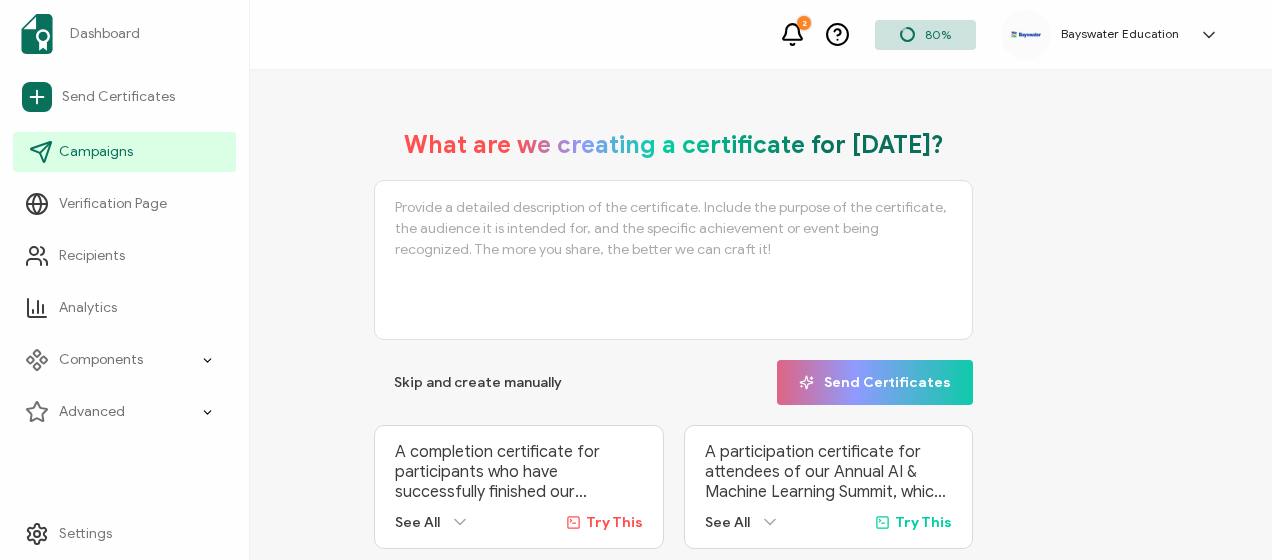 click on "Campaigns" at bounding box center [96, 152] 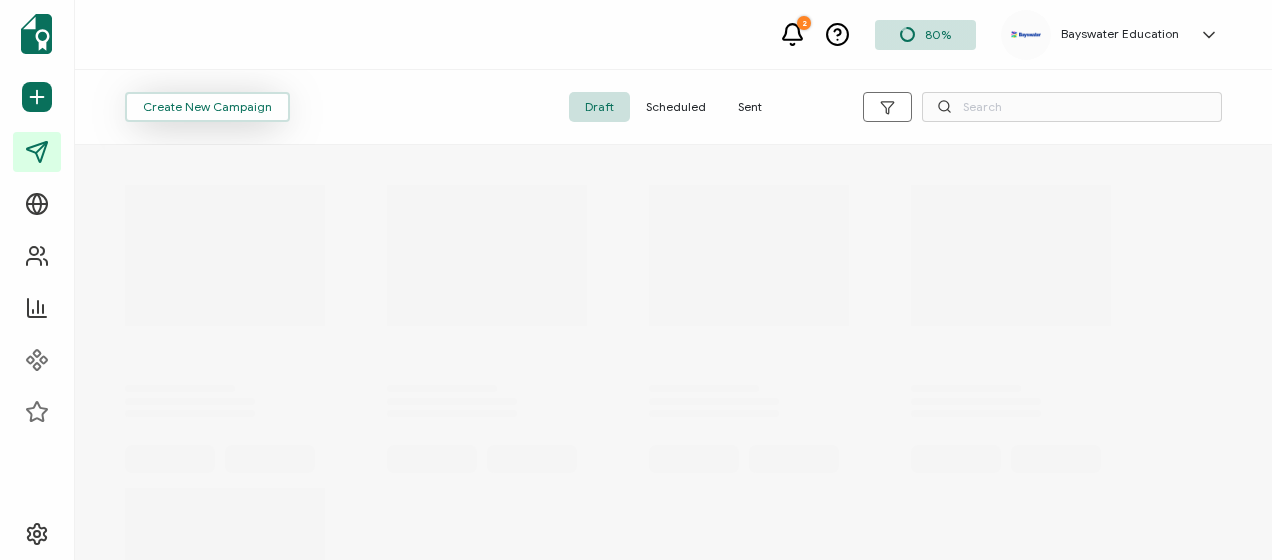 click on "Create New Campaign" at bounding box center (207, 107) 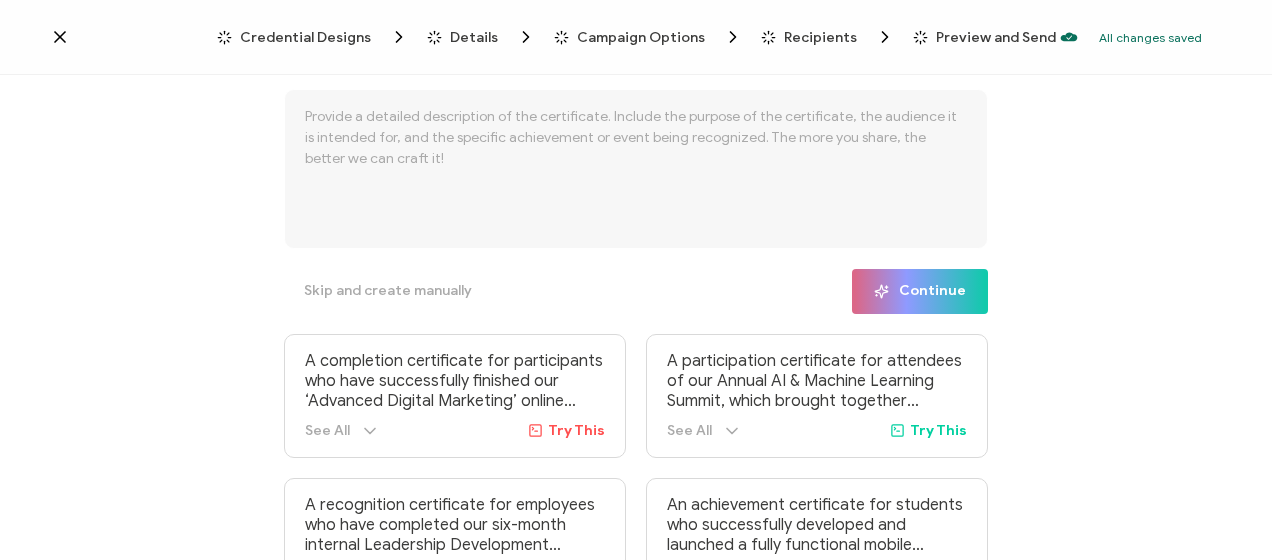 click 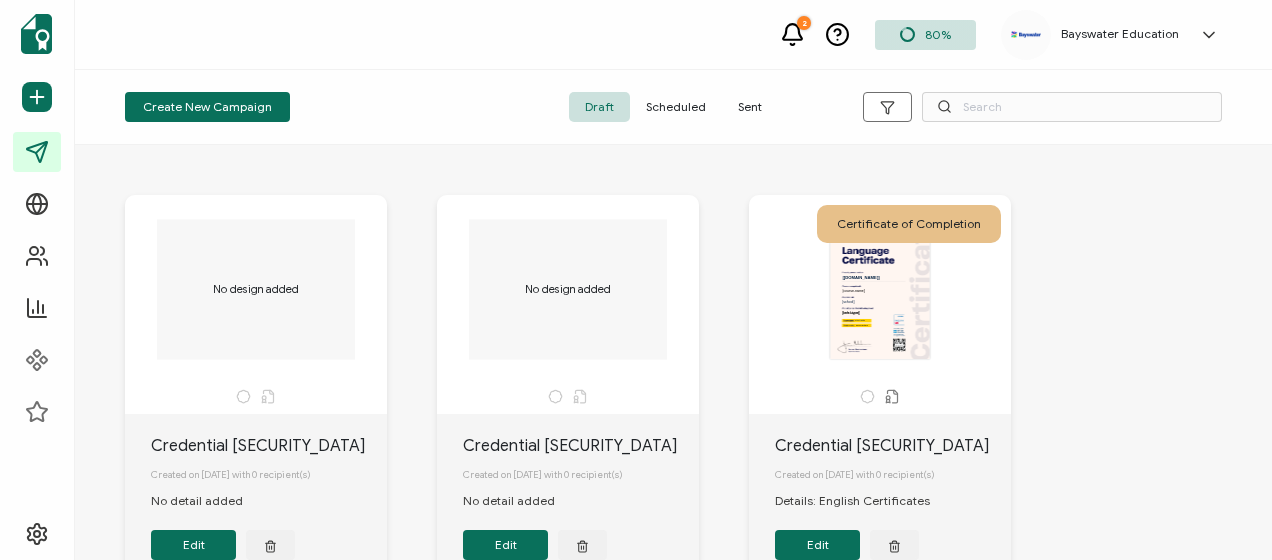 click on "Scheduled" at bounding box center [676, 107] 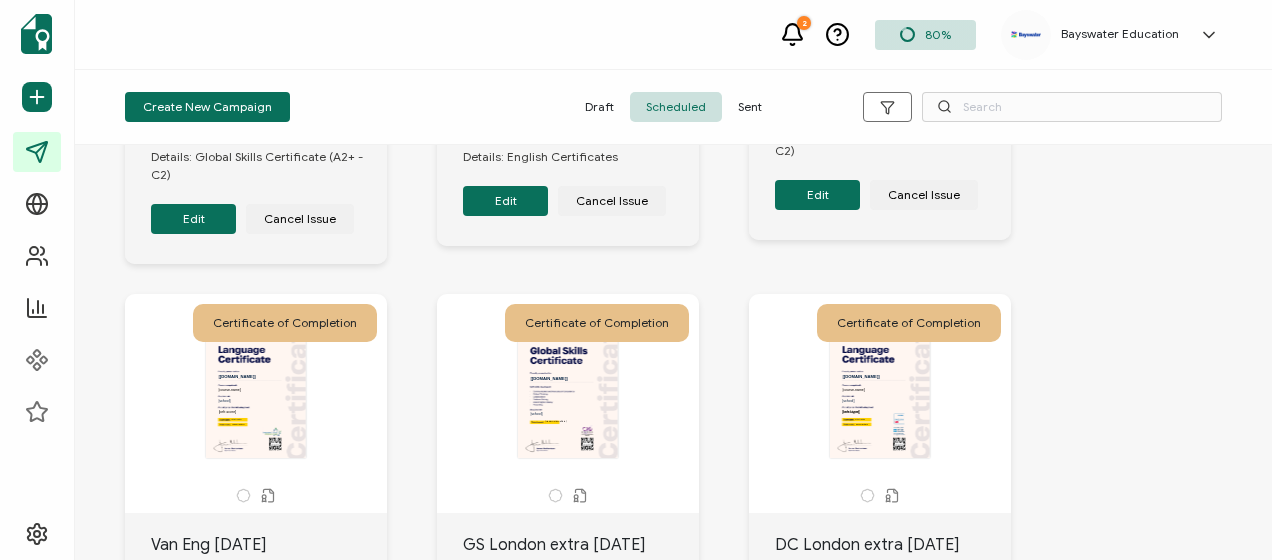 scroll, scrollTop: 0, scrollLeft: 0, axis: both 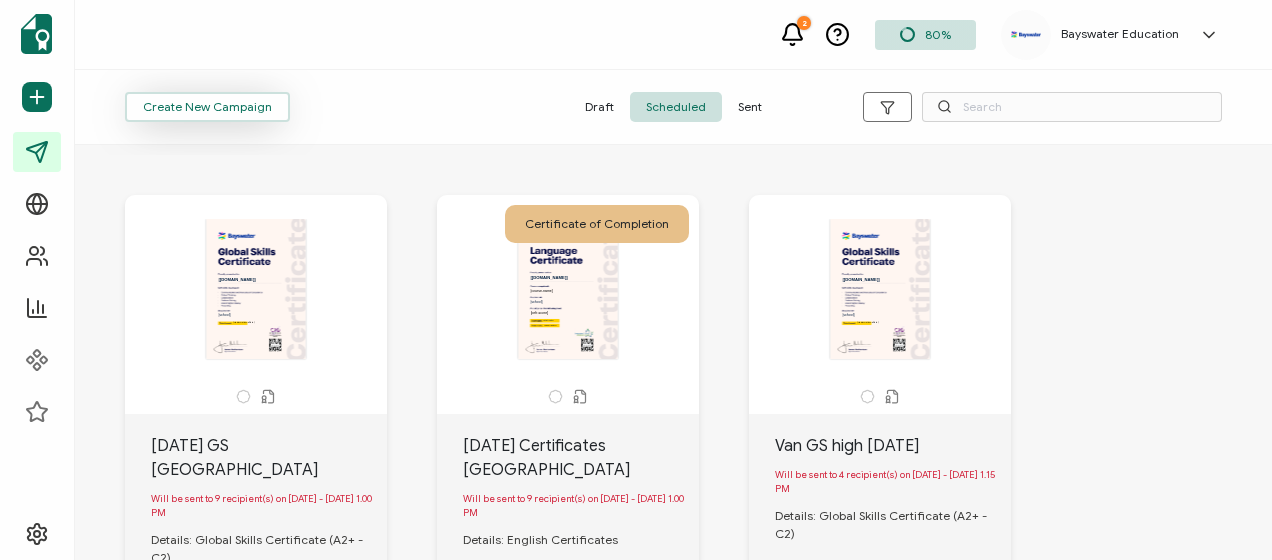 click on "Create New Campaign" at bounding box center (207, 107) 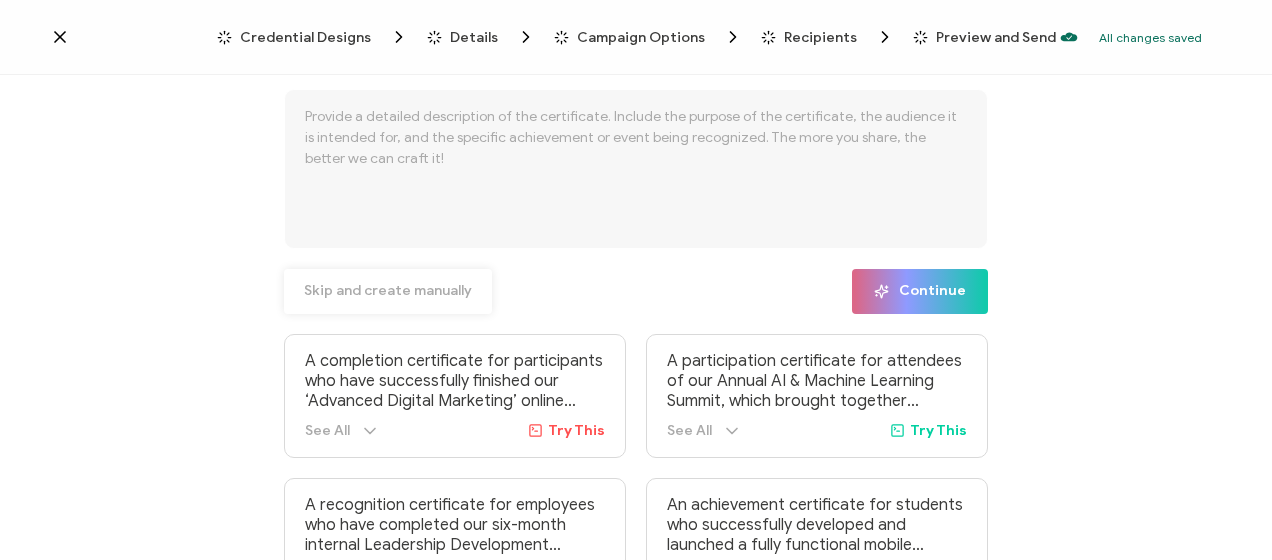 click on "Skip and create manually" at bounding box center (388, 291) 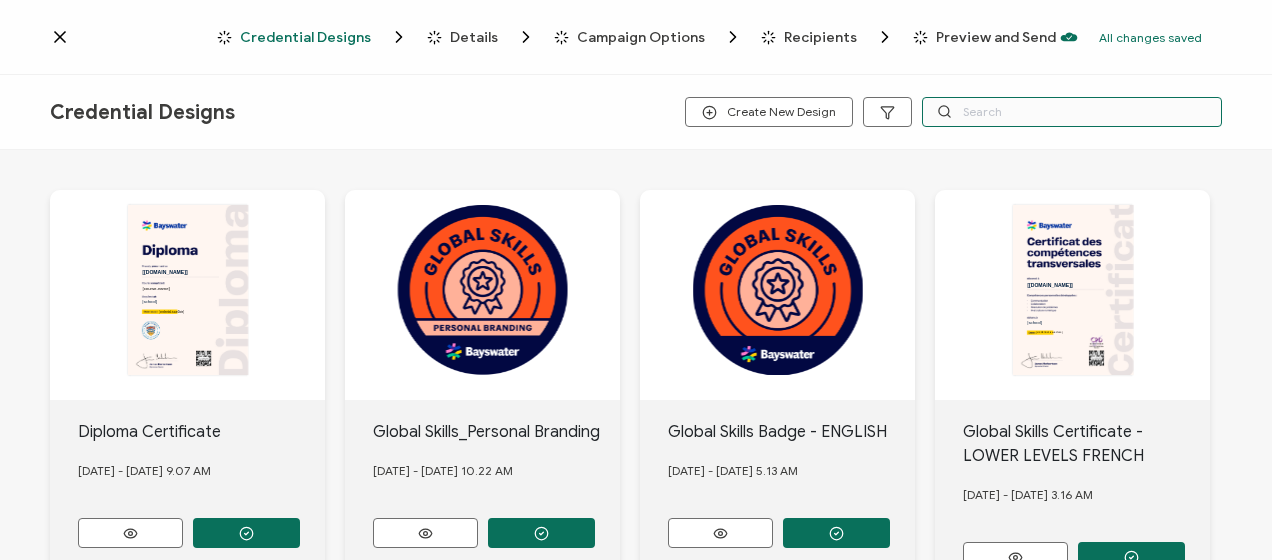 click at bounding box center [1072, 112] 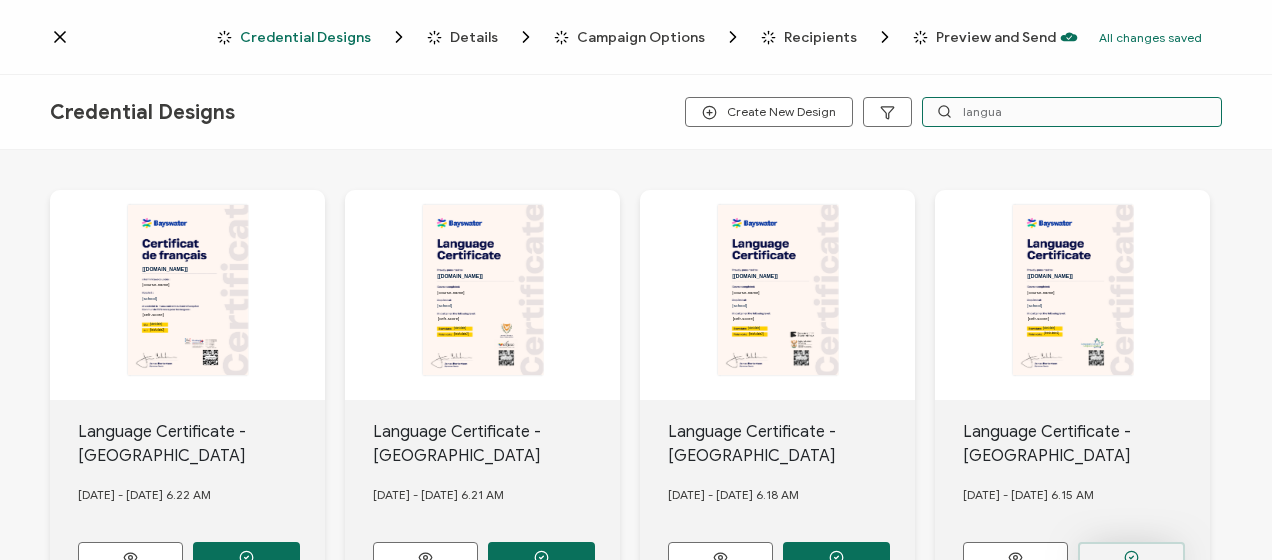 type on "langua" 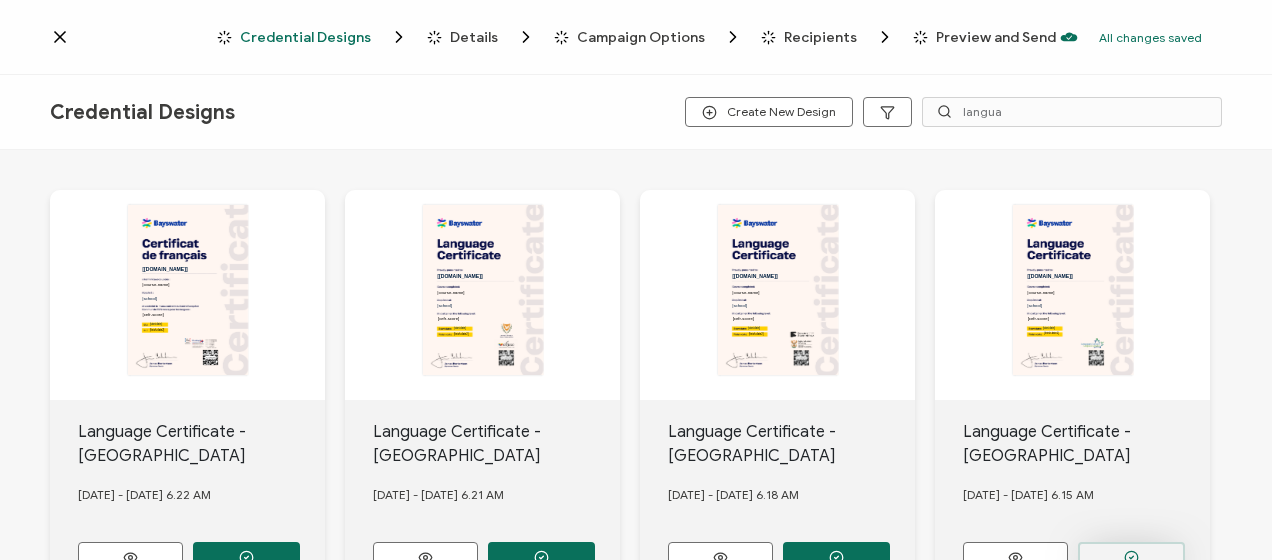 click at bounding box center (246, 557) 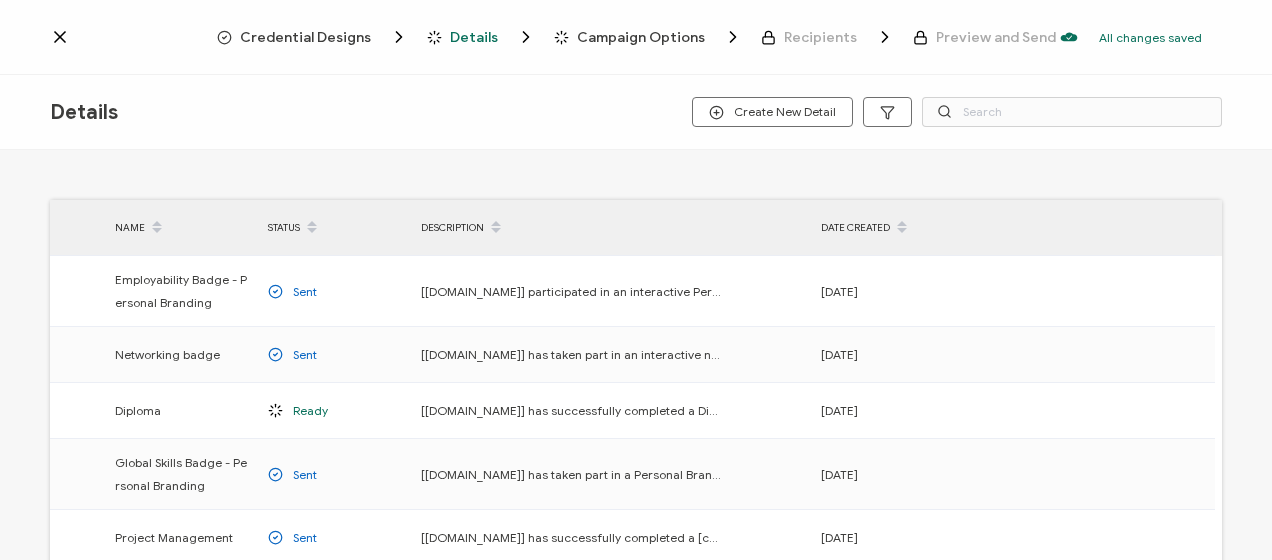 scroll, scrollTop: 537, scrollLeft: 0, axis: vertical 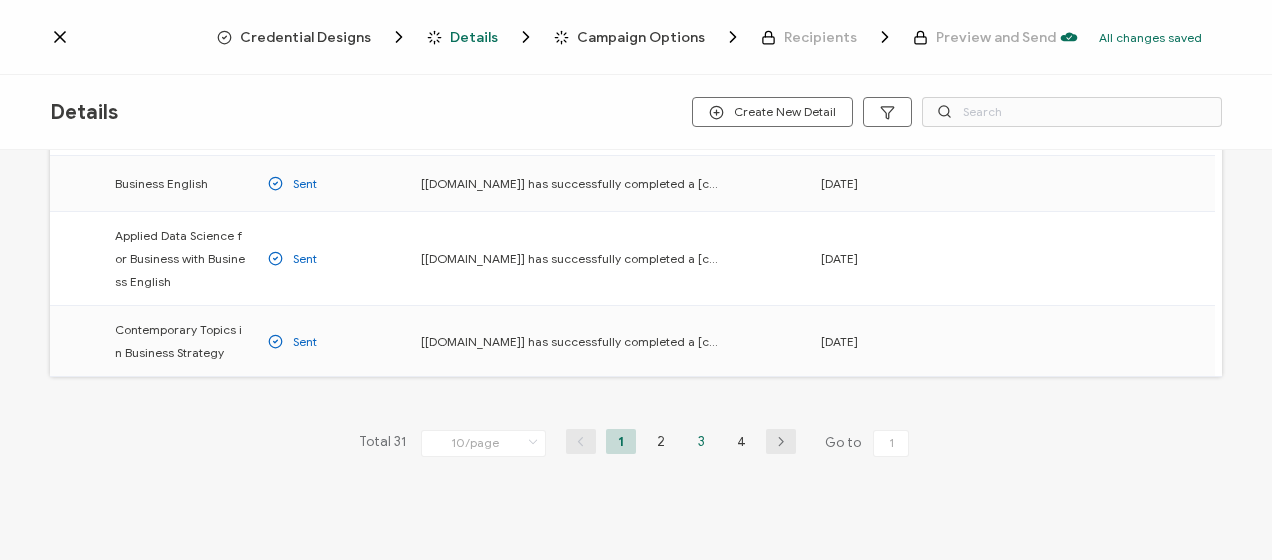 click on "3" at bounding box center (701, 441) 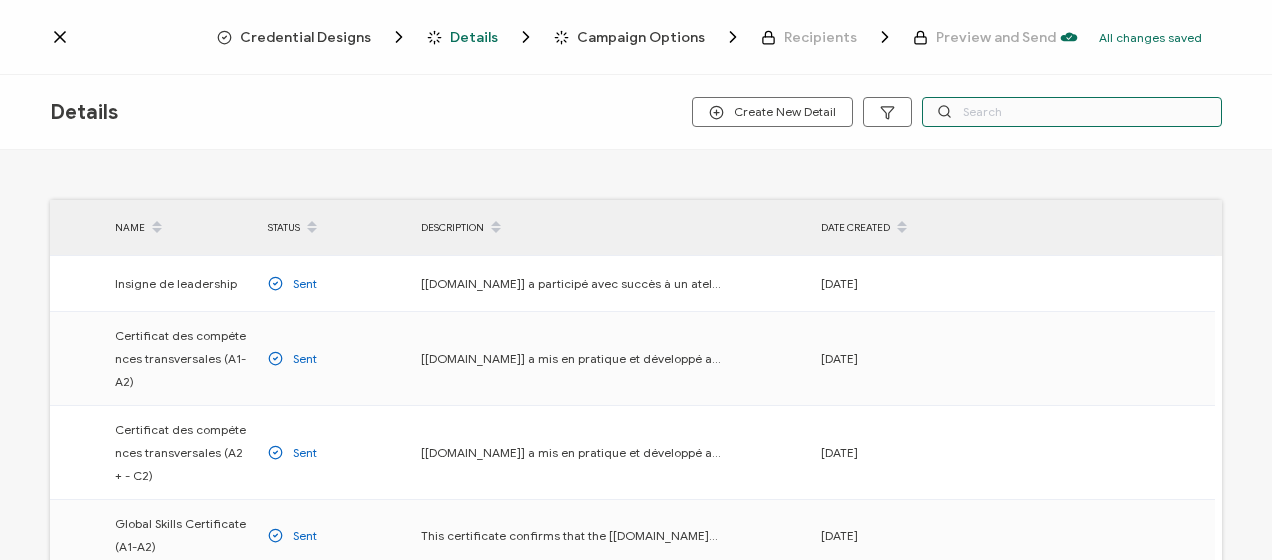 click at bounding box center [1072, 112] 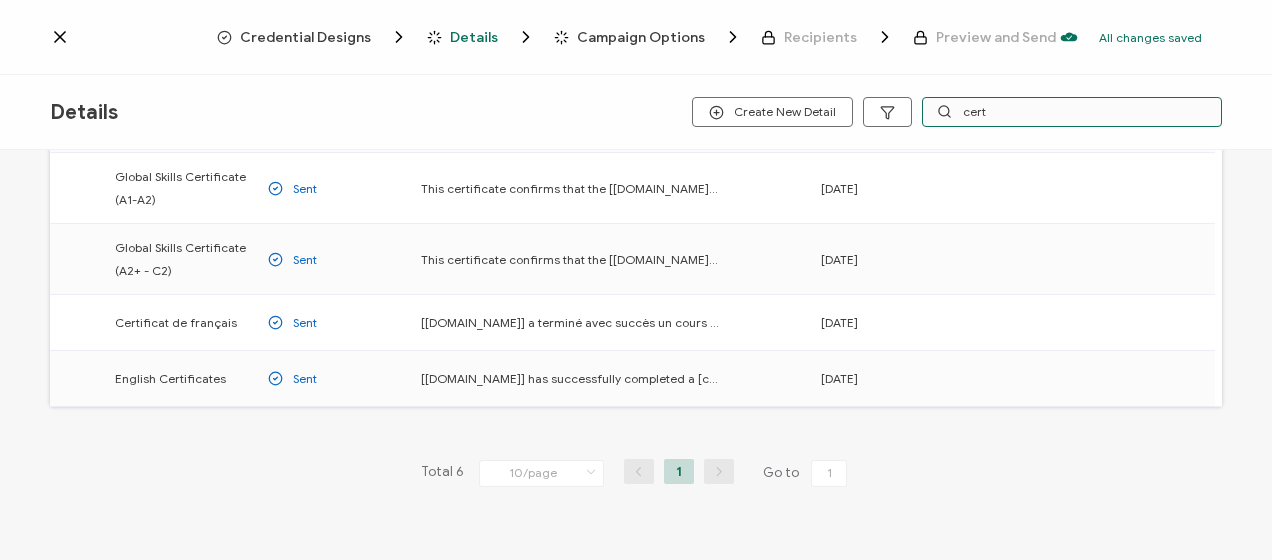 scroll, scrollTop: 300, scrollLeft: 0, axis: vertical 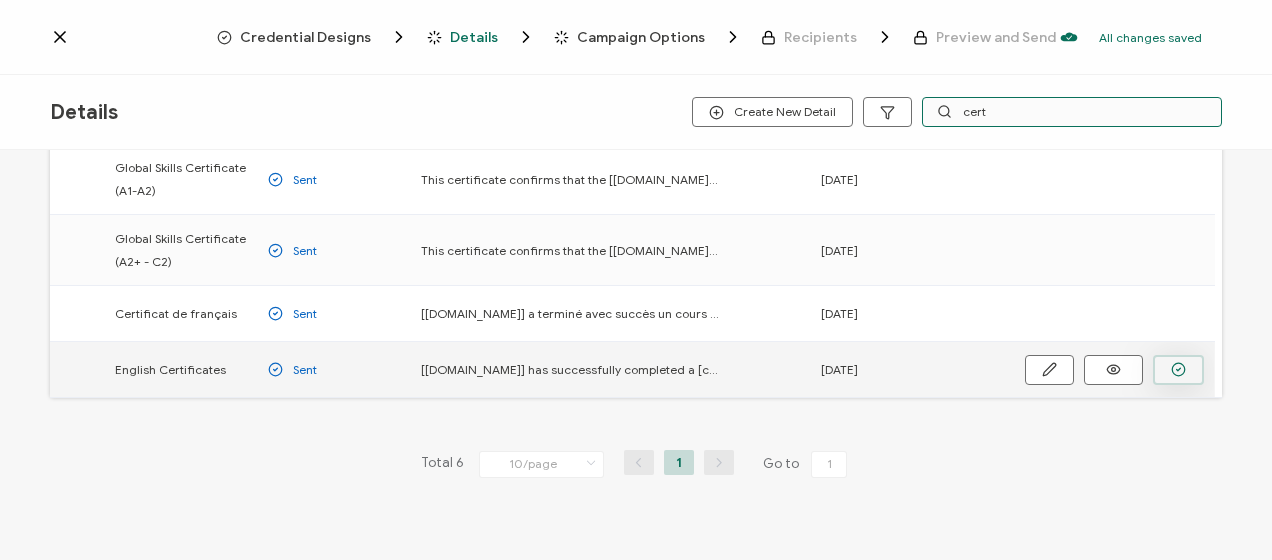 type on "cert" 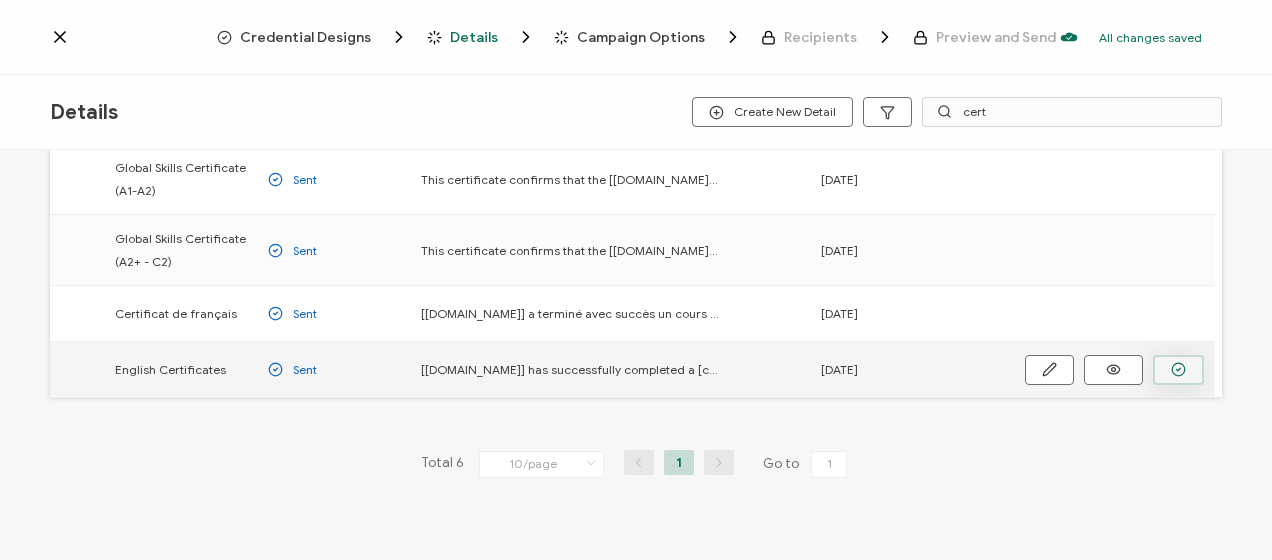 click at bounding box center [0, 0] 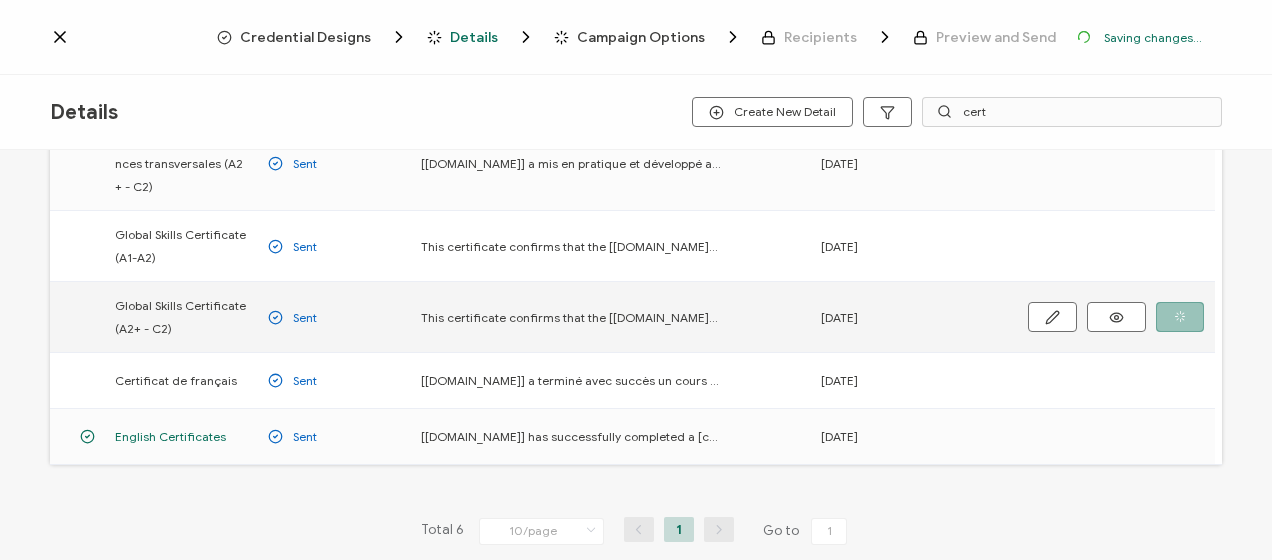 scroll, scrollTop: 366, scrollLeft: 0, axis: vertical 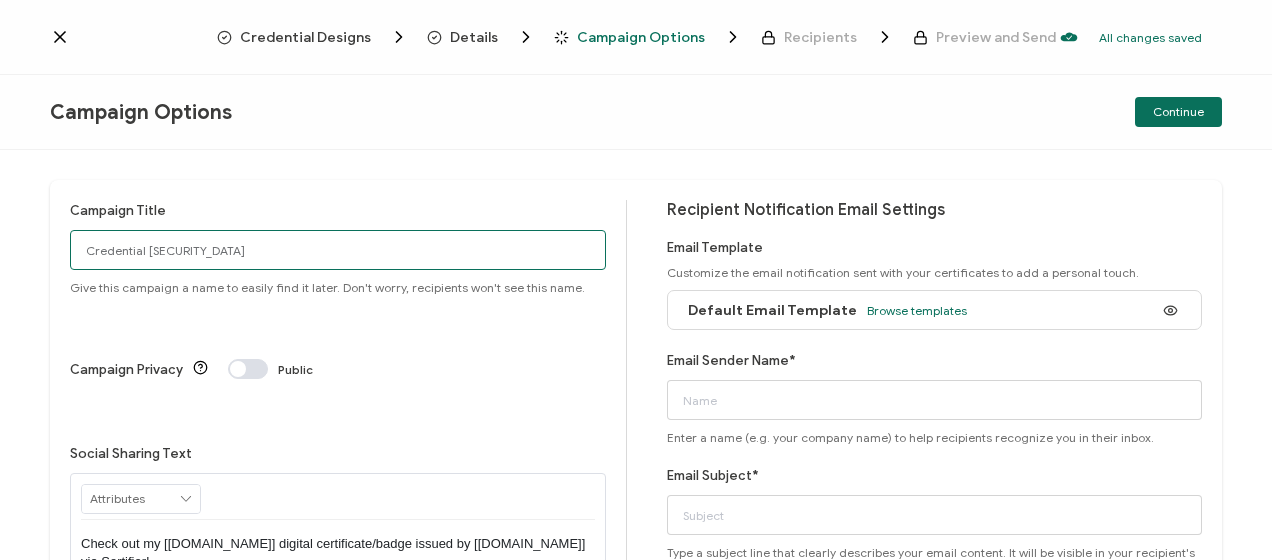 click on "Credential [SECURITY_DATA]" at bounding box center [338, 250] 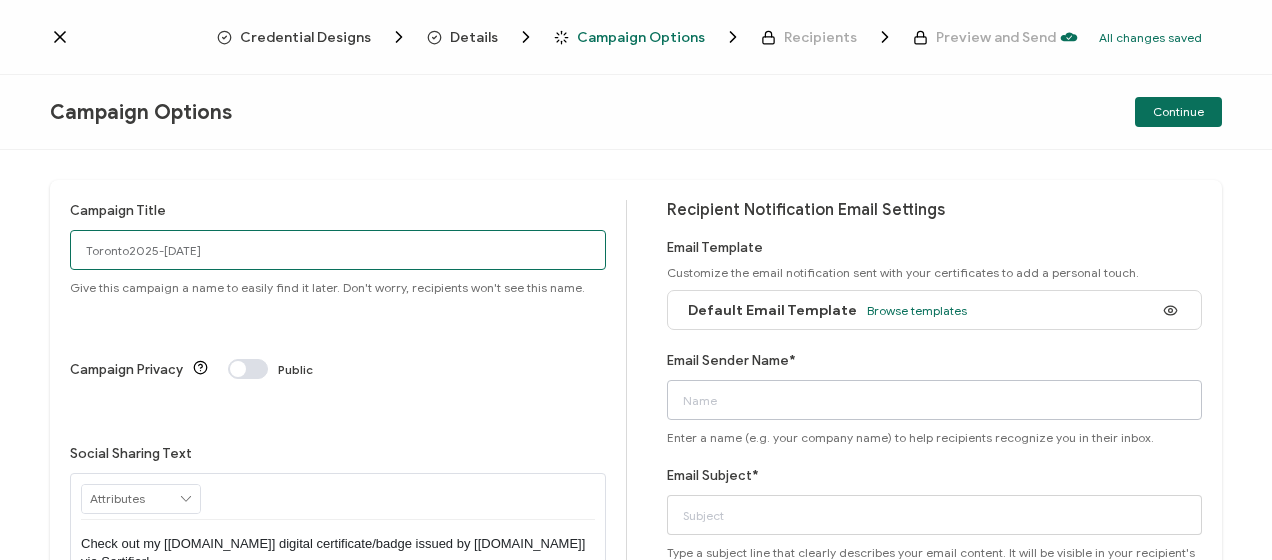 type on "Toronto2025-[DATE]" 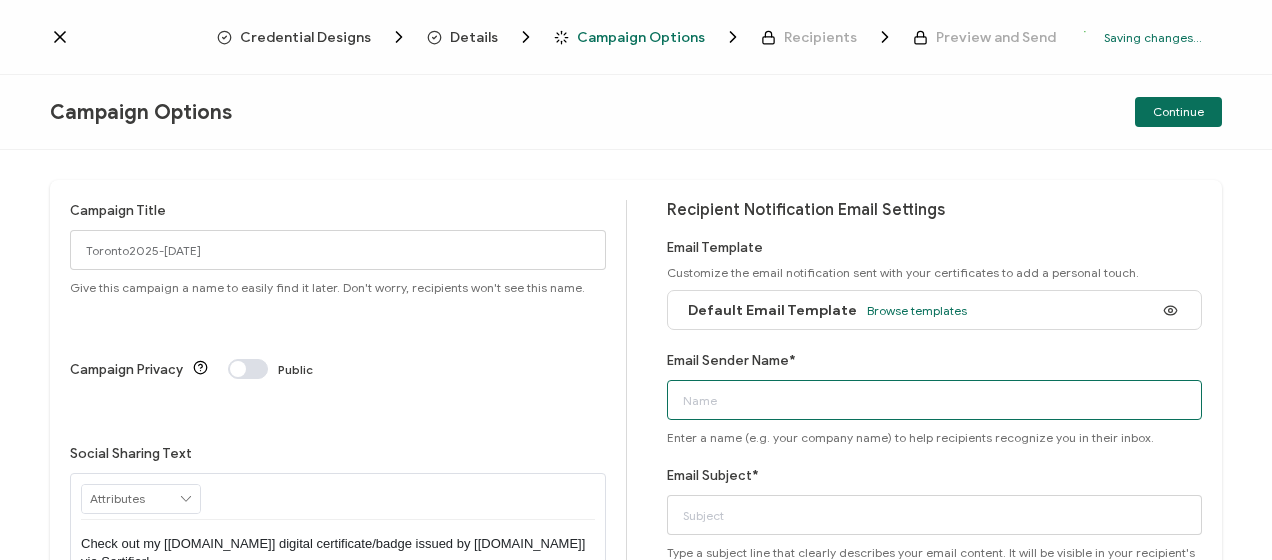click on "Email Sender Name*" at bounding box center [935, 400] 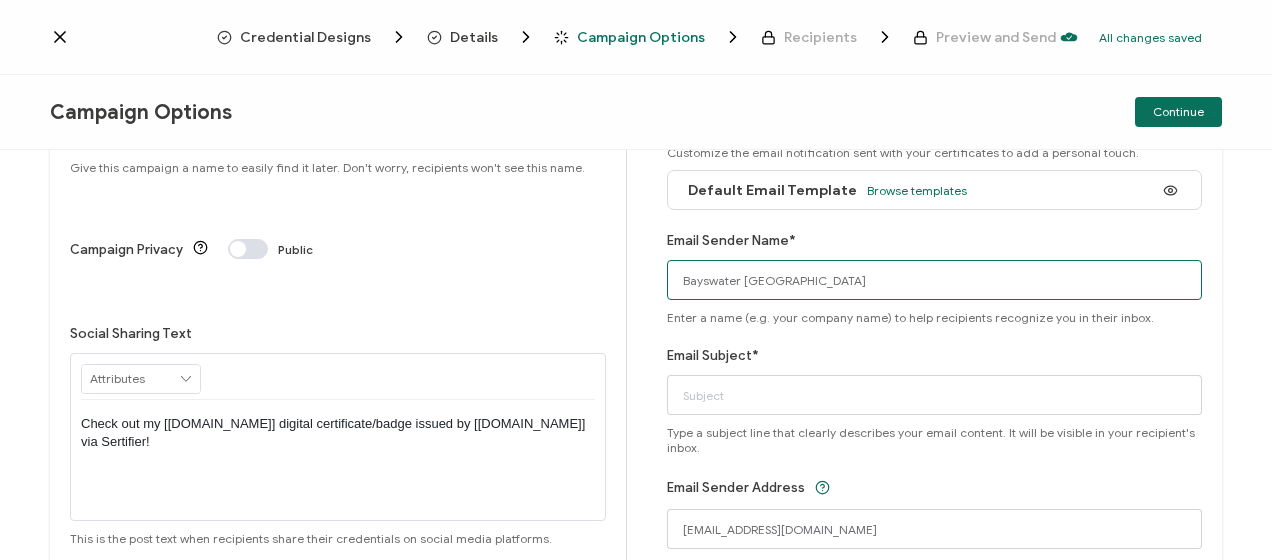 scroll, scrollTop: 200, scrollLeft: 0, axis: vertical 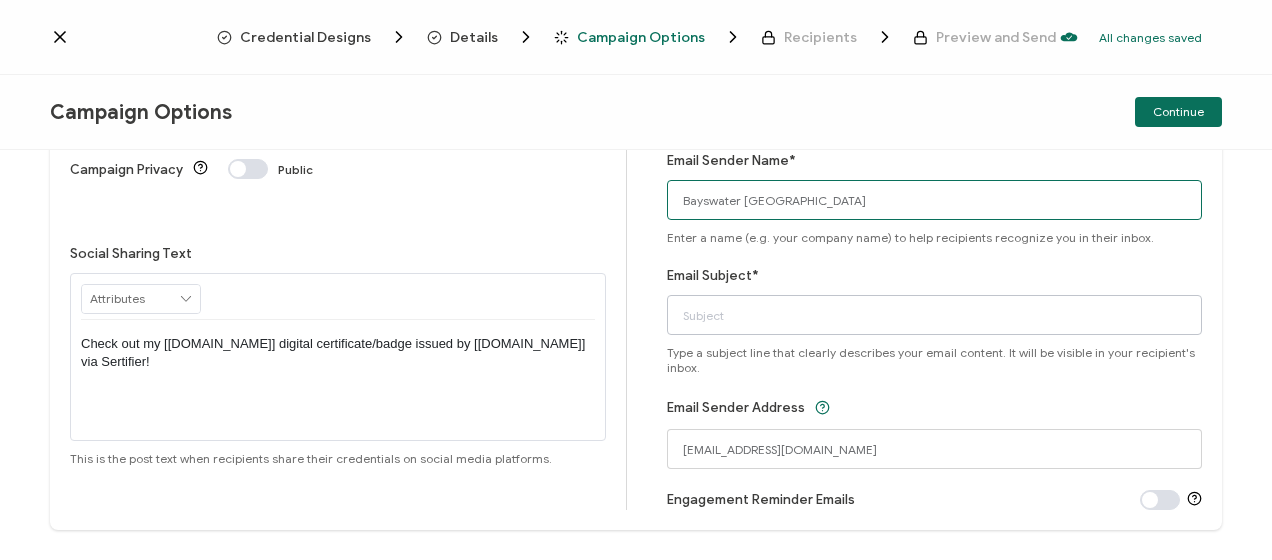 type on "Bayswater [GEOGRAPHIC_DATA]" 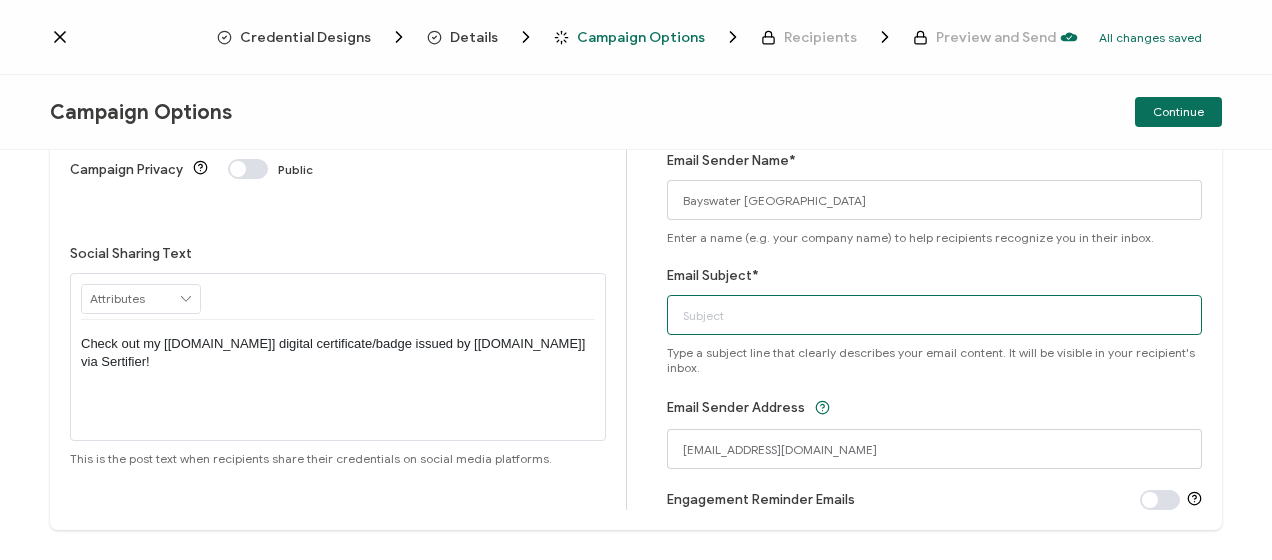 click on "Email Subject*" at bounding box center [935, 315] 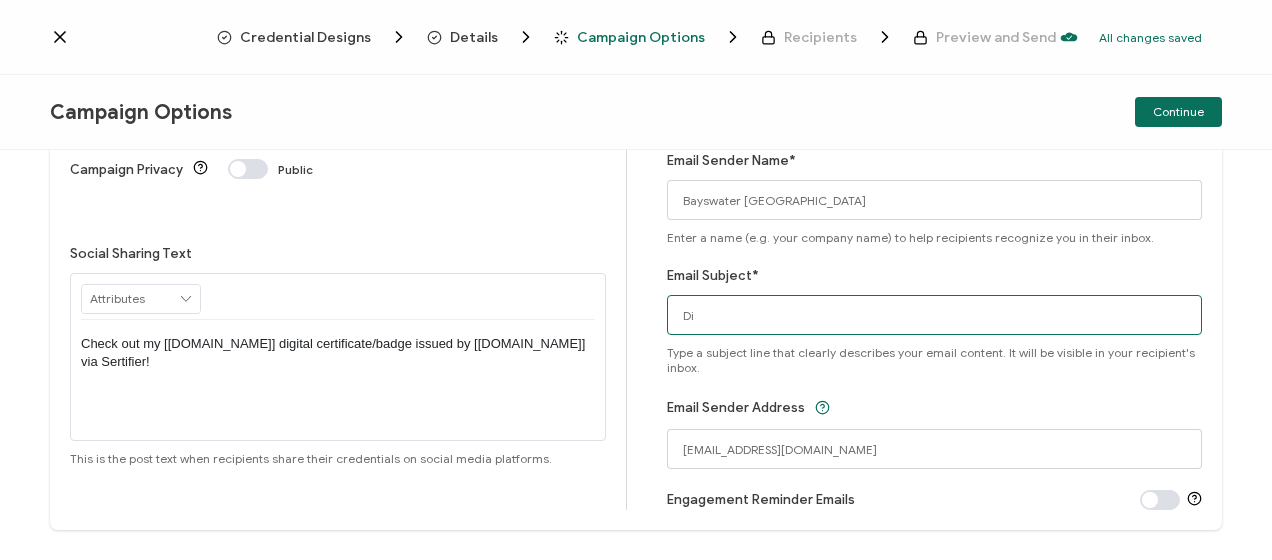 type on "D" 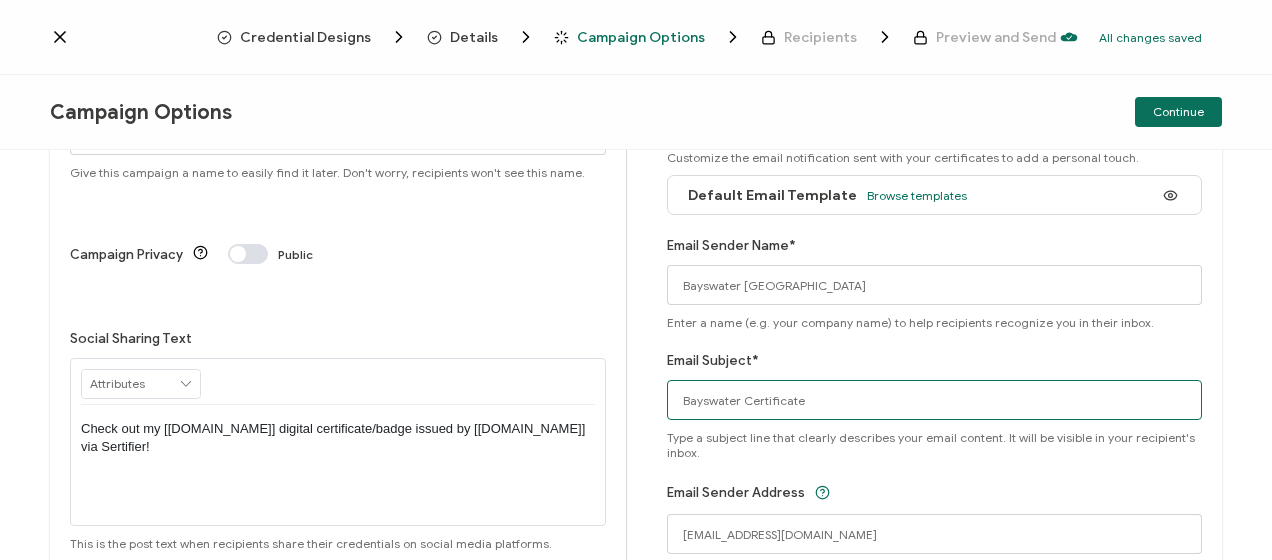 scroll, scrollTop: 0, scrollLeft: 0, axis: both 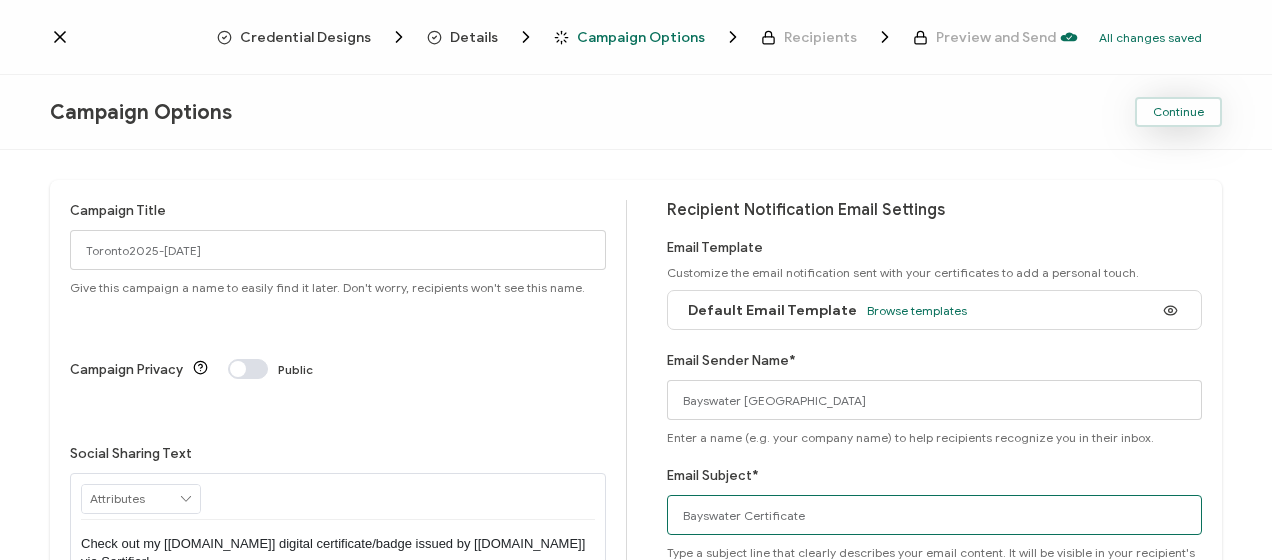 type on "Bayswater Certificate" 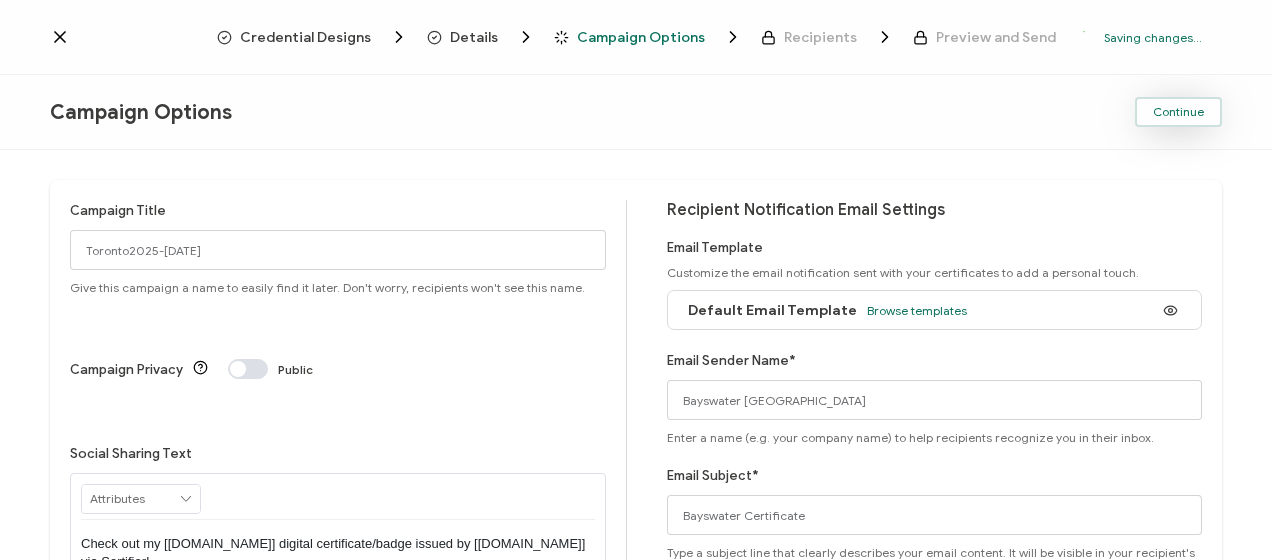 click on "Continue" at bounding box center (1178, 112) 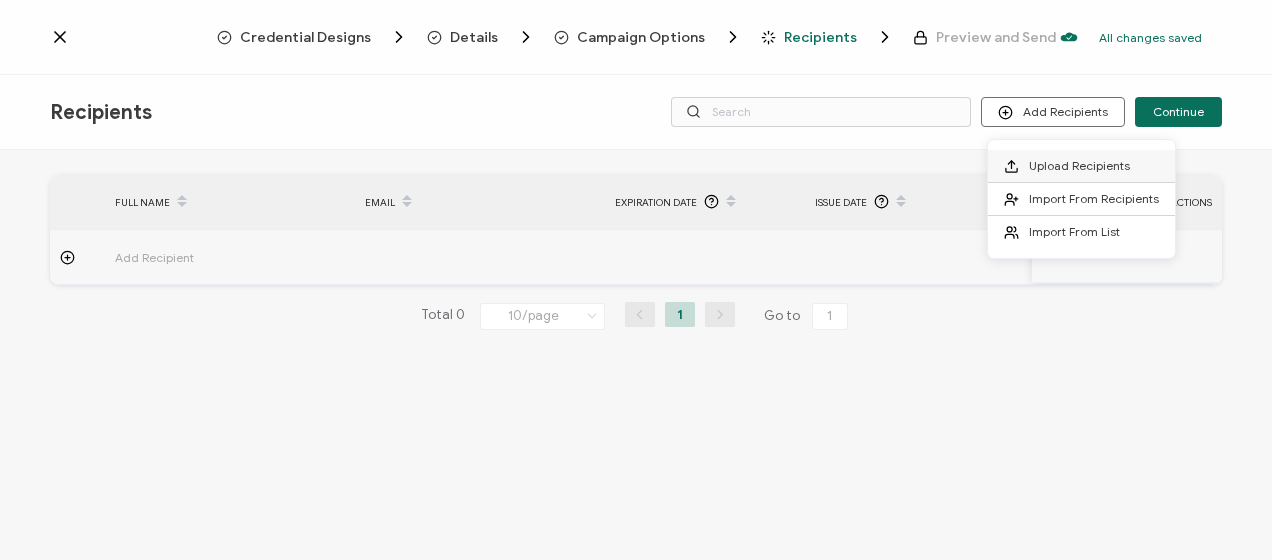click on "Upload Recipients" at bounding box center (1081, 166) 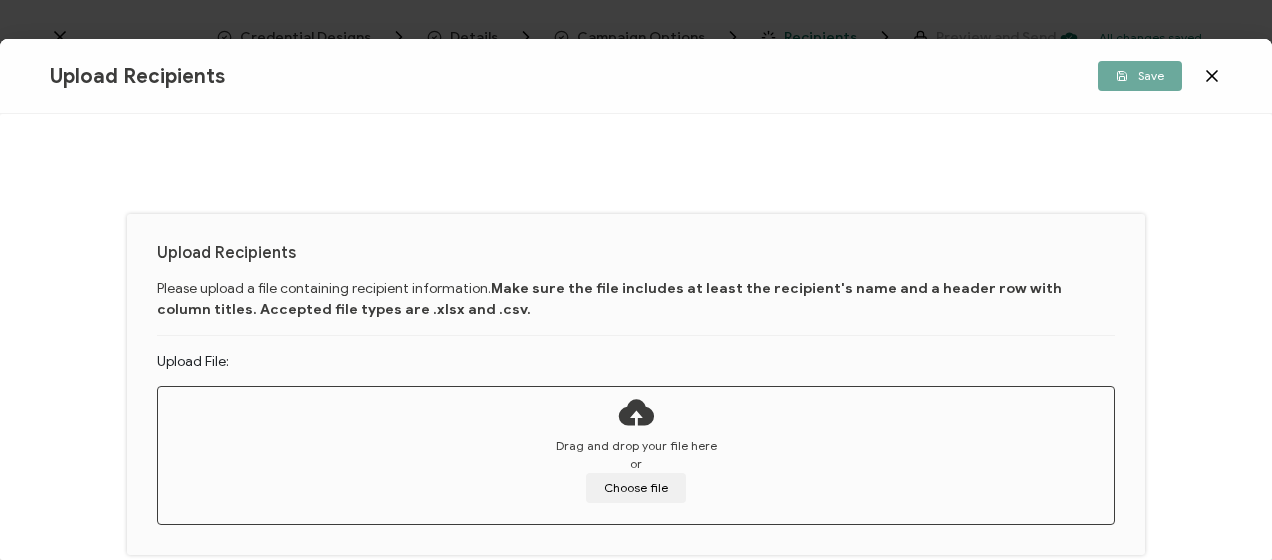 click on "Drag and drop your file here   or
Choose file" at bounding box center (636, 470) 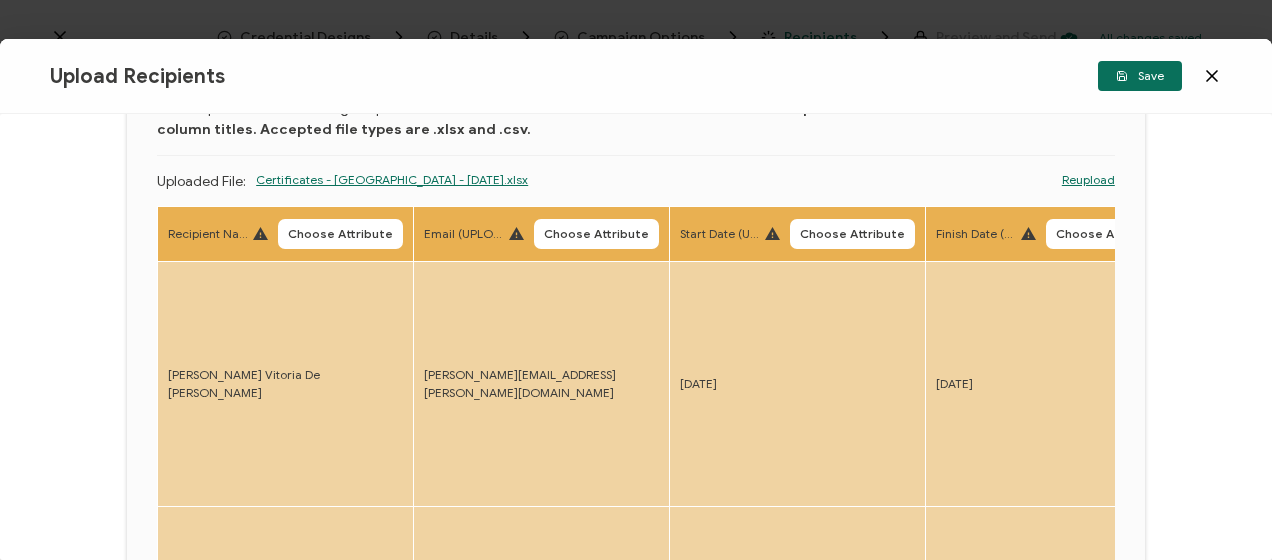 scroll, scrollTop: 200, scrollLeft: 0, axis: vertical 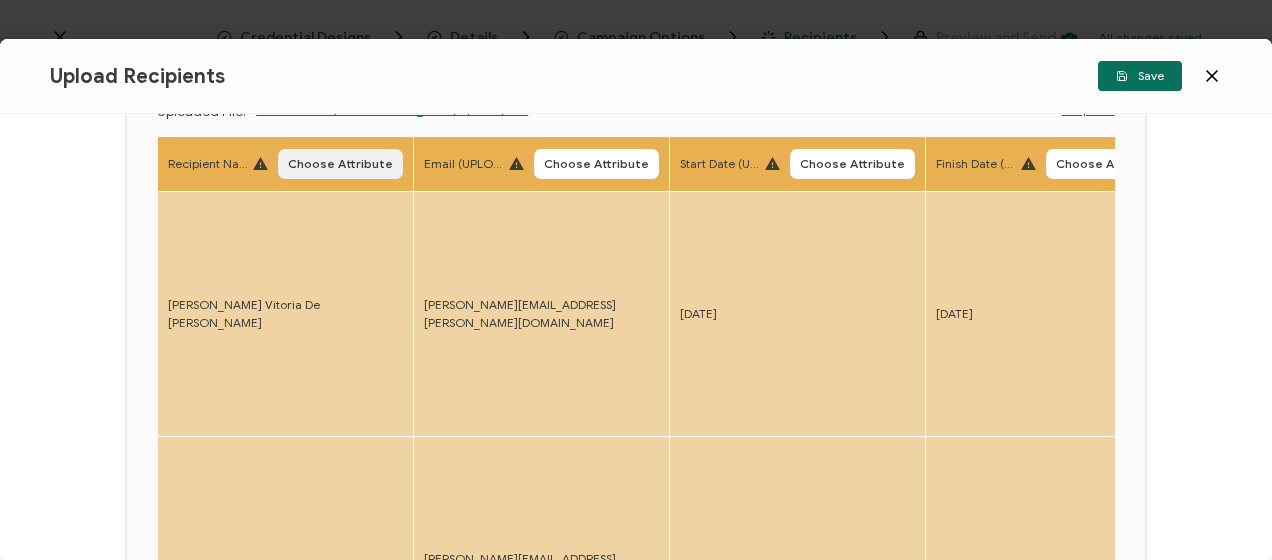 click on "Choose Attribute" at bounding box center (340, 164) 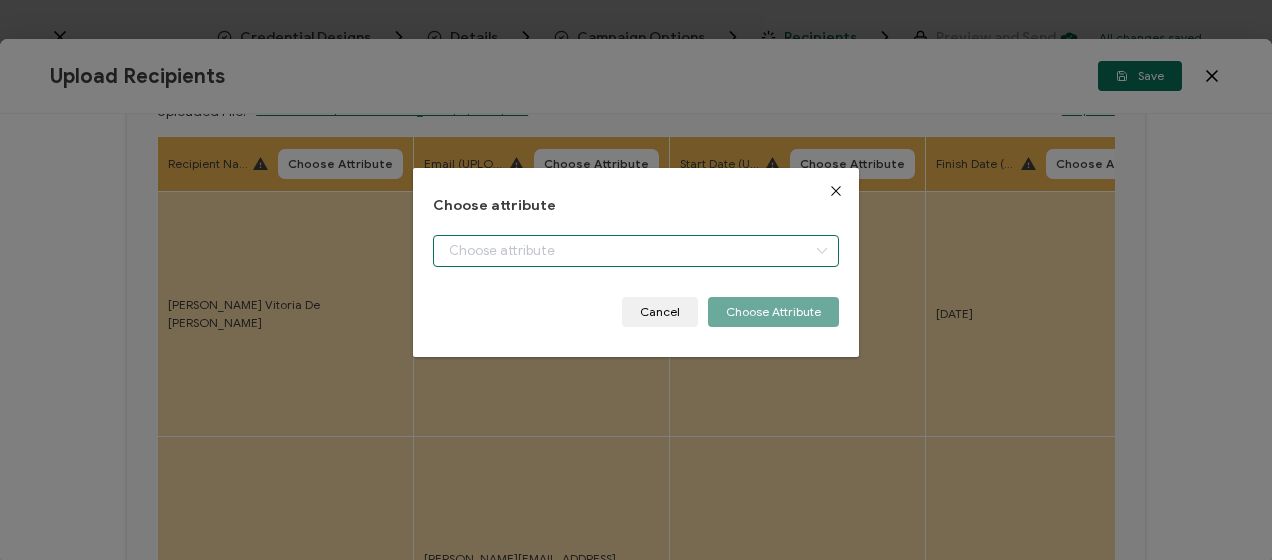 click at bounding box center (635, 251) 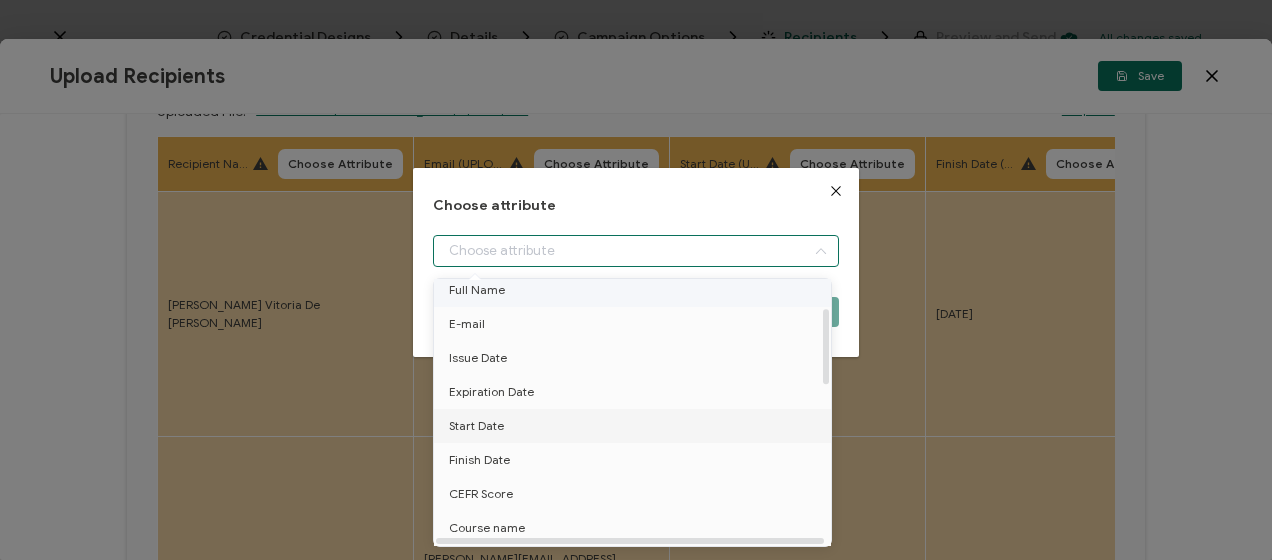 scroll, scrollTop: 0, scrollLeft: 0, axis: both 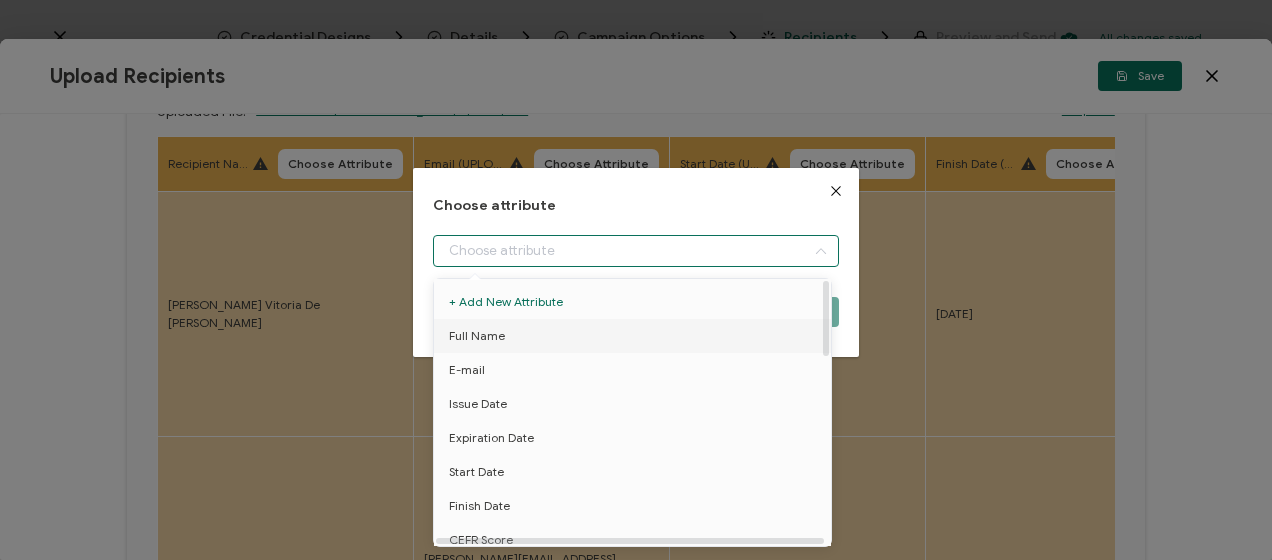 click on "Full Name" at bounding box center [636, 336] 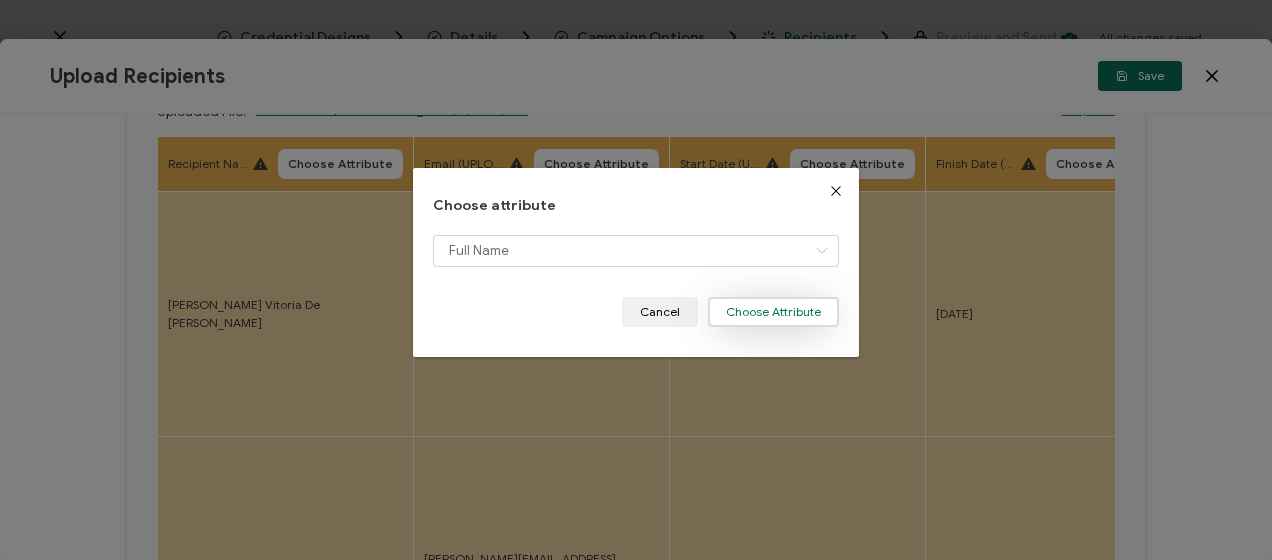 click on "Choose Attribute" at bounding box center (773, 312) 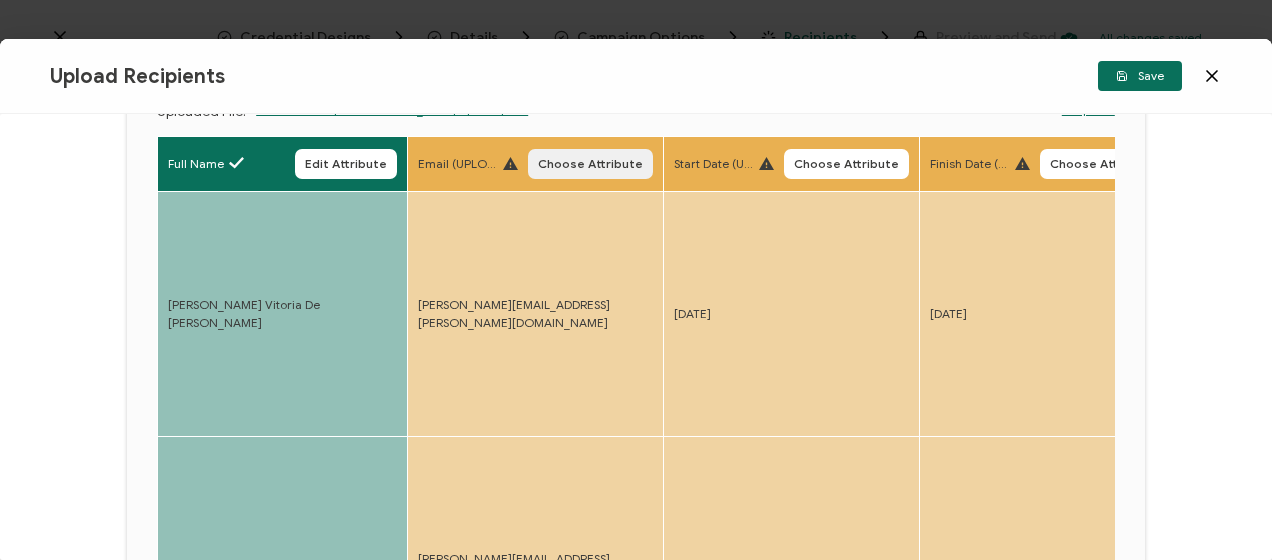 click on "Choose Attribute" at bounding box center [590, 164] 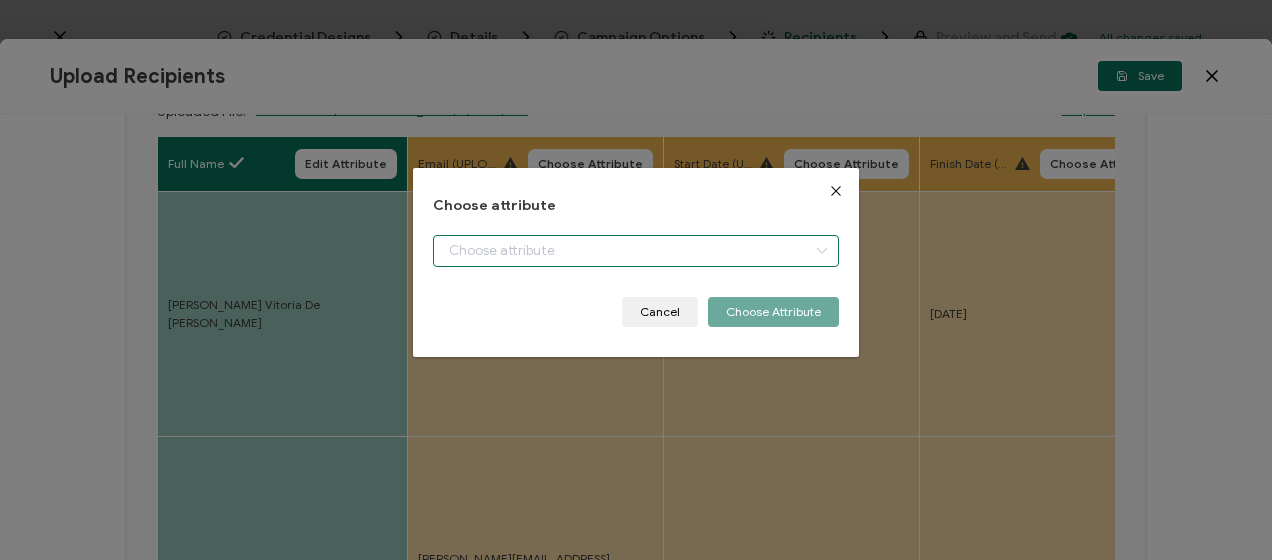 click at bounding box center [635, 251] 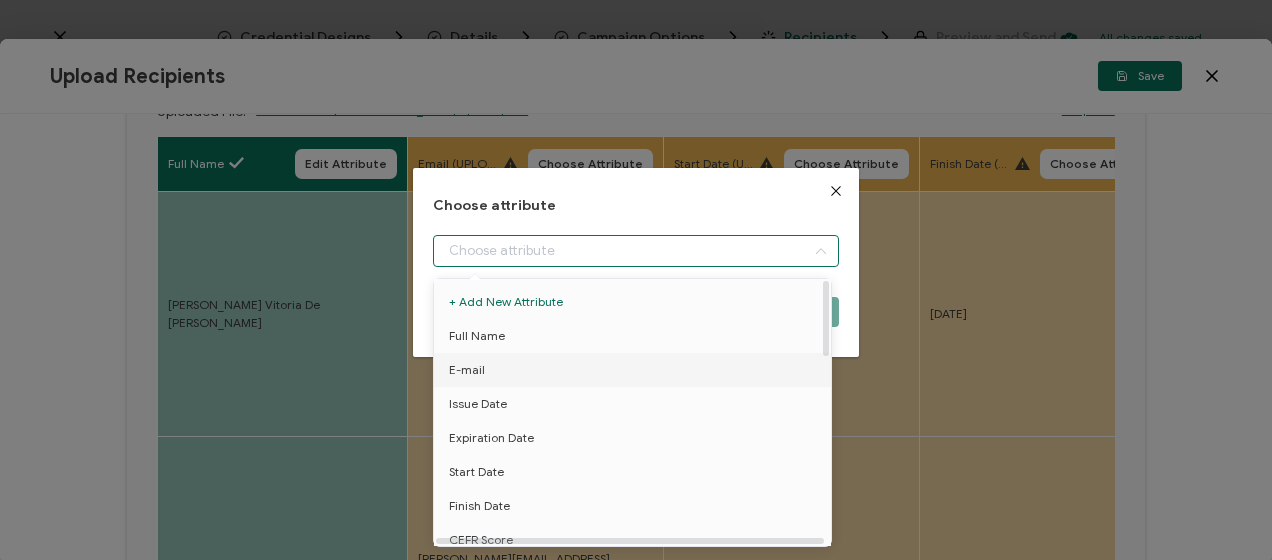 click on "E-mail" at bounding box center [636, 370] 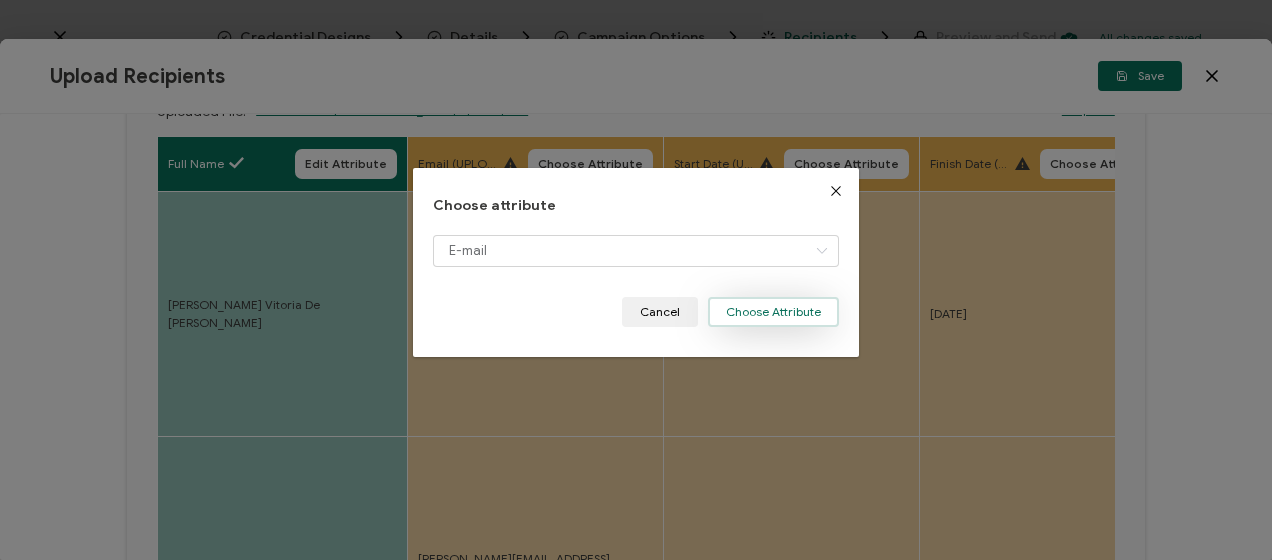 click on "Choose Attribute" at bounding box center (773, 312) 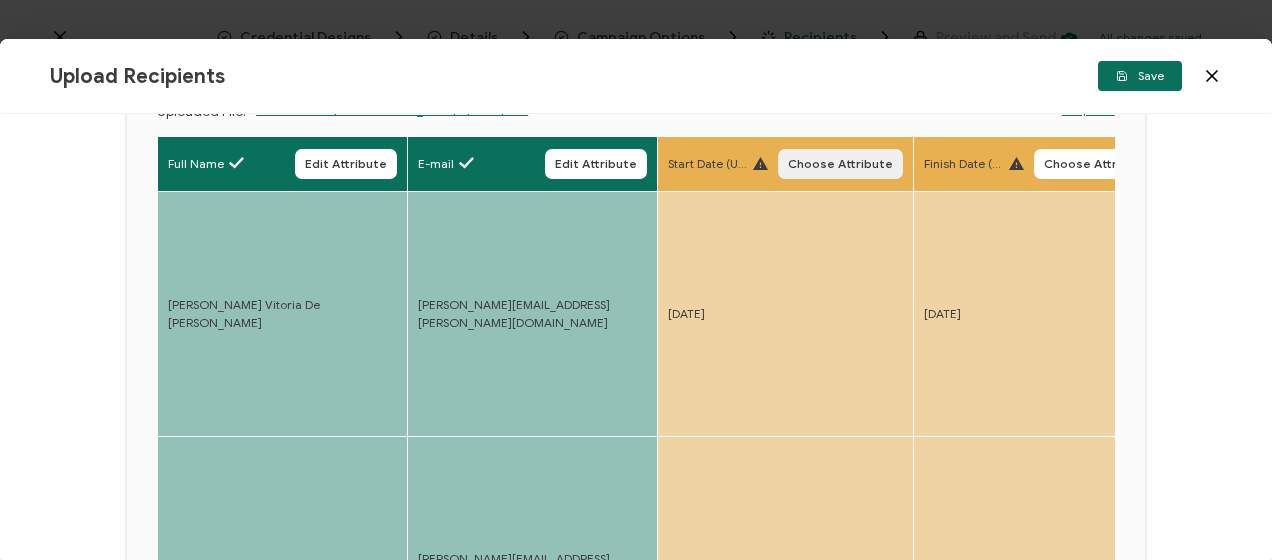 click on "Choose Attribute" at bounding box center [840, 164] 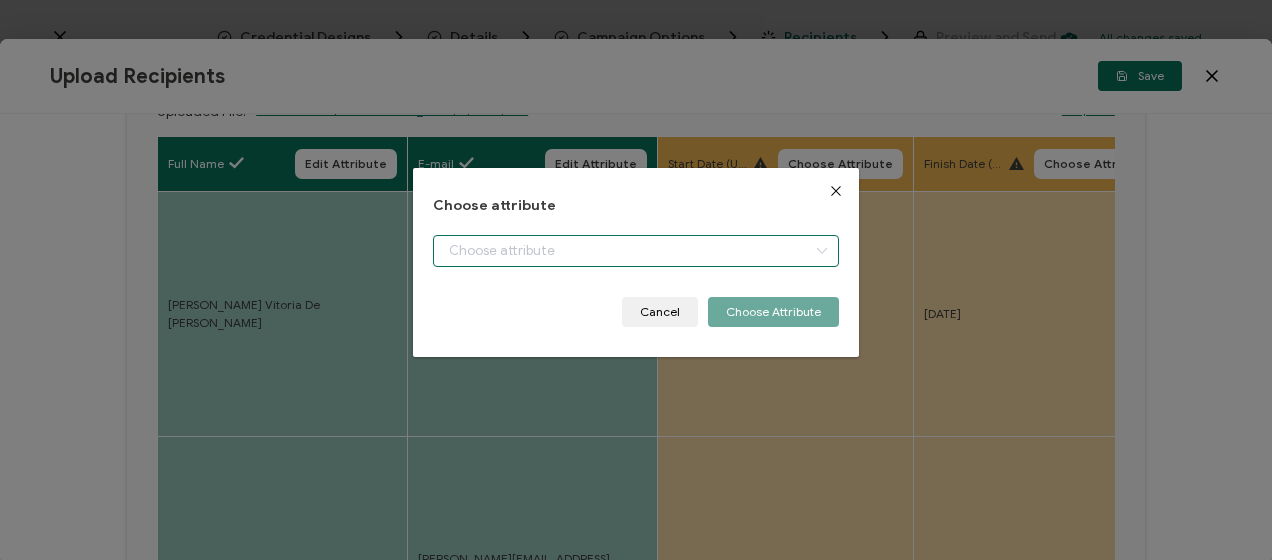 click at bounding box center [635, 251] 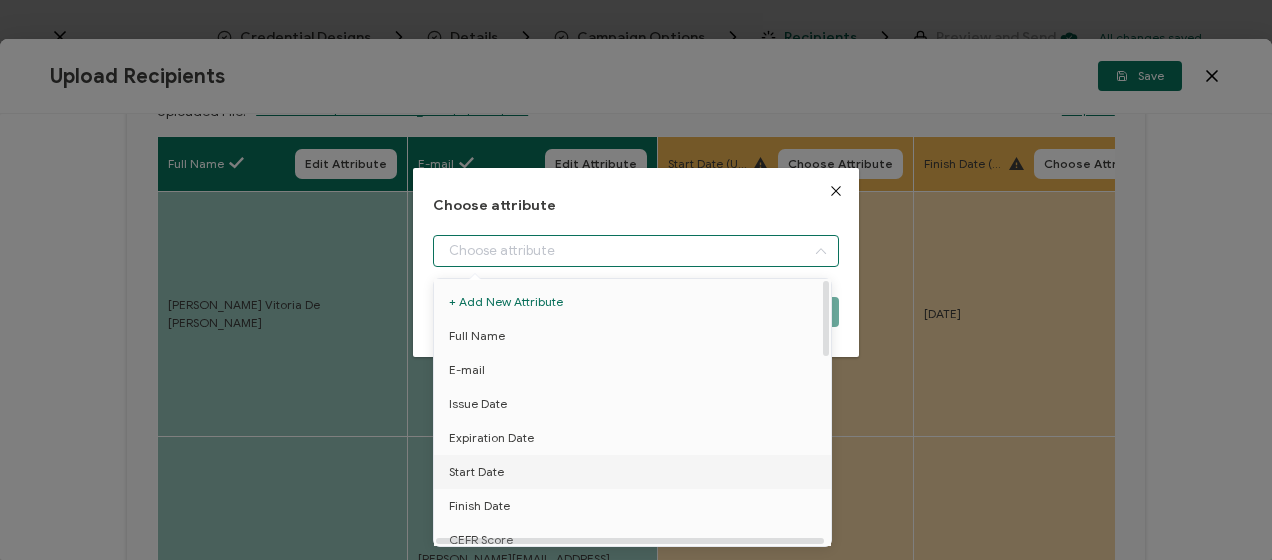 drag, startPoint x: 507, startPoint y: 468, endPoint x: 514, endPoint y: 444, distance: 25 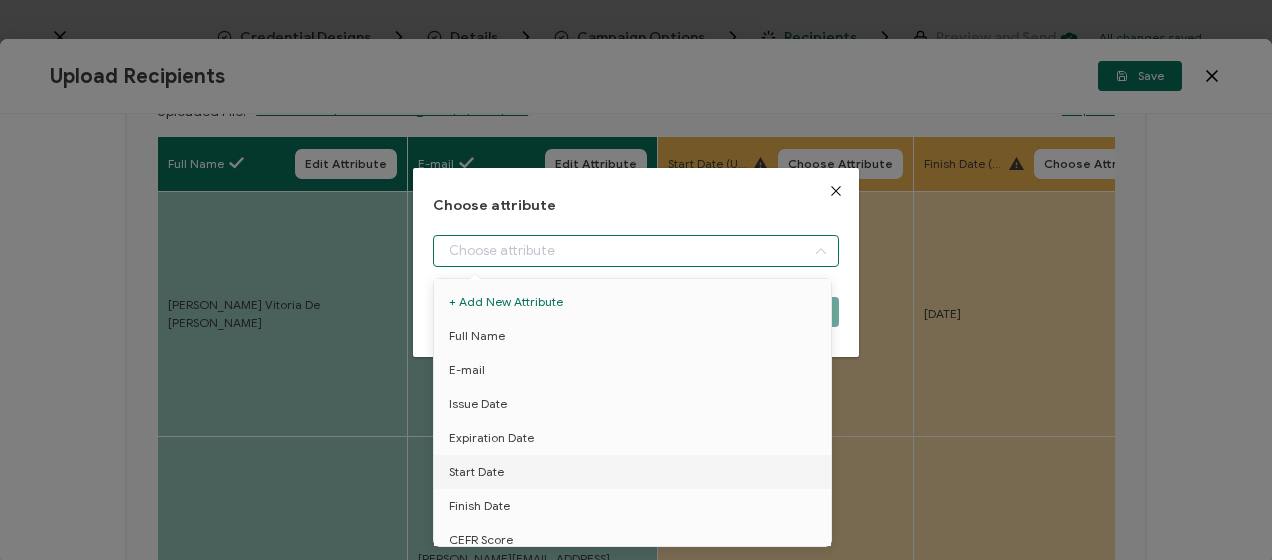 click on "Start Date" at bounding box center [636, 472] 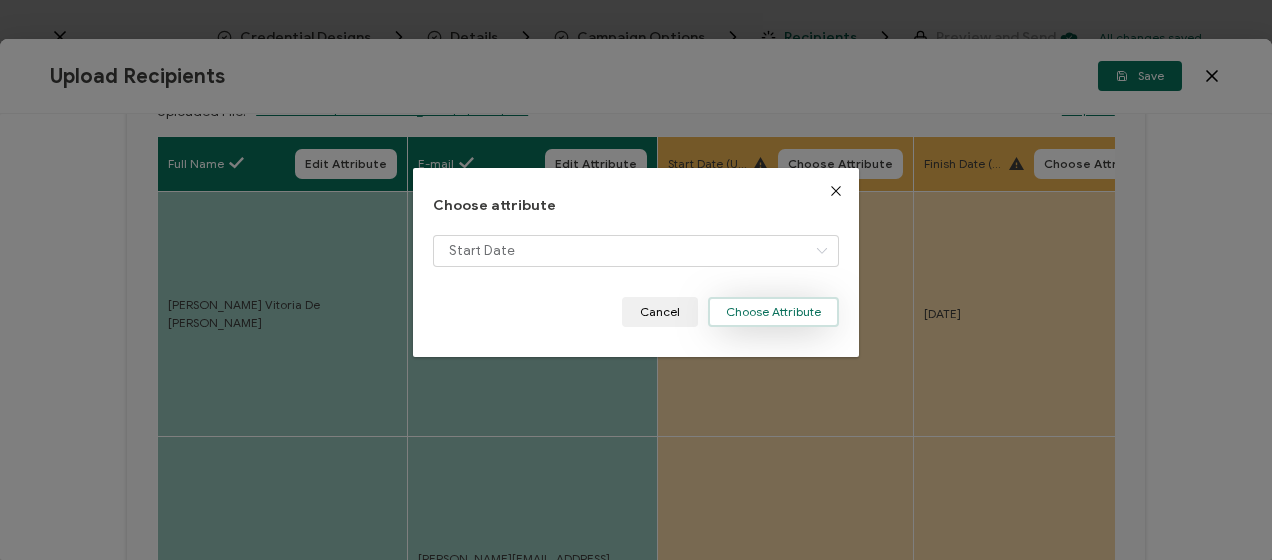 click on "Choose Attribute" at bounding box center [773, 312] 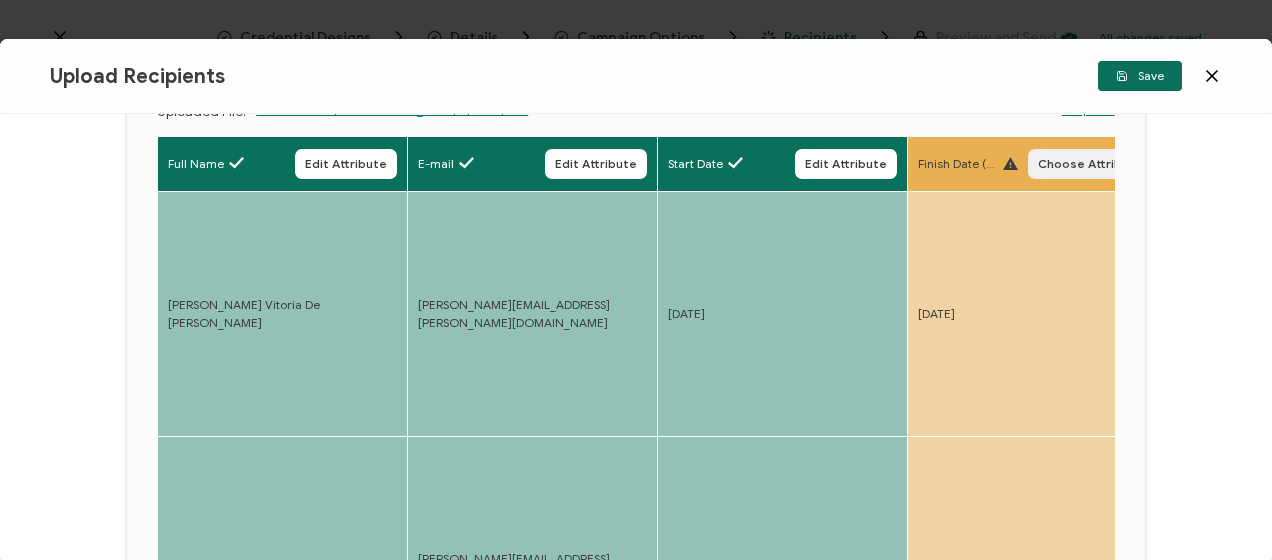 click on "Choose Attribute" at bounding box center (1090, 164) 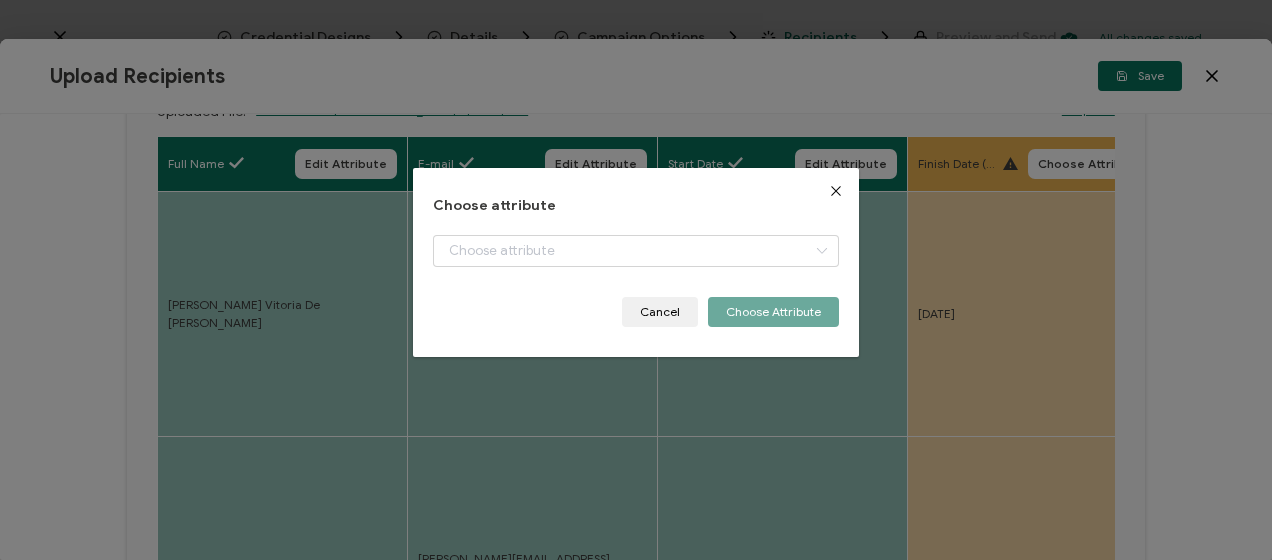 click on "Choose attribute
Cancel
Choose Attribute" at bounding box center (635, 262) 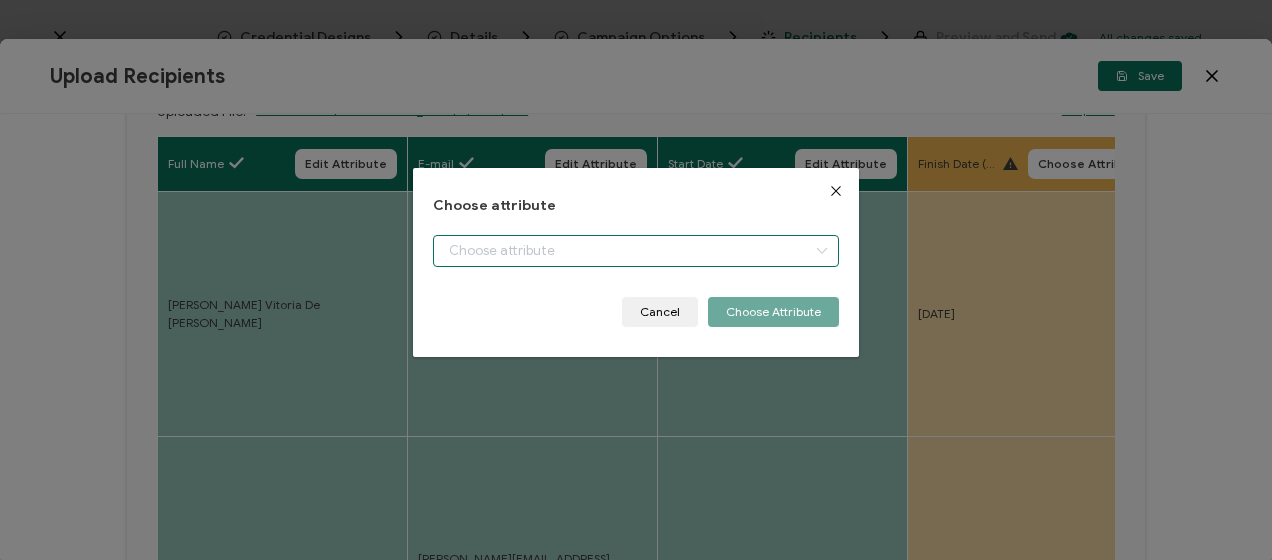 click at bounding box center (635, 251) 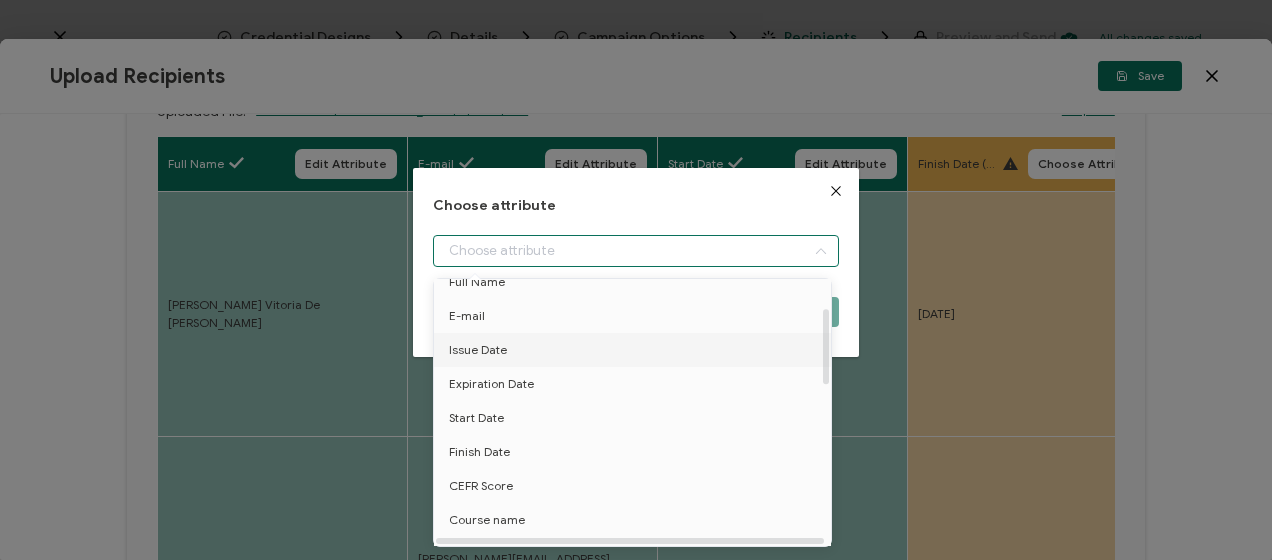 scroll, scrollTop: 100, scrollLeft: 0, axis: vertical 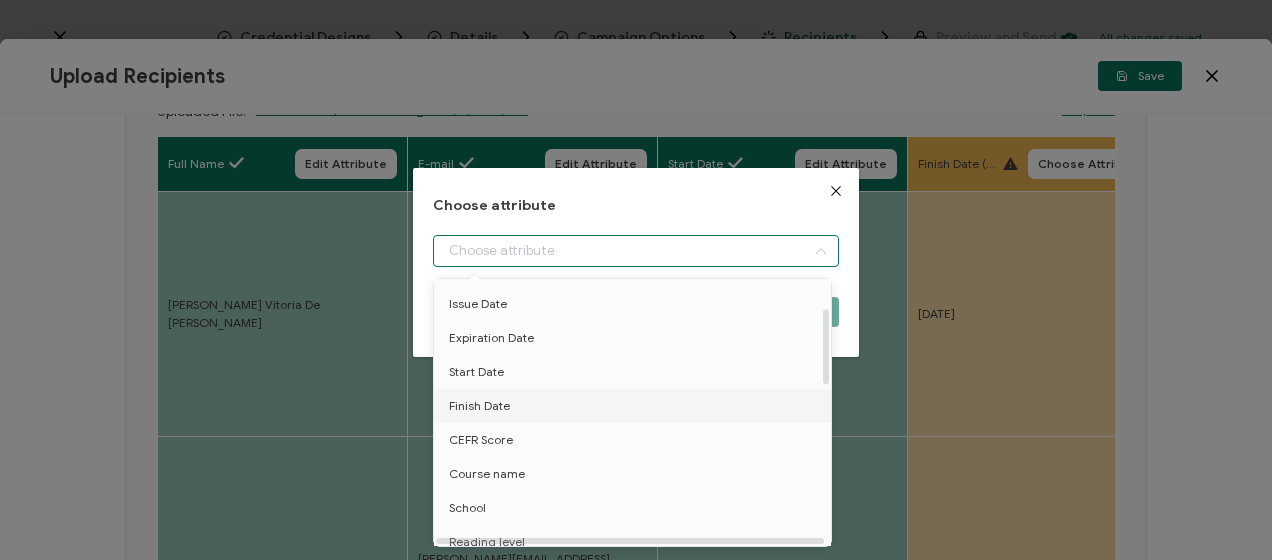click on "Finish Date" at bounding box center [479, 406] 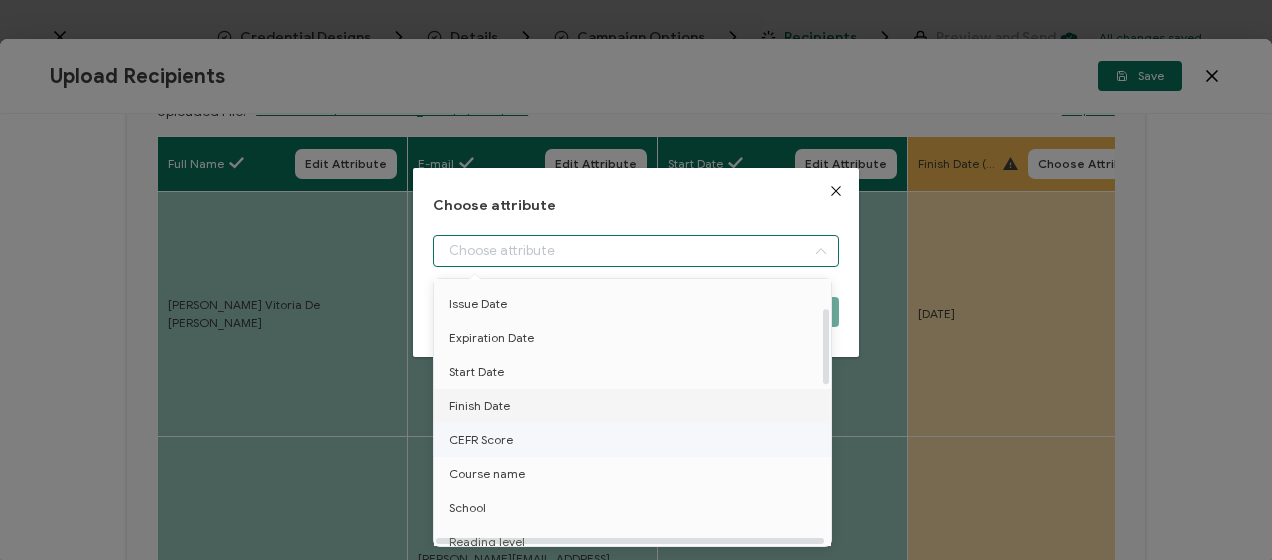 type on "Finish Date" 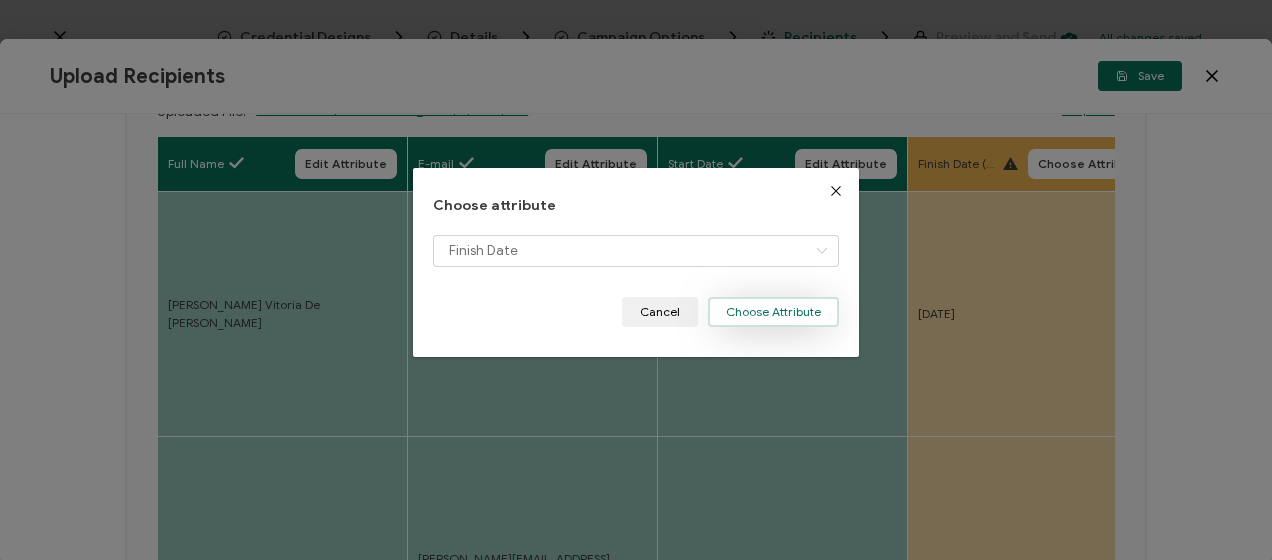 click on "Choose Attribute" at bounding box center (773, 312) 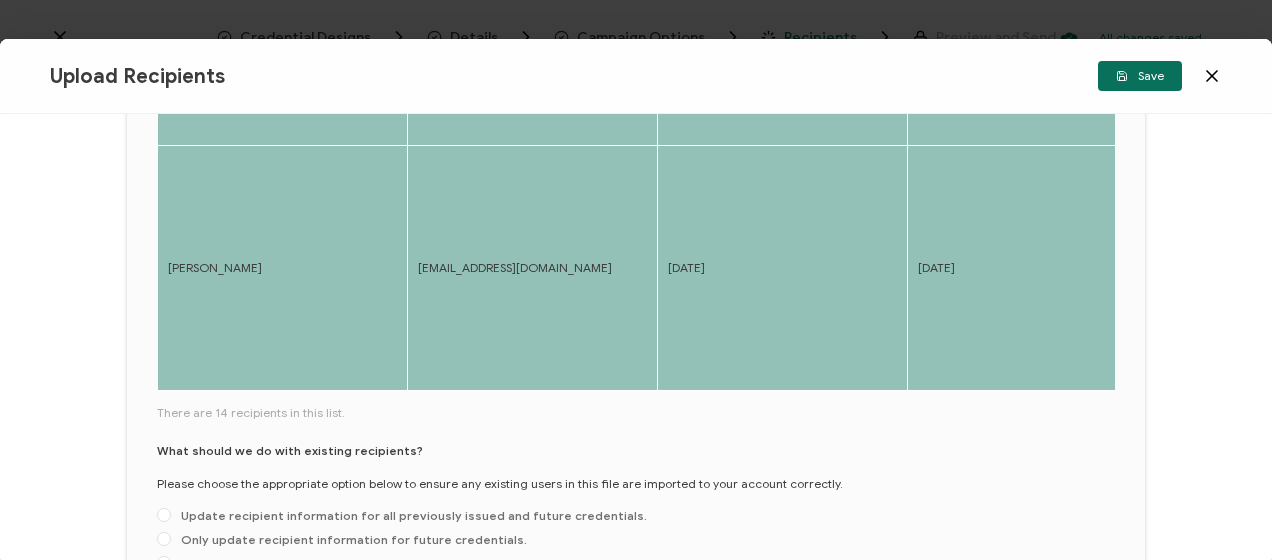 scroll, scrollTop: 1000, scrollLeft: 0, axis: vertical 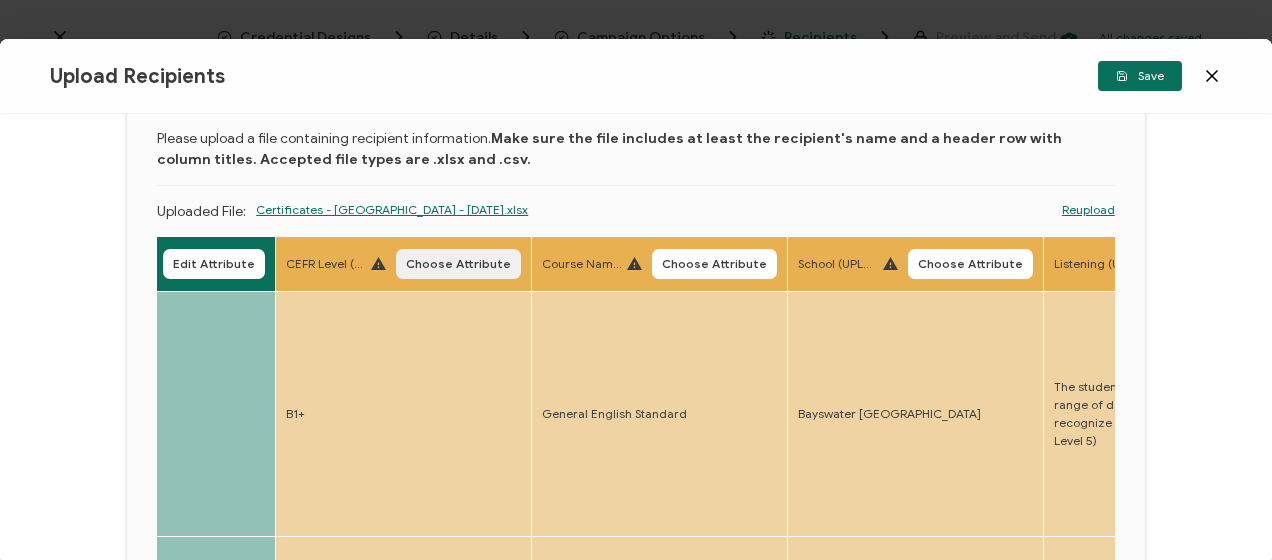 click on "Choose Attribute" at bounding box center (458, 264) 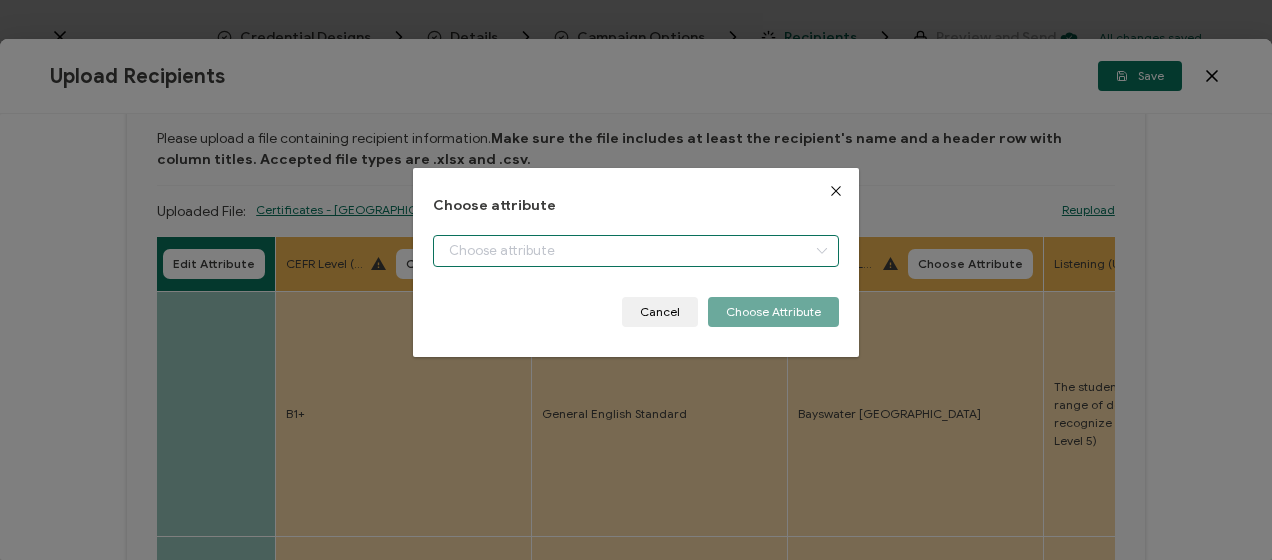 click at bounding box center [635, 251] 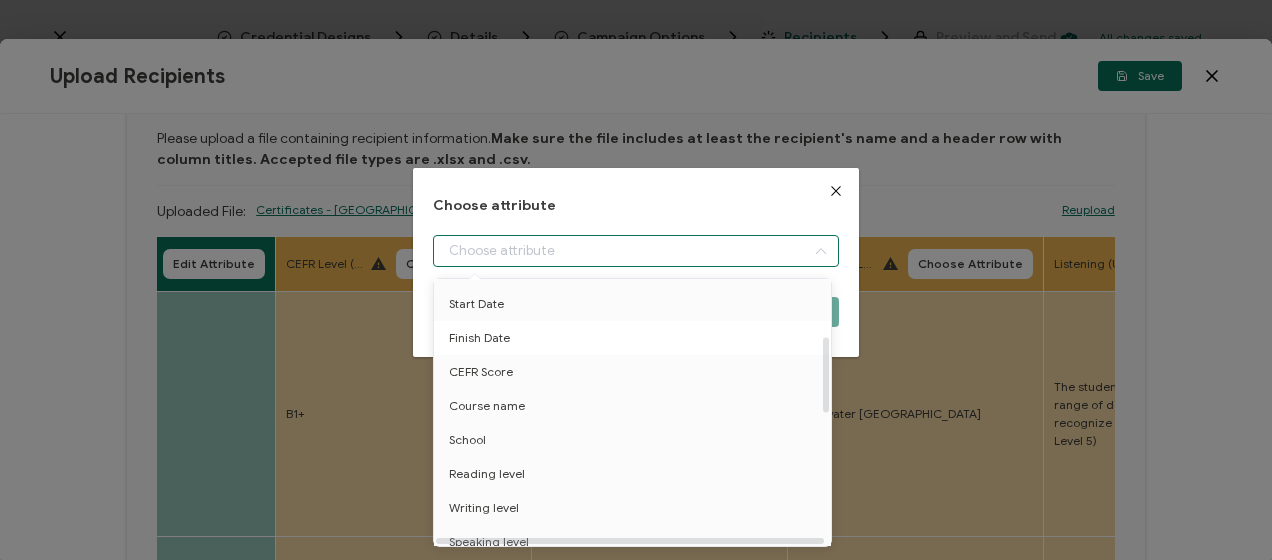 scroll, scrollTop: 200, scrollLeft: 0, axis: vertical 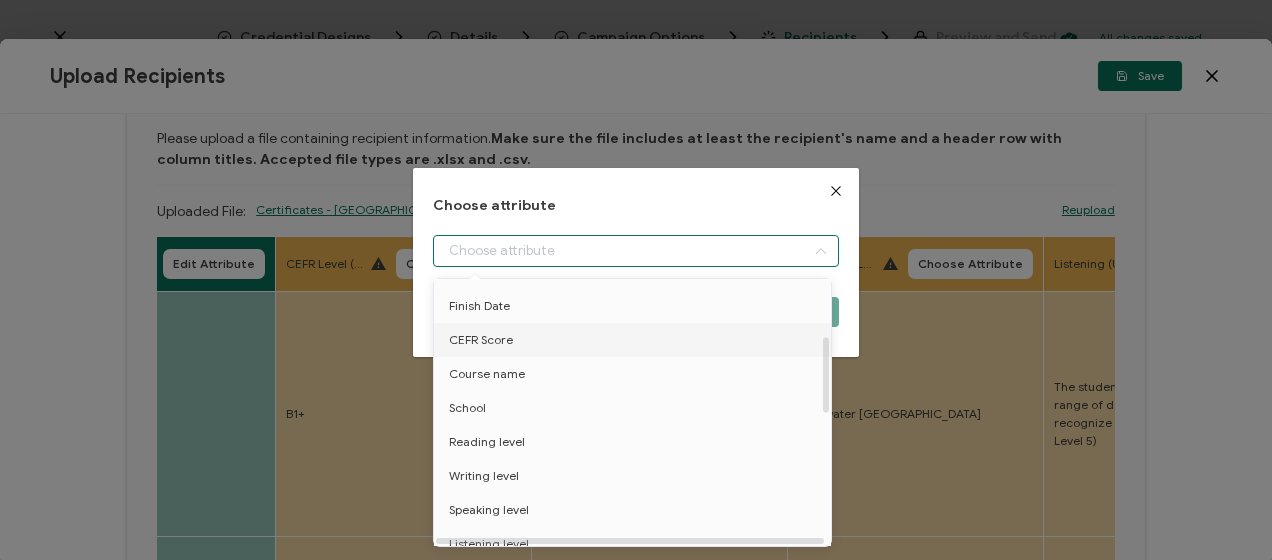 click on "CEFR Score" at bounding box center (636, 340) 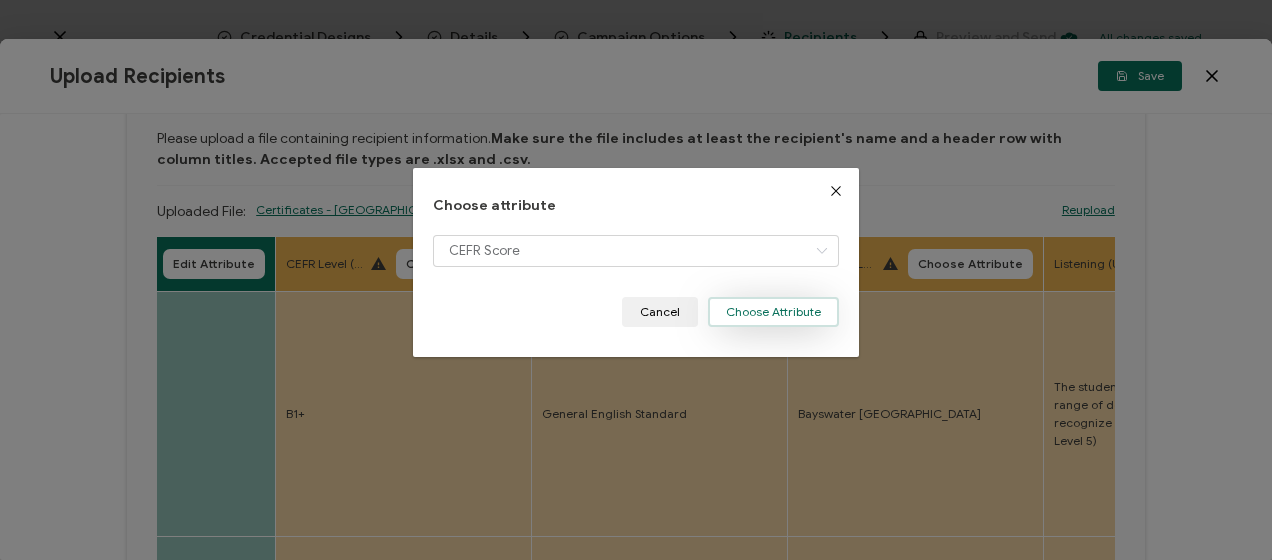 click on "Choose Attribute" at bounding box center [773, 312] 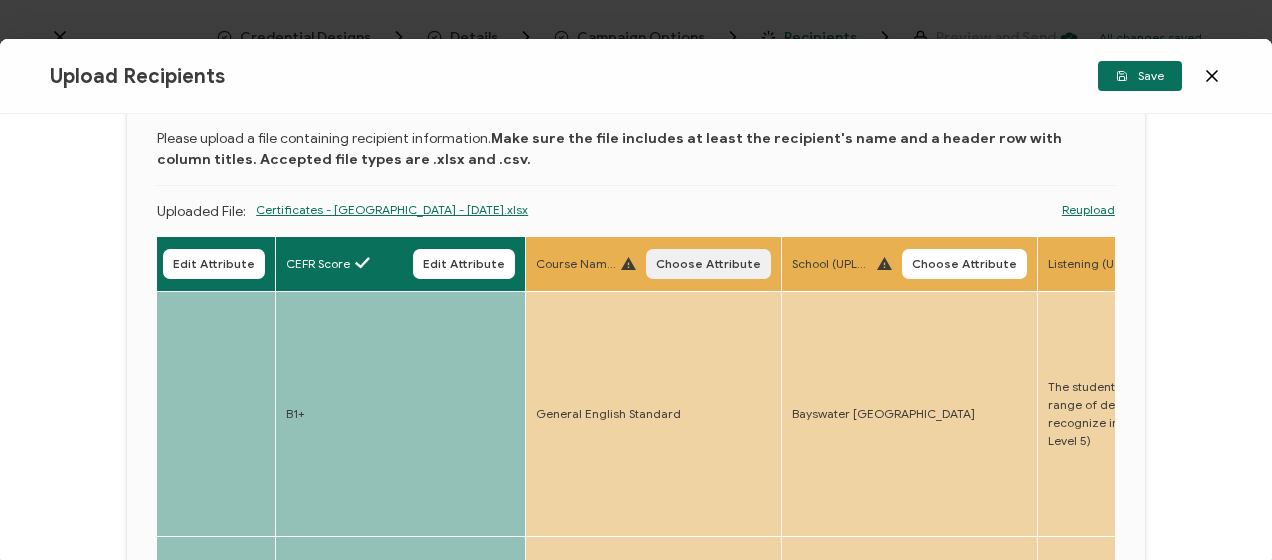 click on "Choose Attribute" at bounding box center (708, 264) 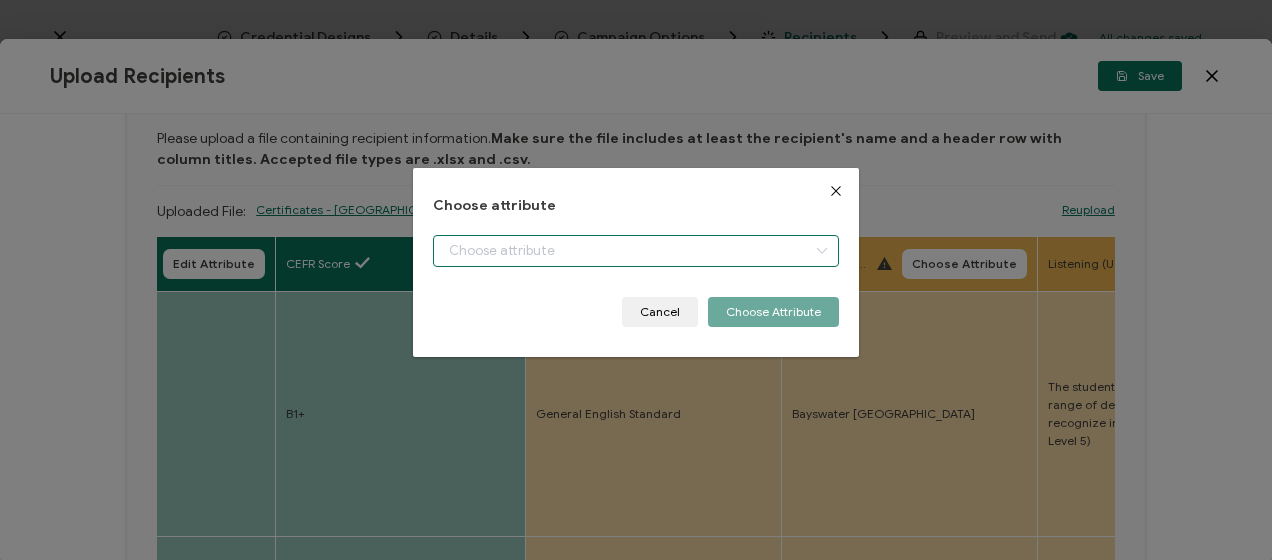 click at bounding box center [635, 251] 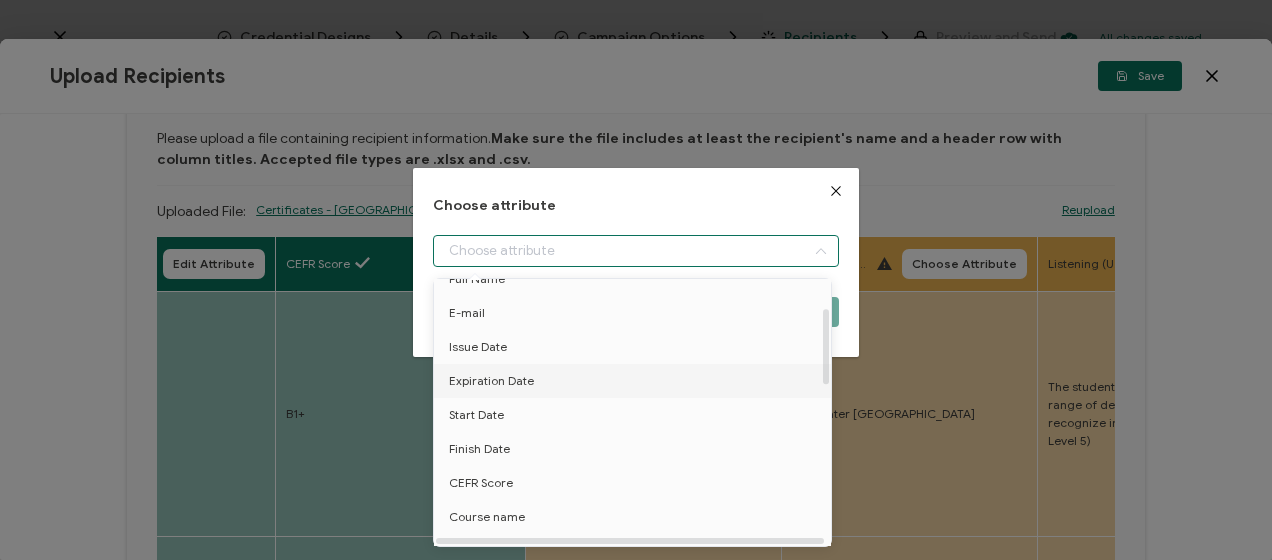 scroll, scrollTop: 100, scrollLeft: 0, axis: vertical 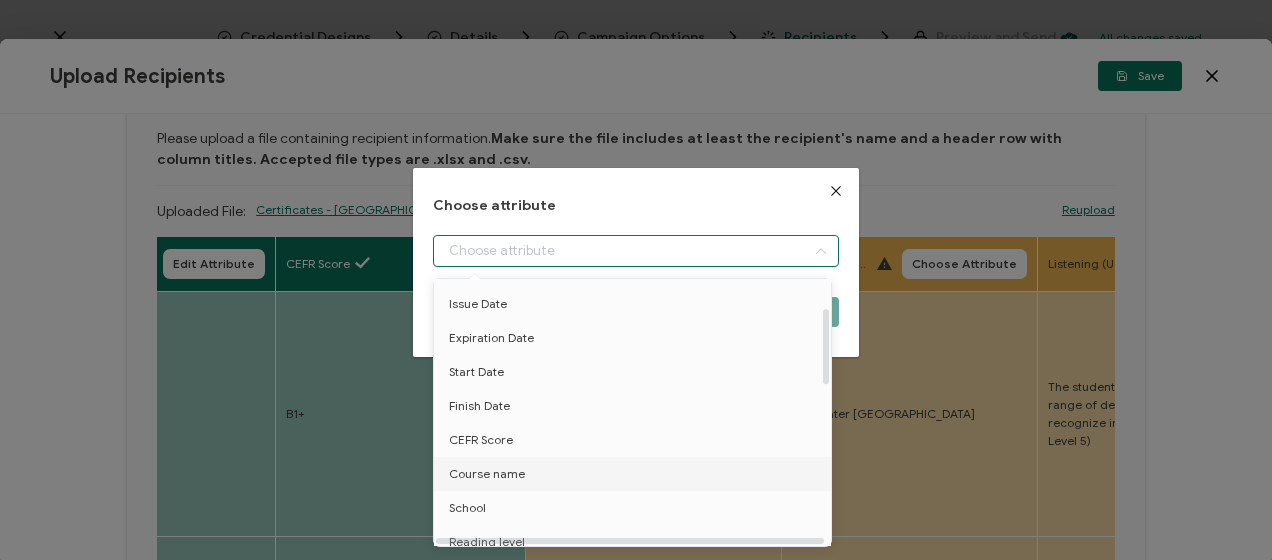 click on "Course name" at bounding box center [487, 474] 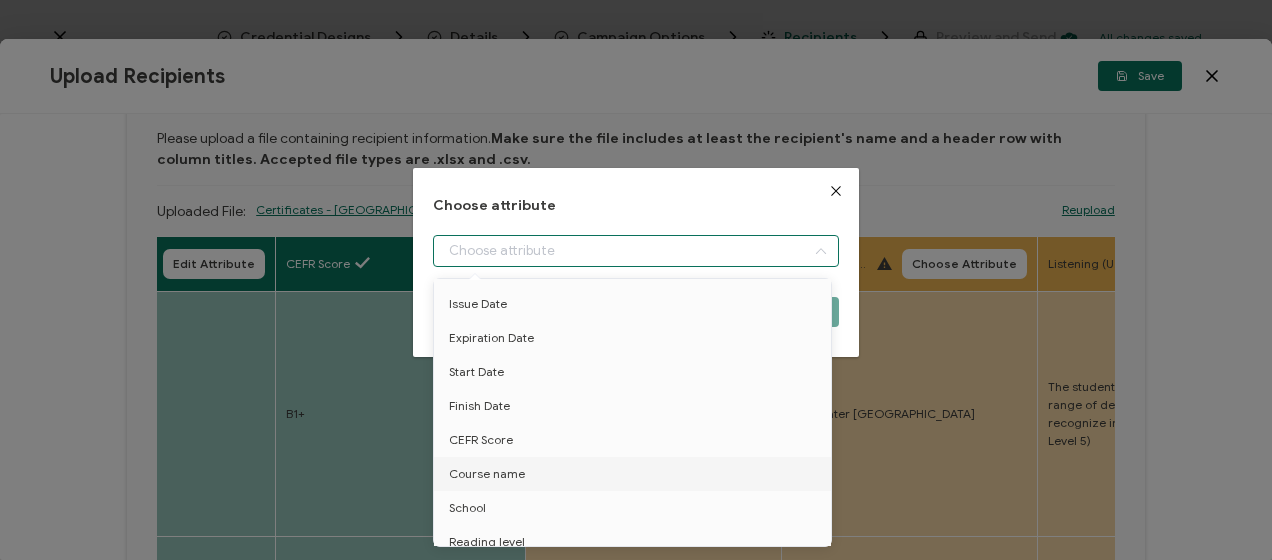 type on "Course name" 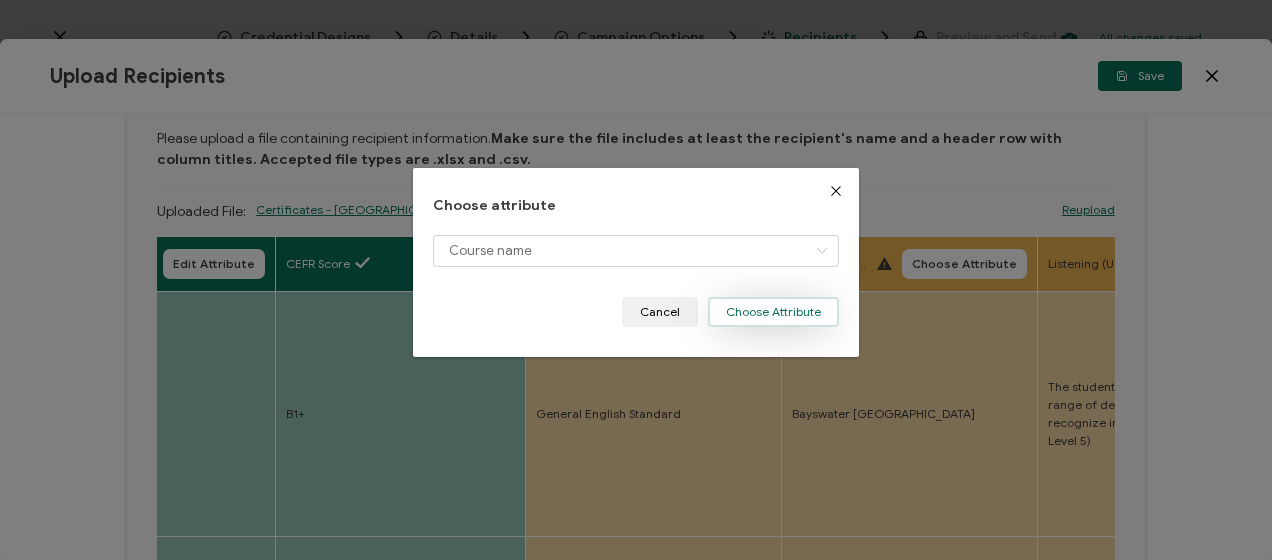 click on "Choose Attribute" at bounding box center (773, 312) 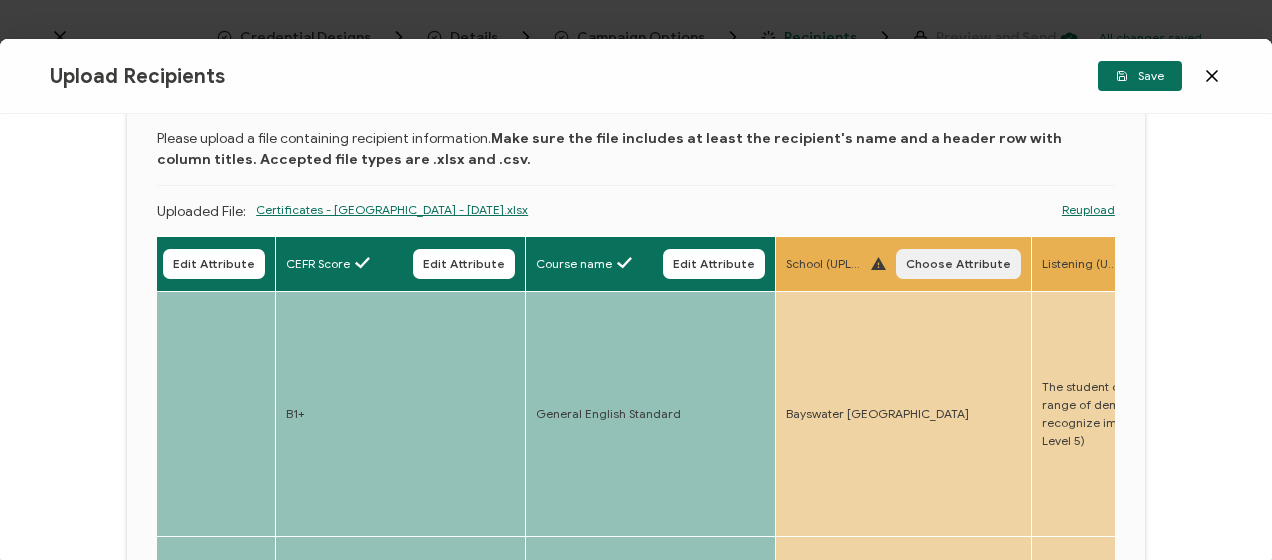 click on "Choose Attribute" at bounding box center [958, 264] 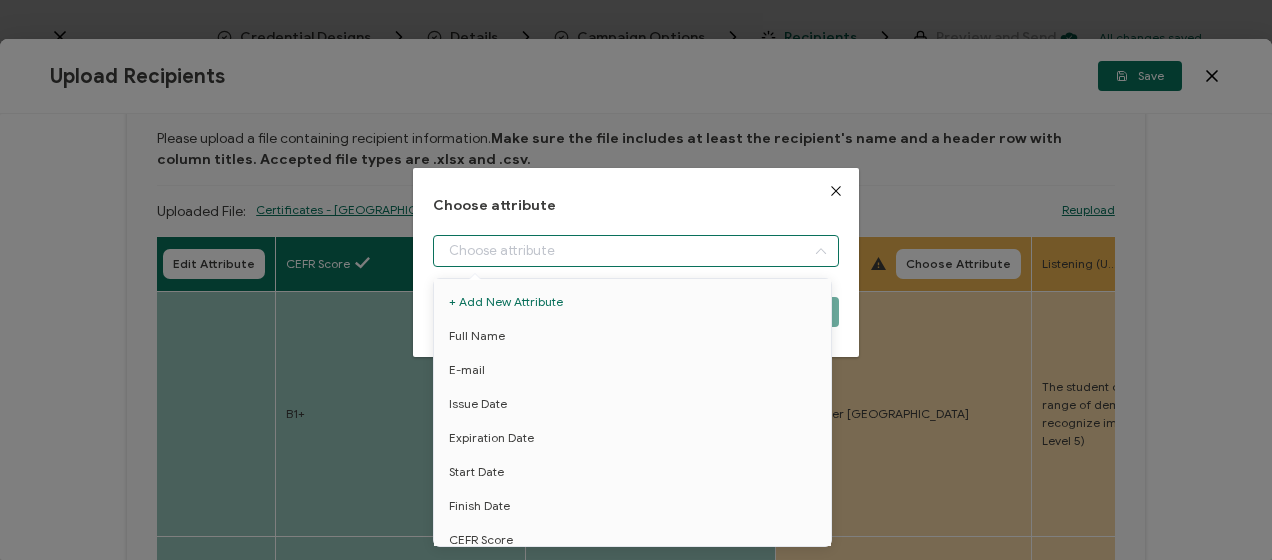 click at bounding box center [635, 251] 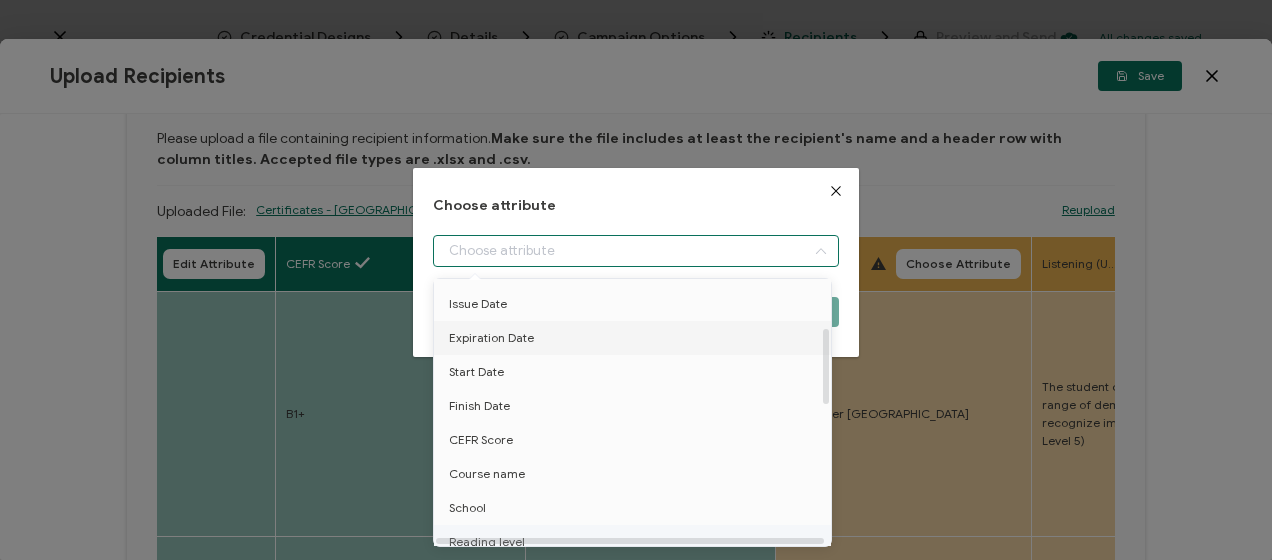 scroll, scrollTop: 200, scrollLeft: 0, axis: vertical 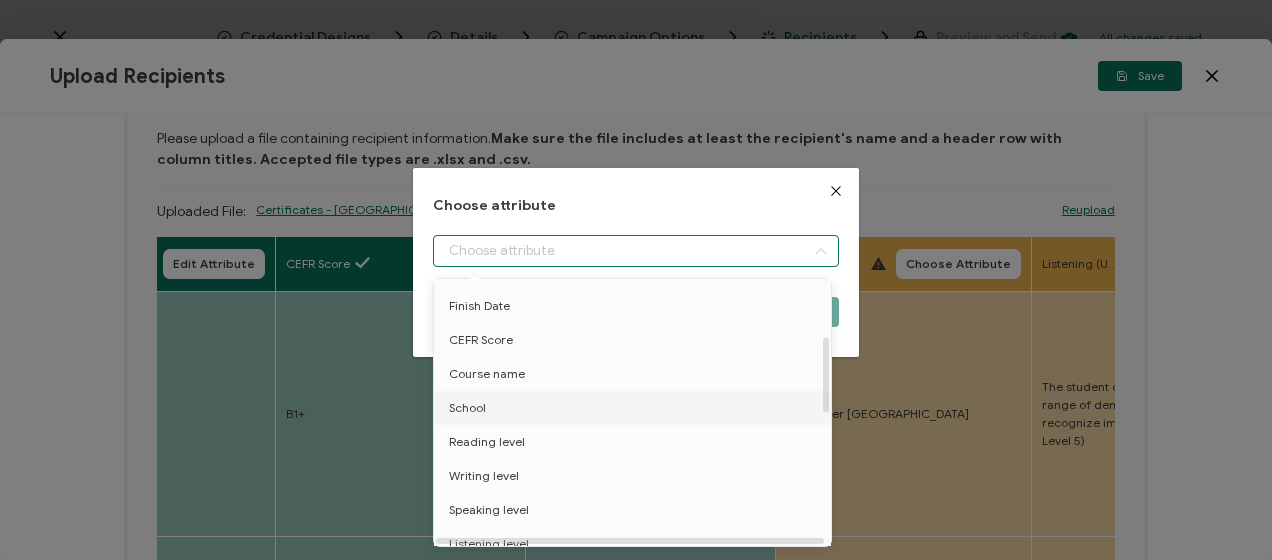 drag, startPoint x: 481, startPoint y: 411, endPoint x: 505, endPoint y: 400, distance: 26.400757 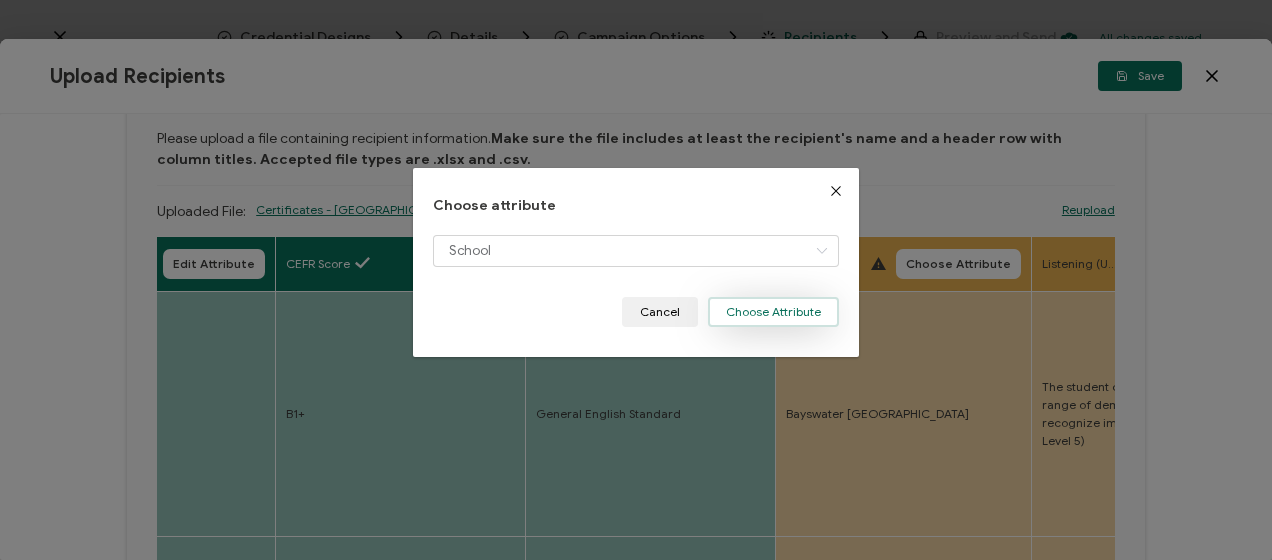 click on "Choose Attribute" at bounding box center (773, 312) 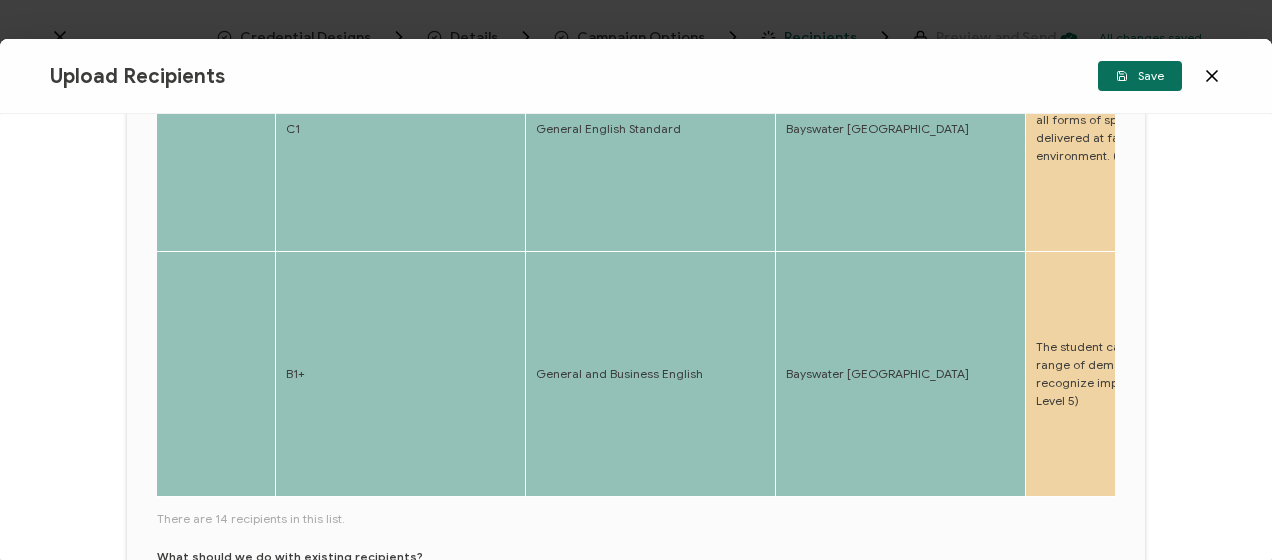 scroll, scrollTop: 1100, scrollLeft: 0, axis: vertical 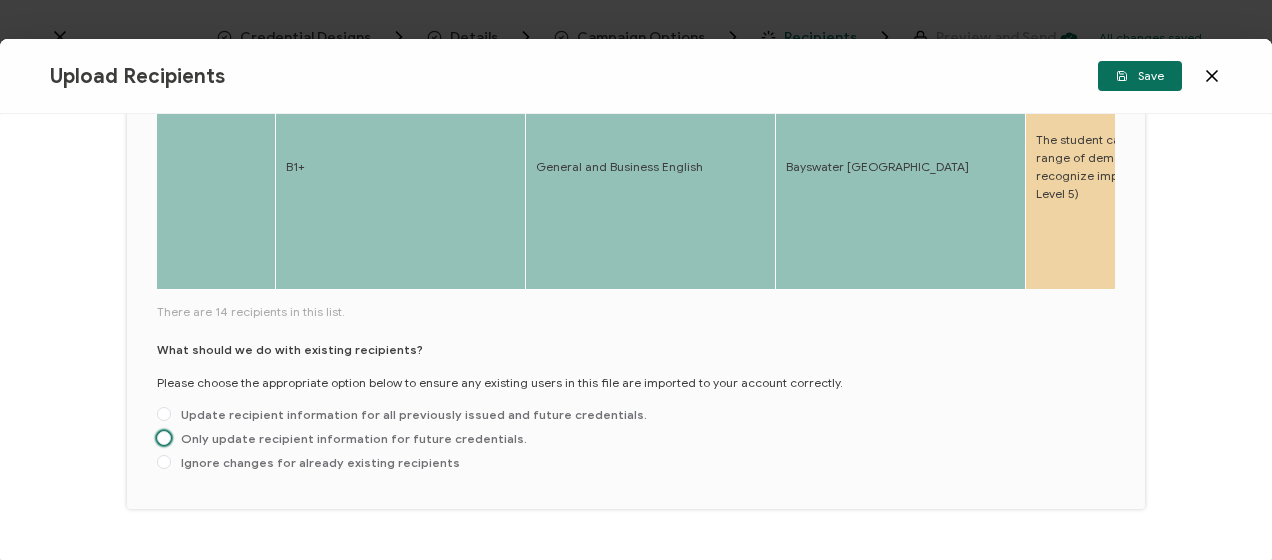 drag, startPoint x: 185, startPoint y: 436, endPoint x: 210, endPoint y: 367, distance: 73.38937 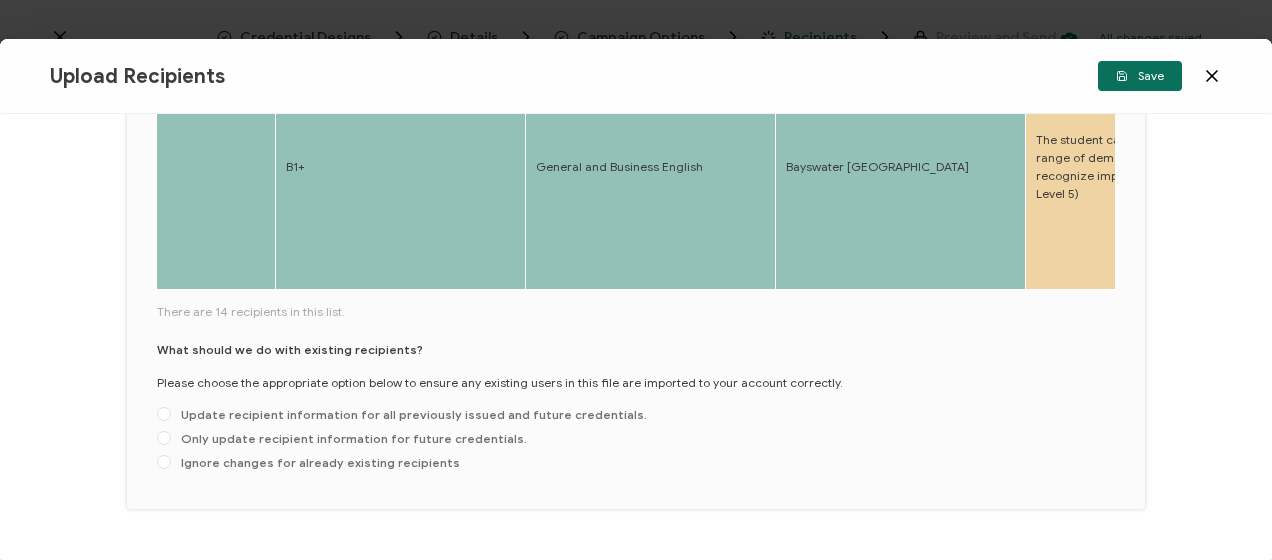 click on "Only update recipient information for future credentials." at bounding box center (164, 439) 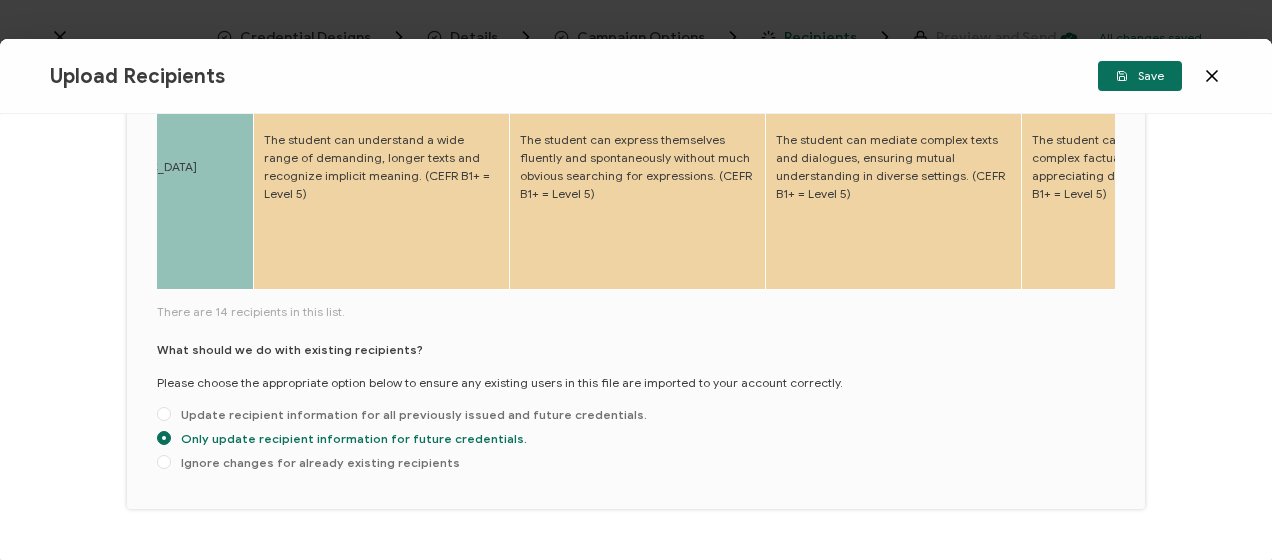scroll, scrollTop: 0, scrollLeft: 1642, axis: horizontal 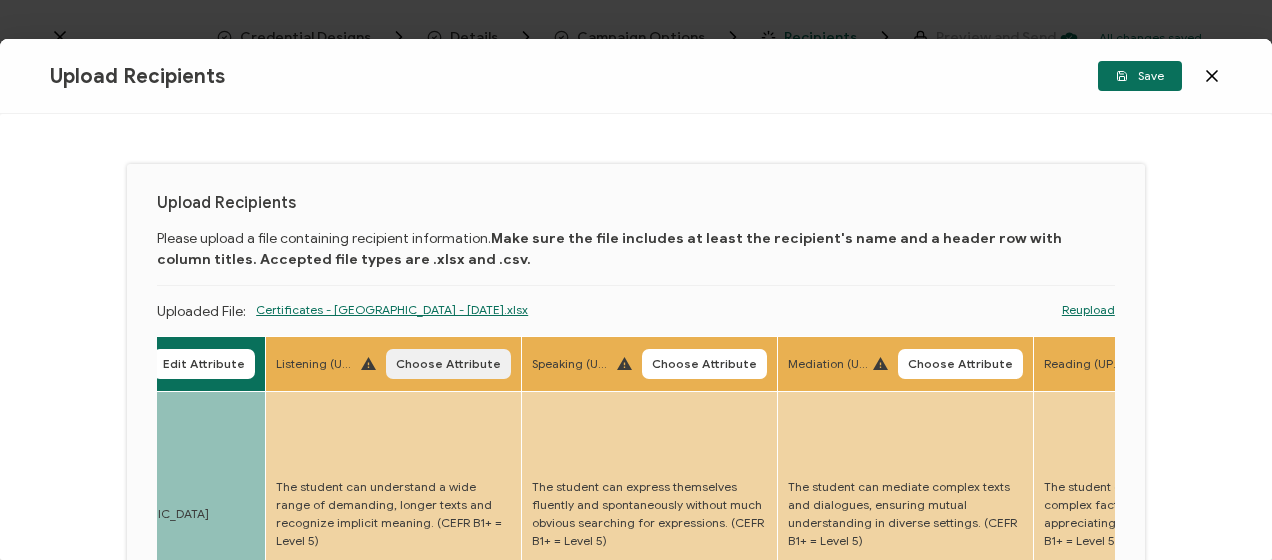 click on "Choose Attribute" at bounding box center (448, 364) 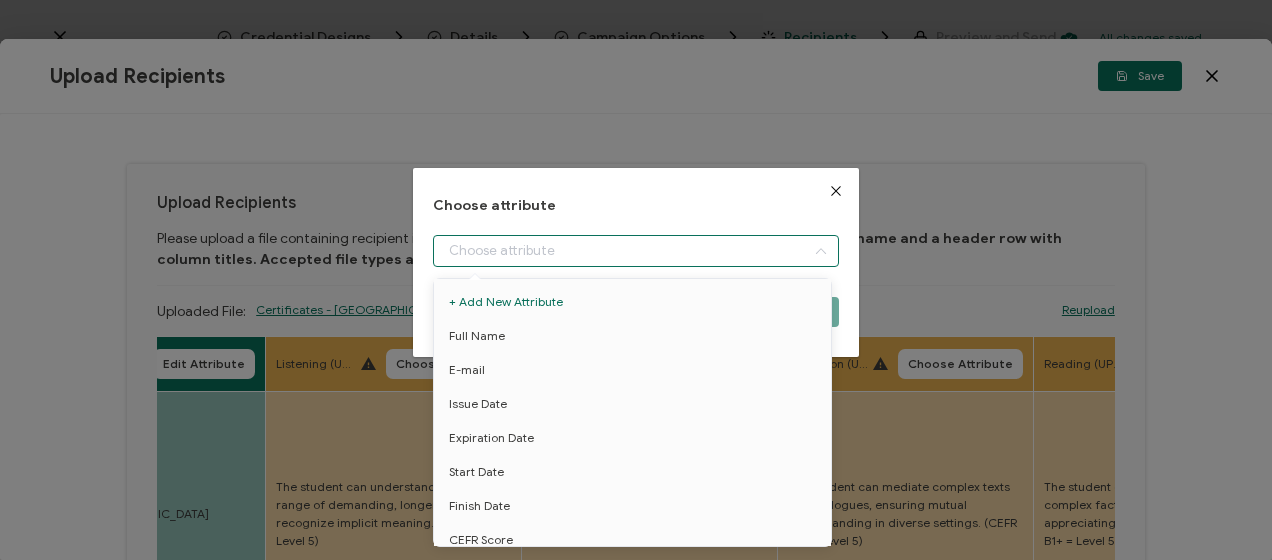 drag, startPoint x: 576, startPoint y: 245, endPoint x: 509, endPoint y: 305, distance: 89.938866 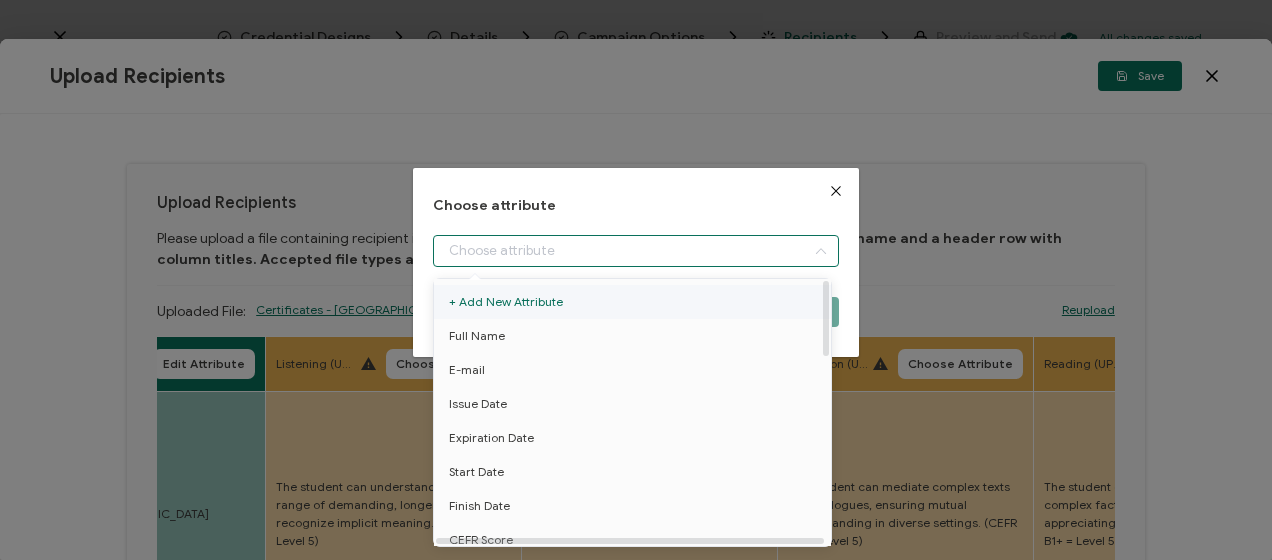 click at bounding box center (635, 251) 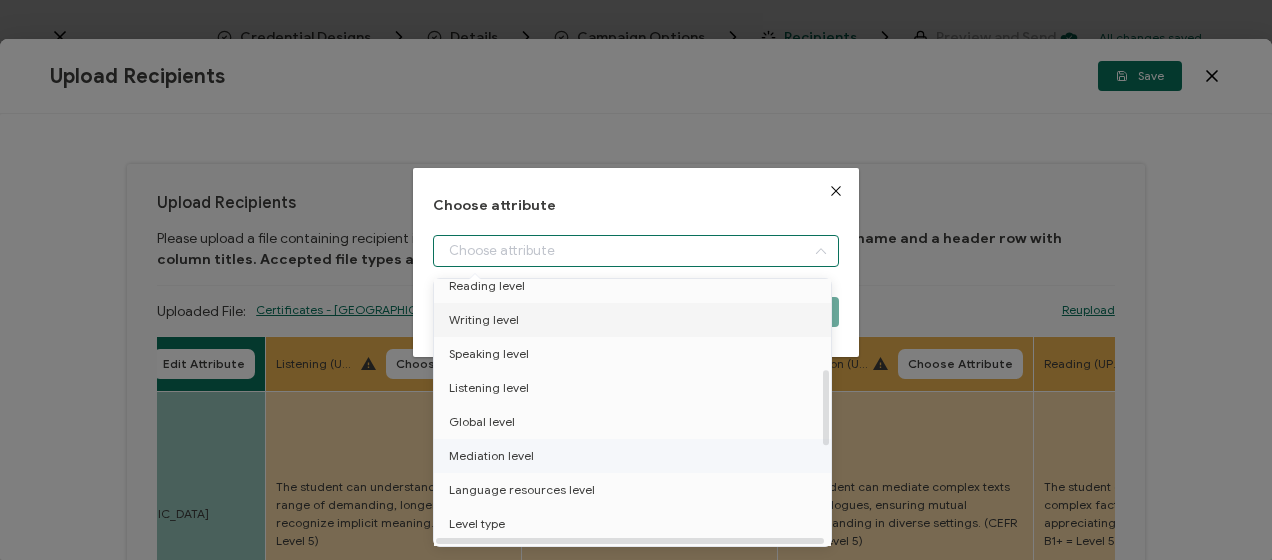 scroll, scrollTop: 400, scrollLeft: 0, axis: vertical 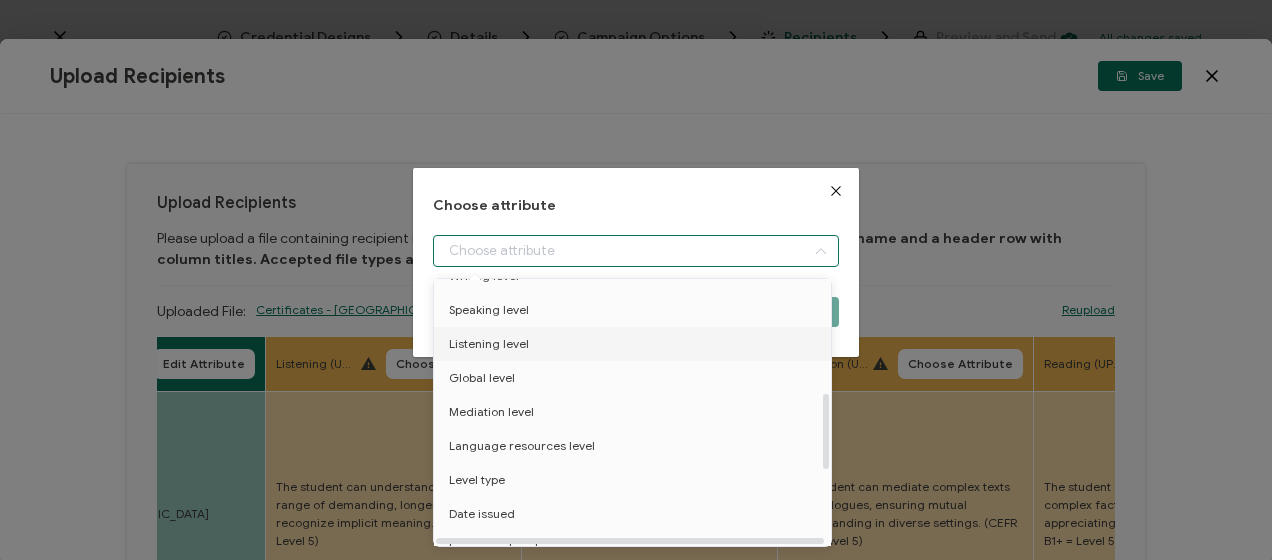 click on "Listening level" at bounding box center [489, 344] 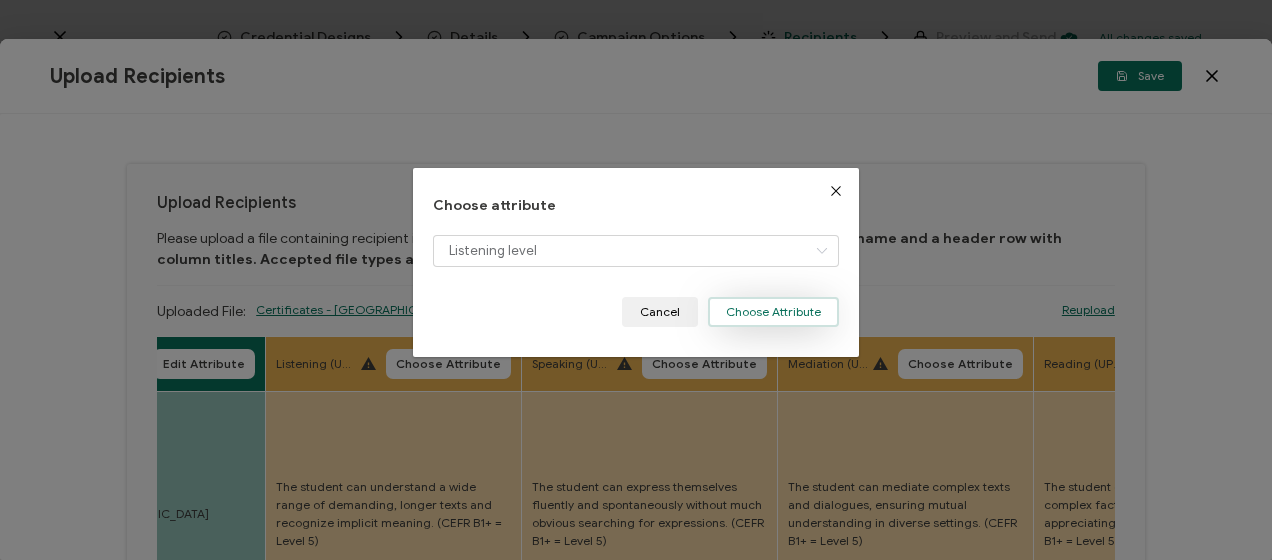 click on "Choose Attribute" at bounding box center (773, 312) 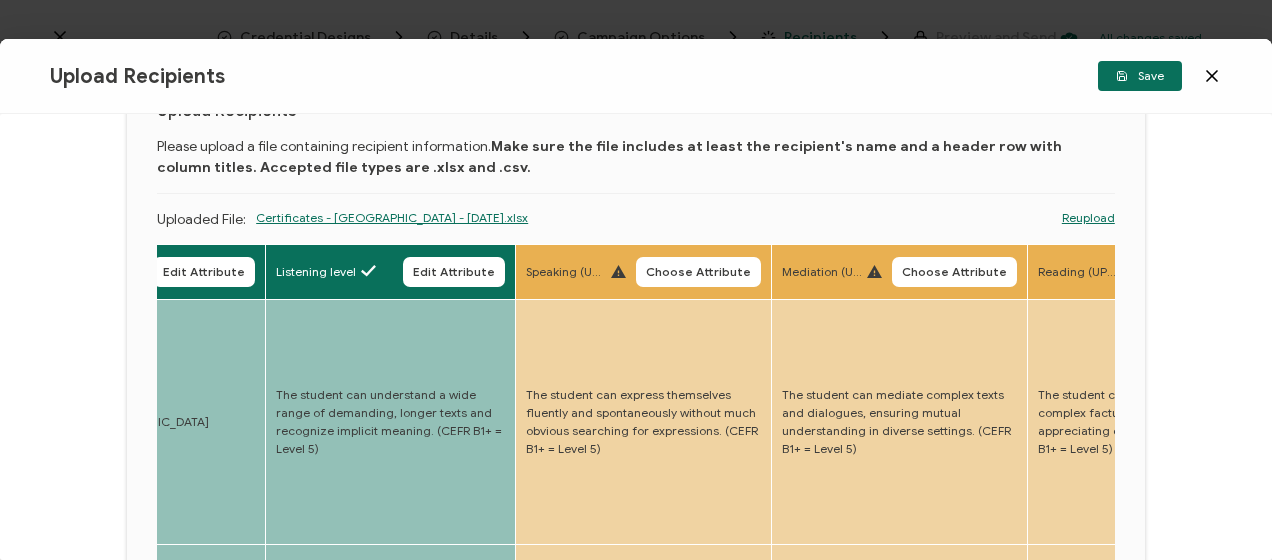 scroll, scrollTop: 100, scrollLeft: 0, axis: vertical 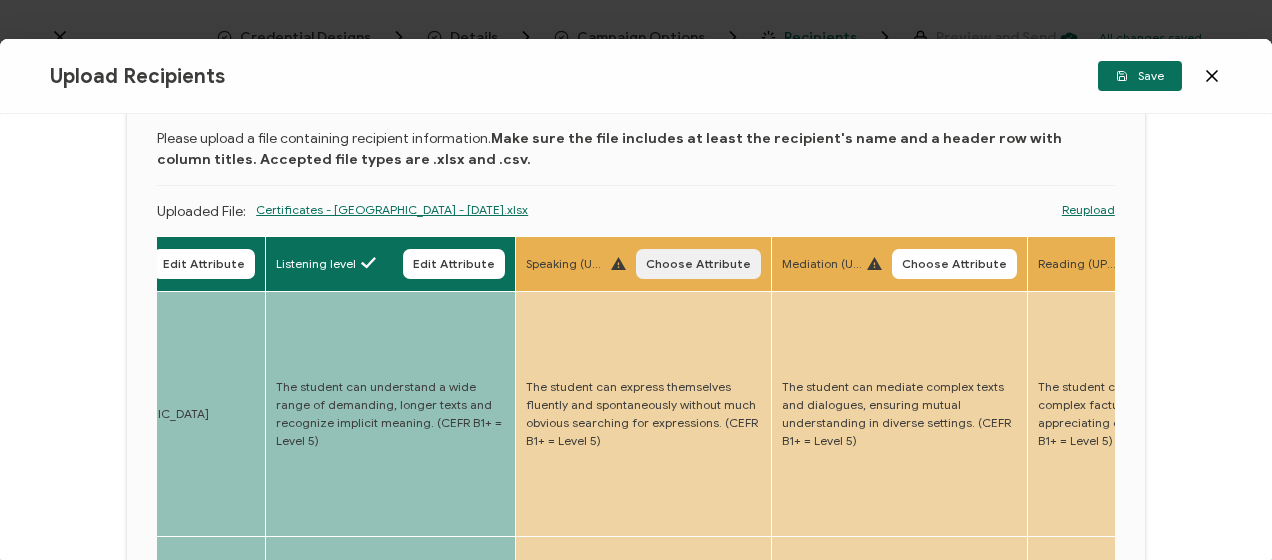 click on "Choose Attribute" at bounding box center (698, 264) 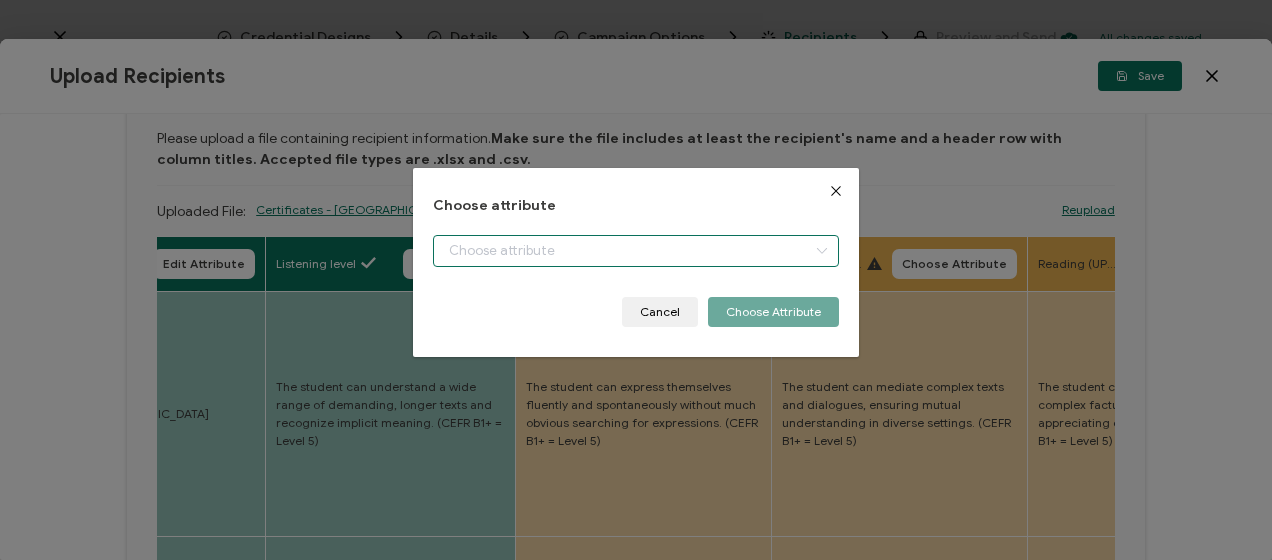 click at bounding box center (635, 251) 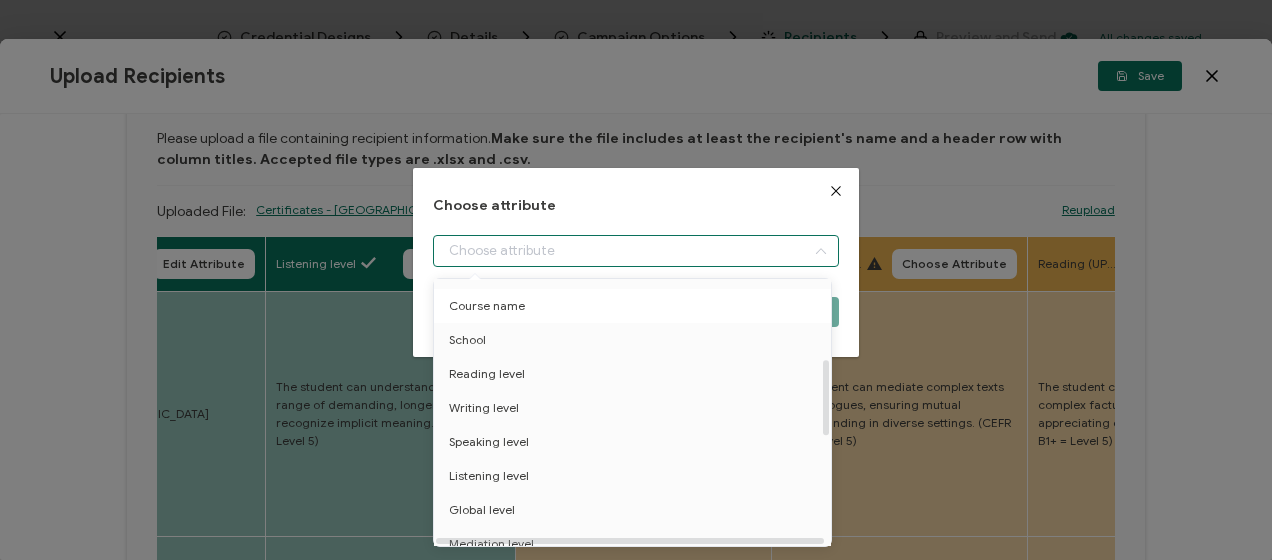 scroll, scrollTop: 300, scrollLeft: 0, axis: vertical 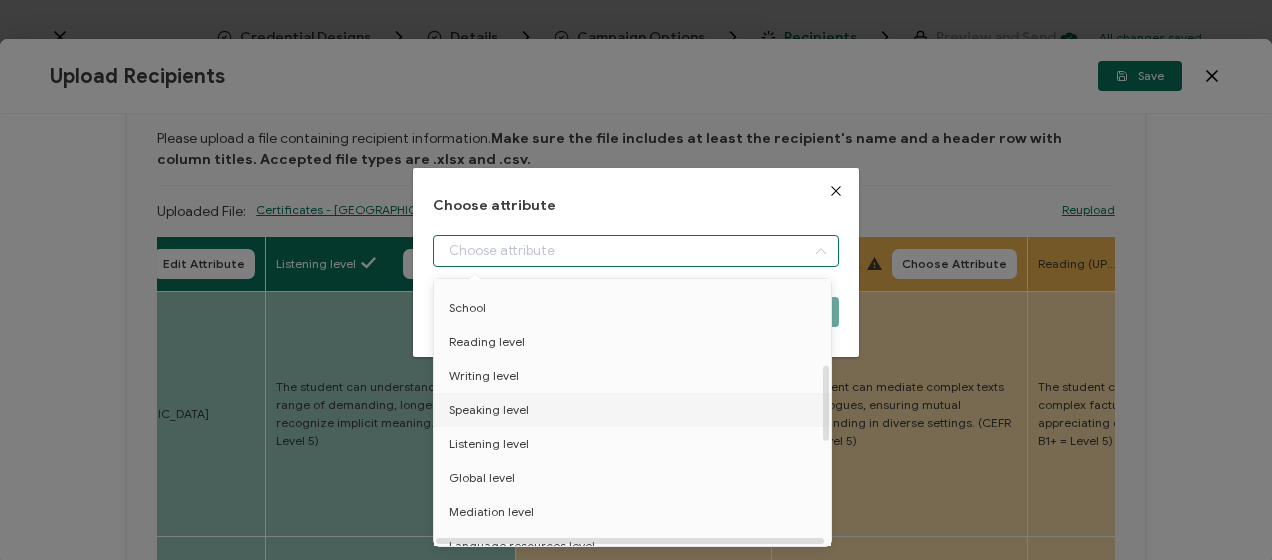 click on "Speaking level" at bounding box center [489, 410] 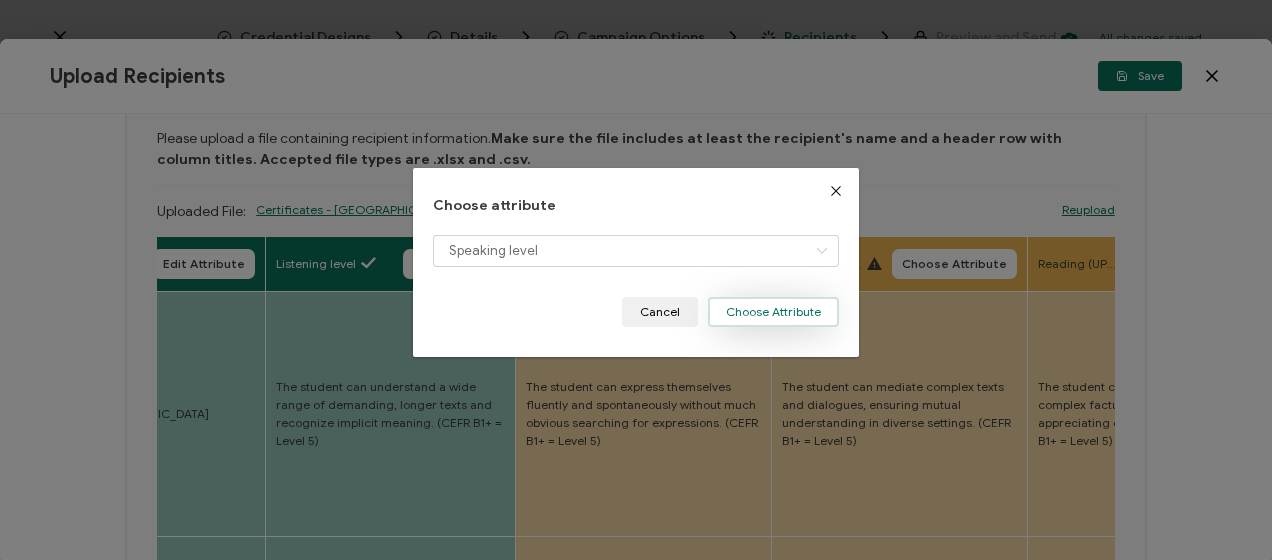click on "Choose Attribute" at bounding box center [773, 312] 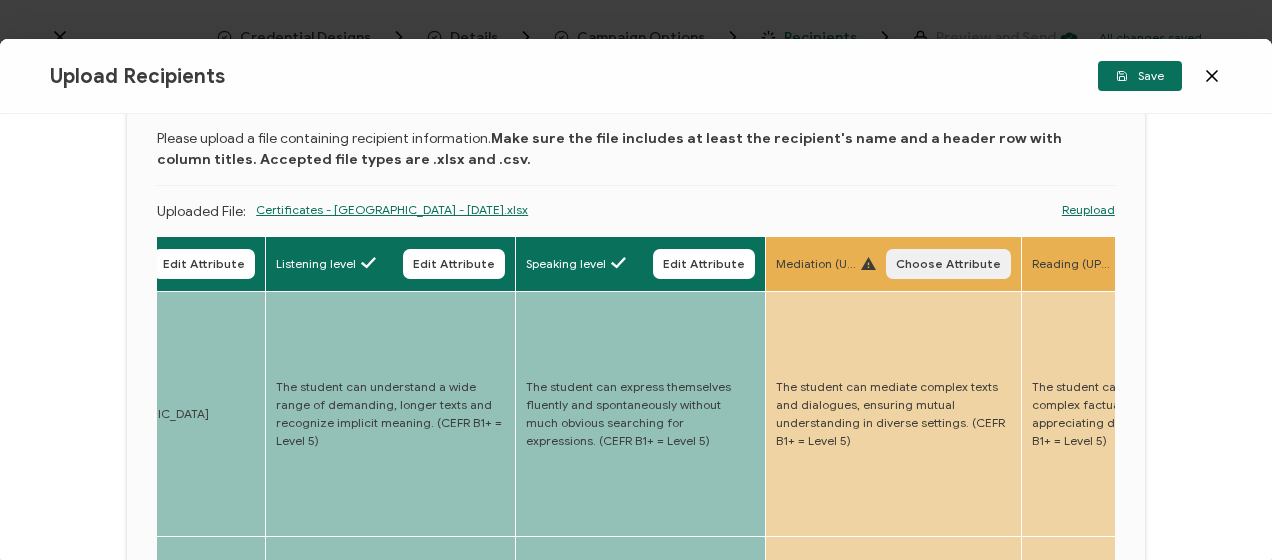 click on "Choose Attribute" at bounding box center (948, 264) 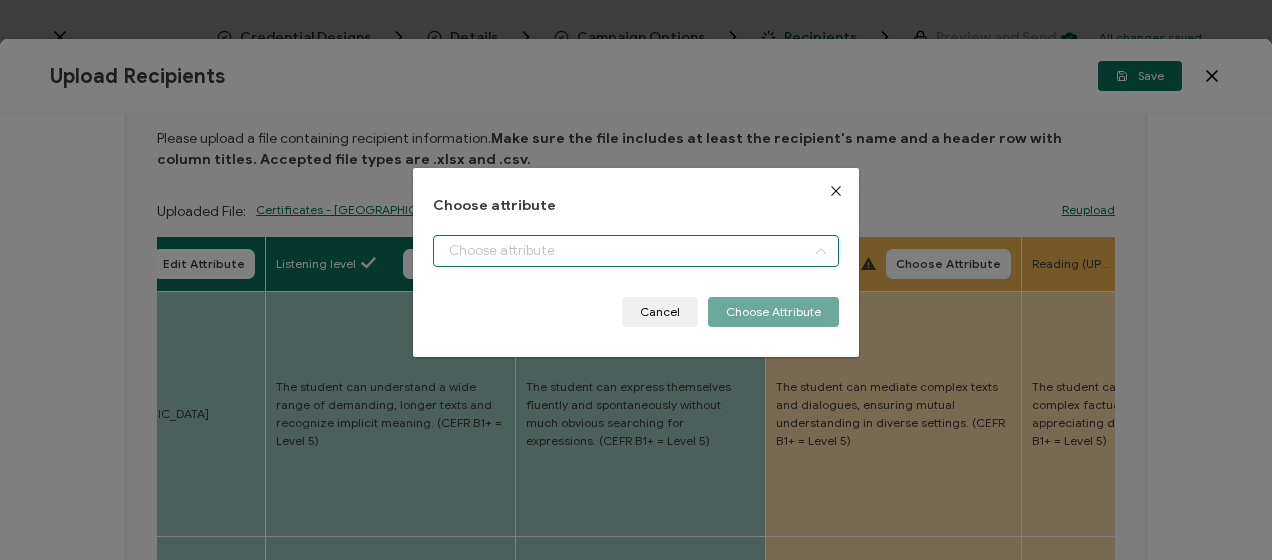 click at bounding box center [635, 251] 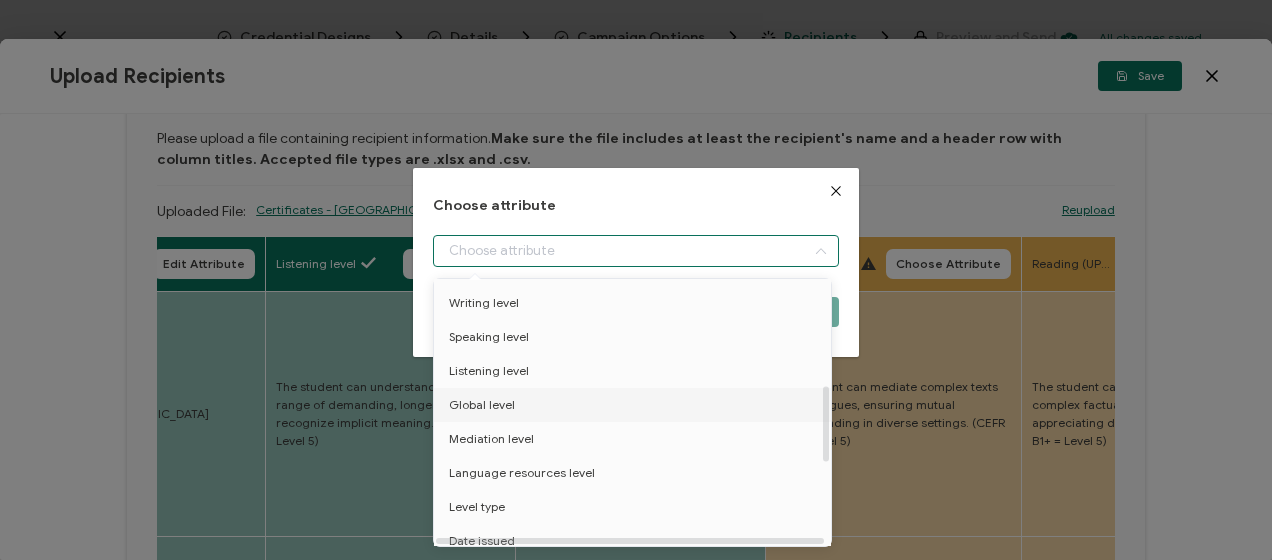 scroll, scrollTop: 400, scrollLeft: 0, axis: vertical 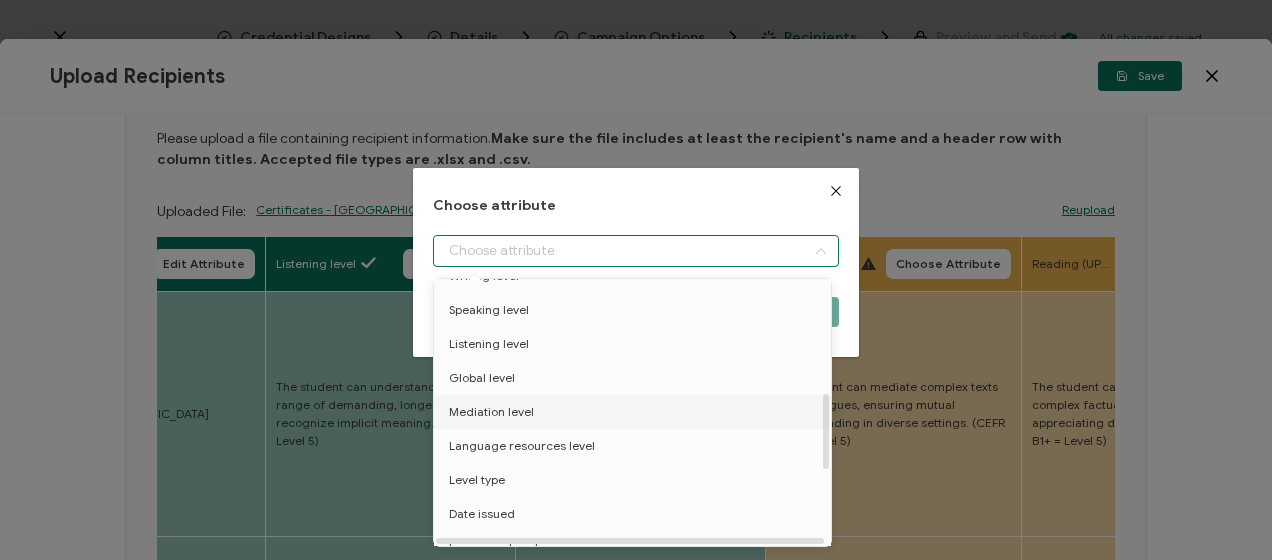 click on "Mediation level" at bounding box center (491, 412) 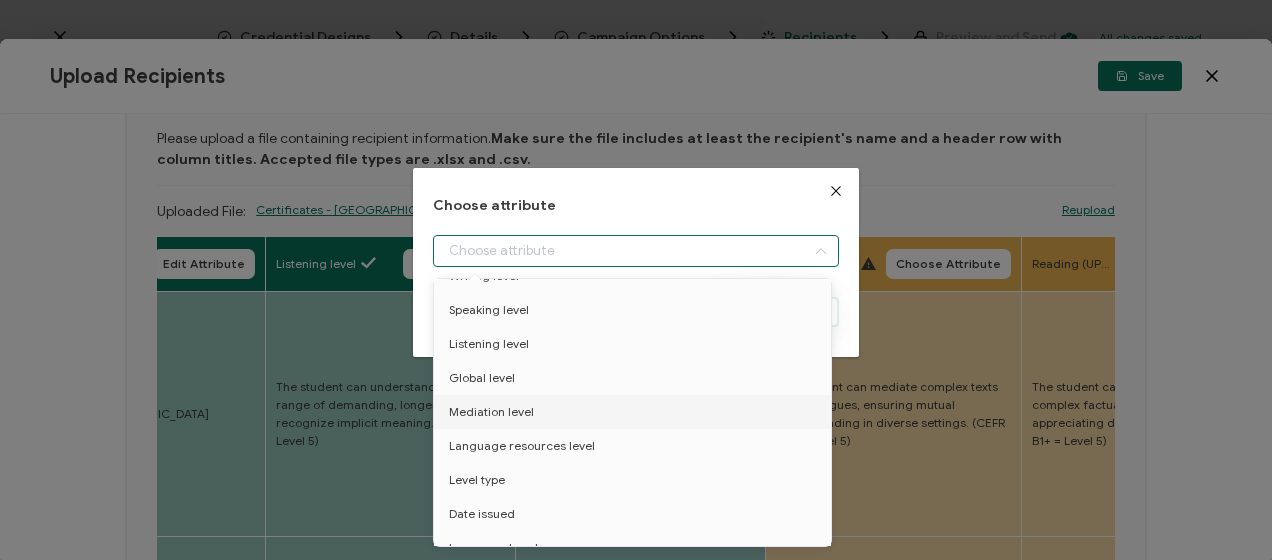 type on "Mediation level" 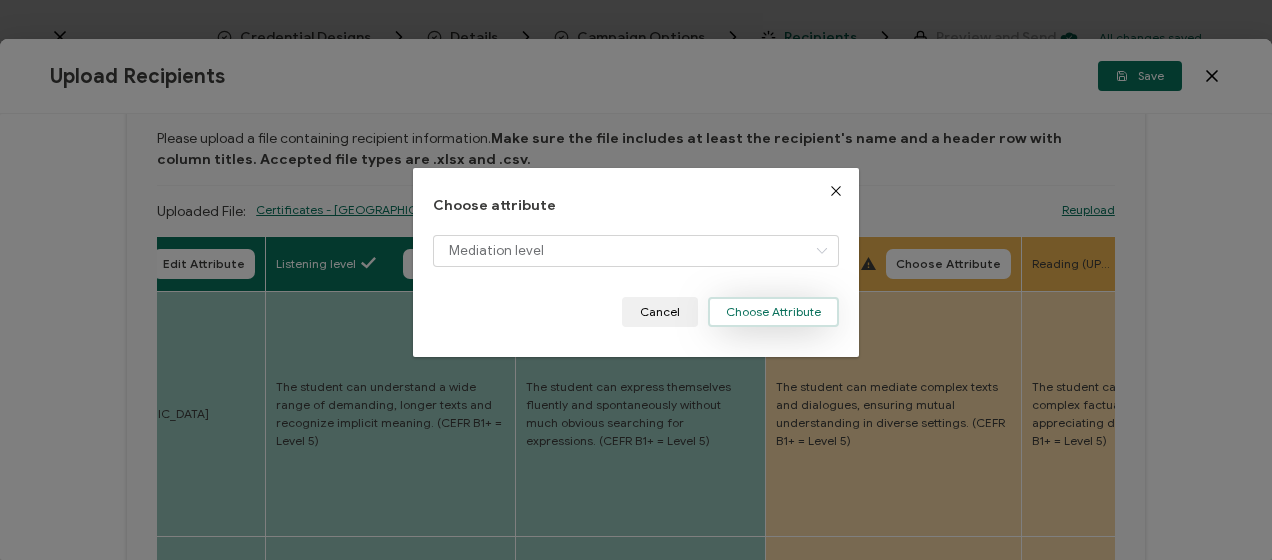 click on "Choose Attribute" at bounding box center [773, 312] 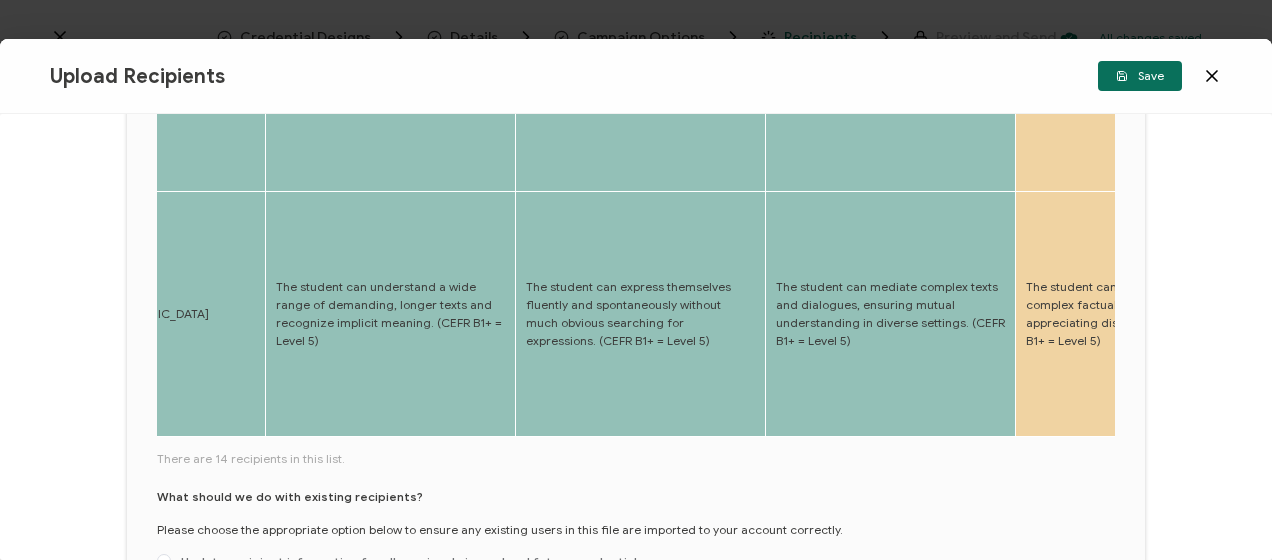 scroll, scrollTop: 1152, scrollLeft: 0, axis: vertical 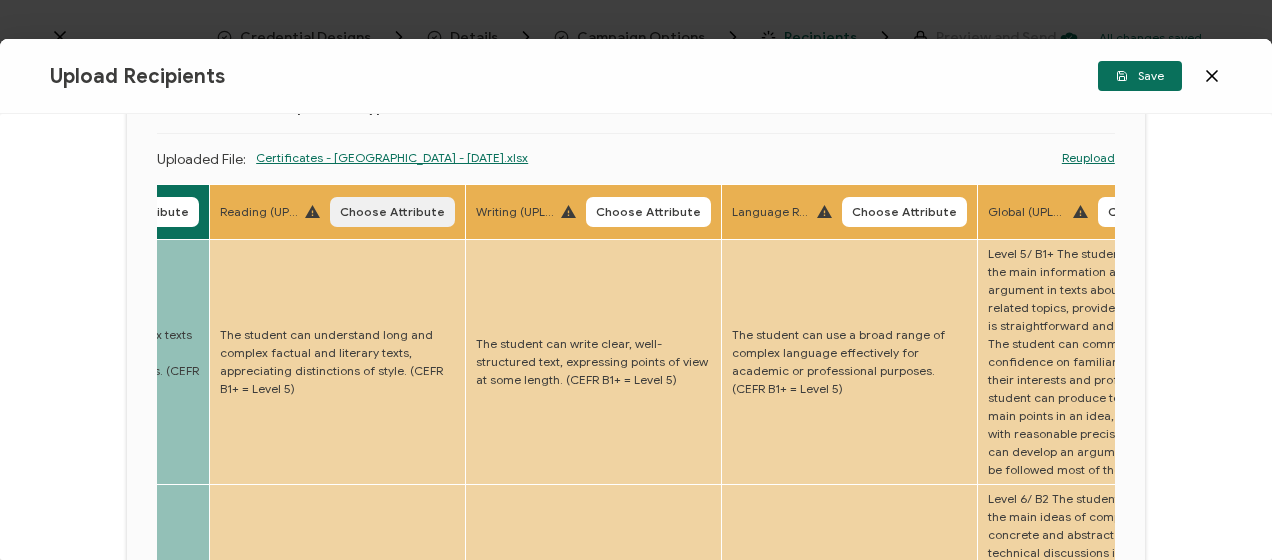 click on "Choose Attribute" at bounding box center [392, 212] 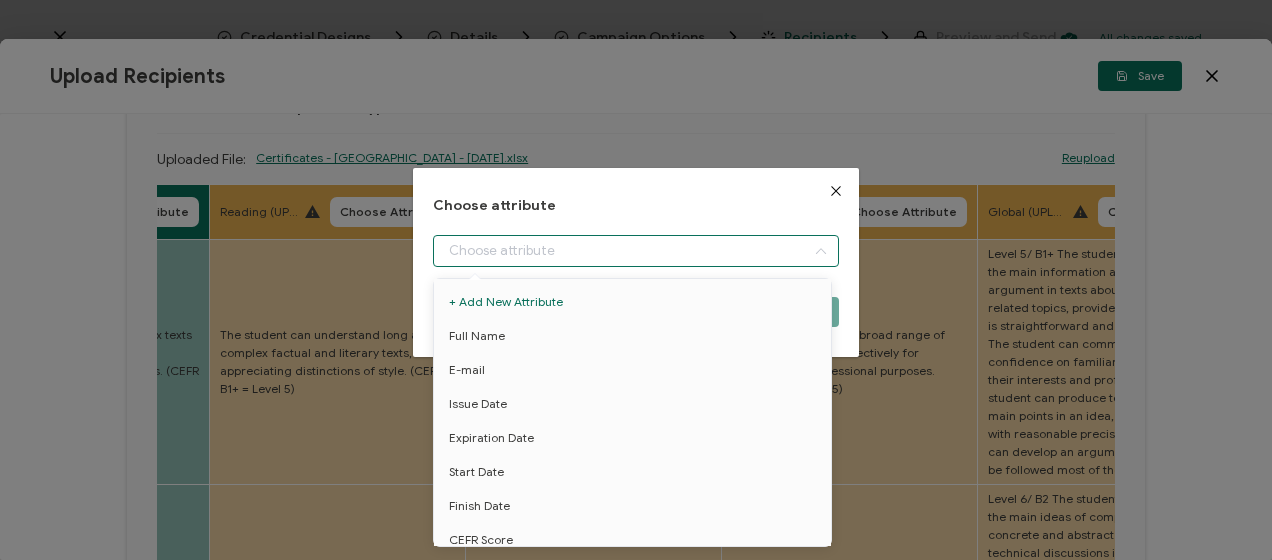 click at bounding box center (635, 251) 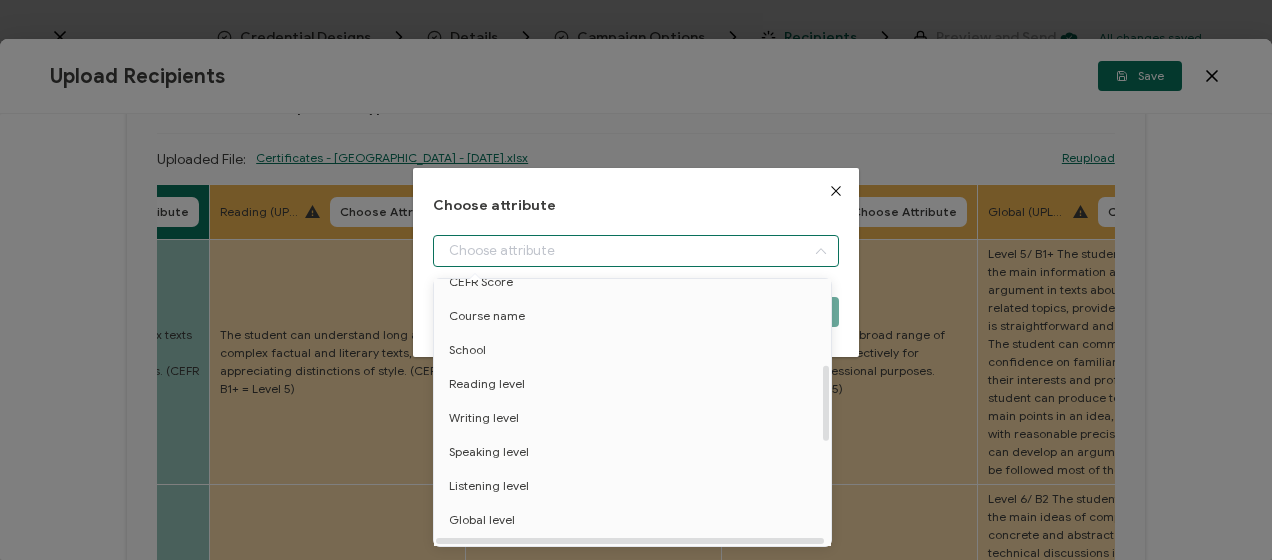 scroll, scrollTop: 300, scrollLeft: 0, axis: vertical 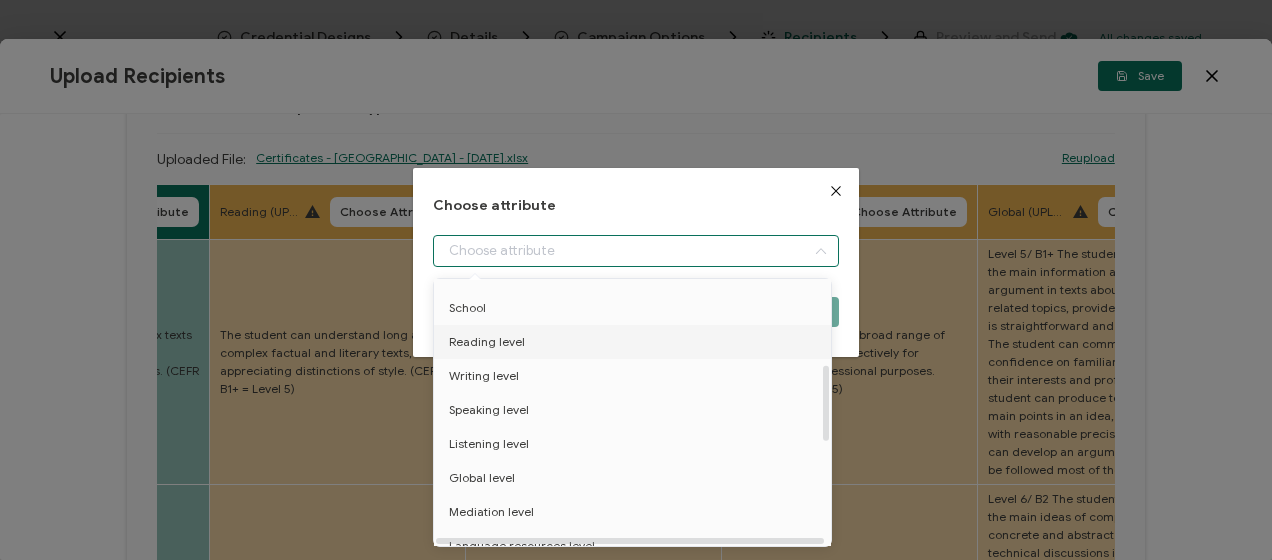 click on "Reading level" at bounding box center [487, 342] 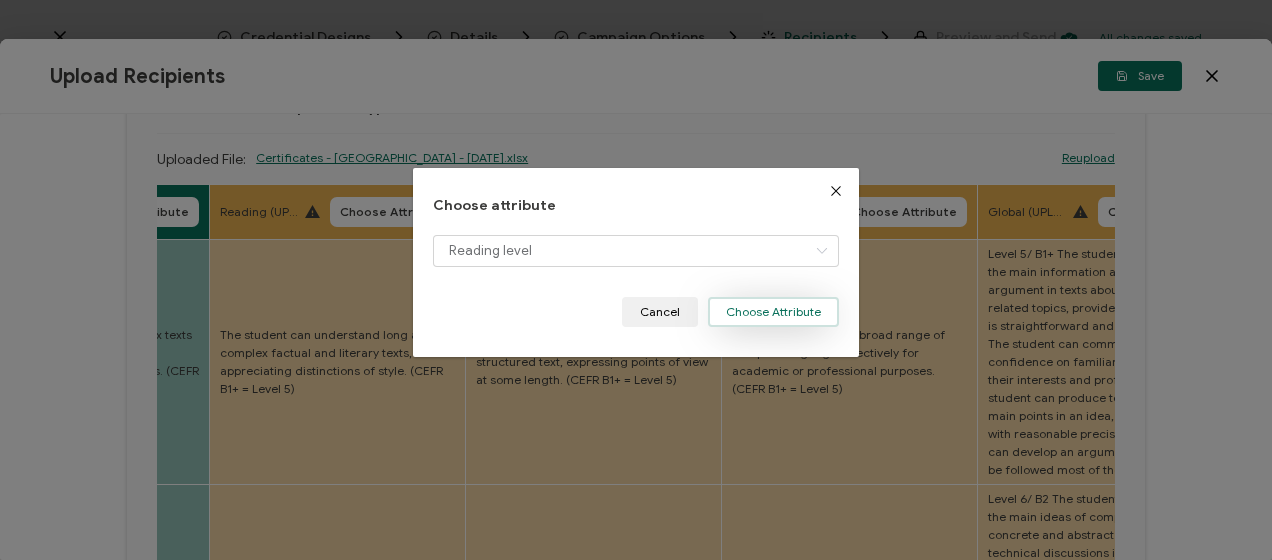 click on "Choose Attribute" at bounding box center [773, 312] 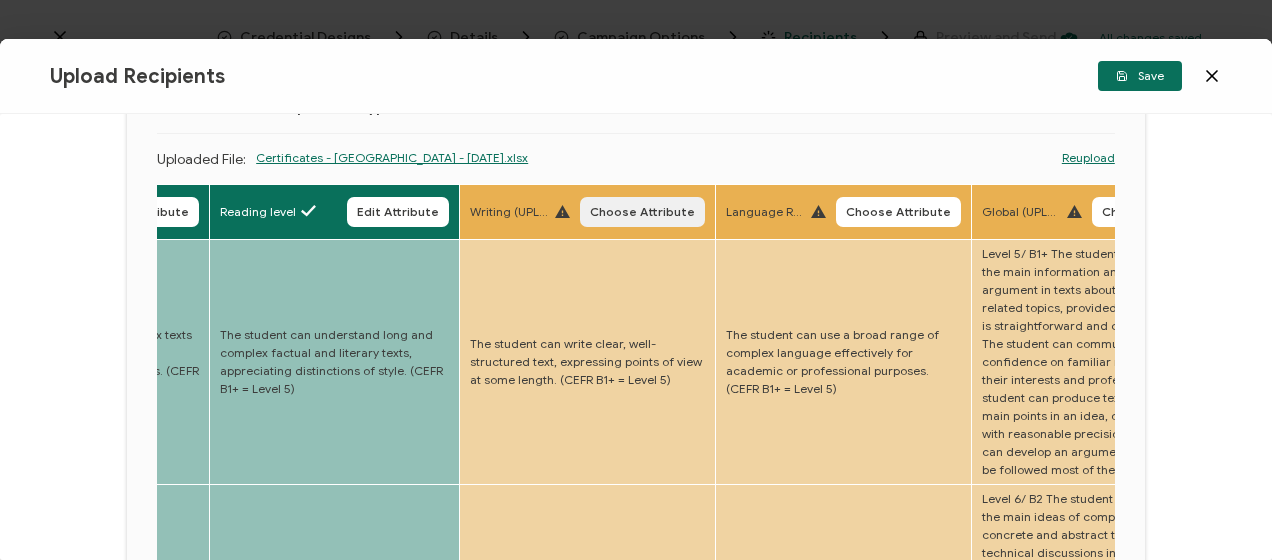 click on "Choose Attribute" at bounding box center (642, 212) 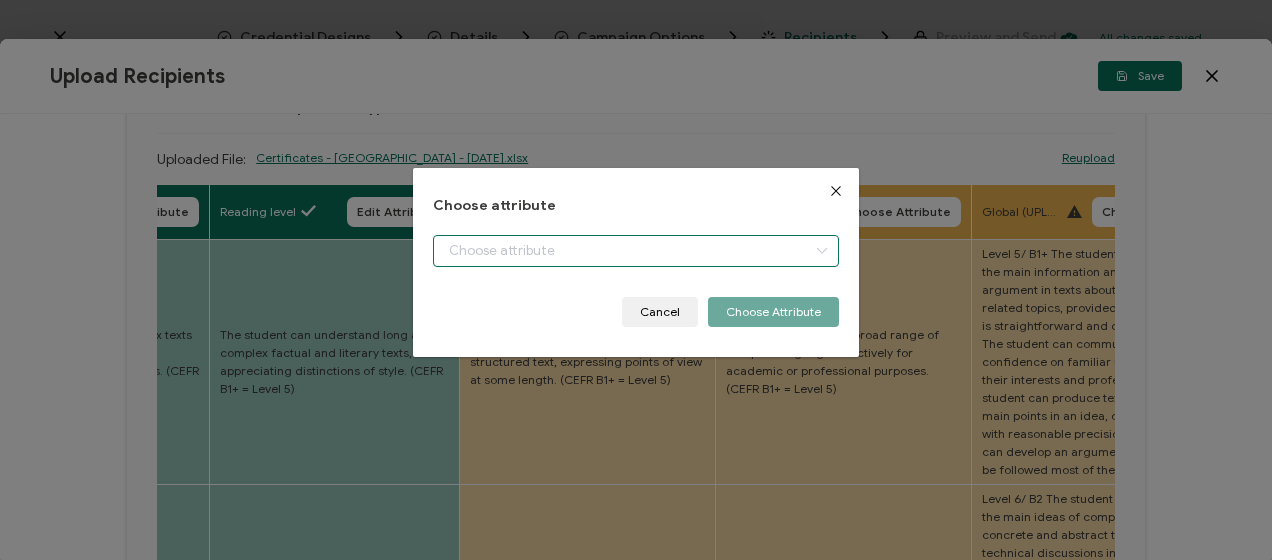 click at bounding box center [635, 251] 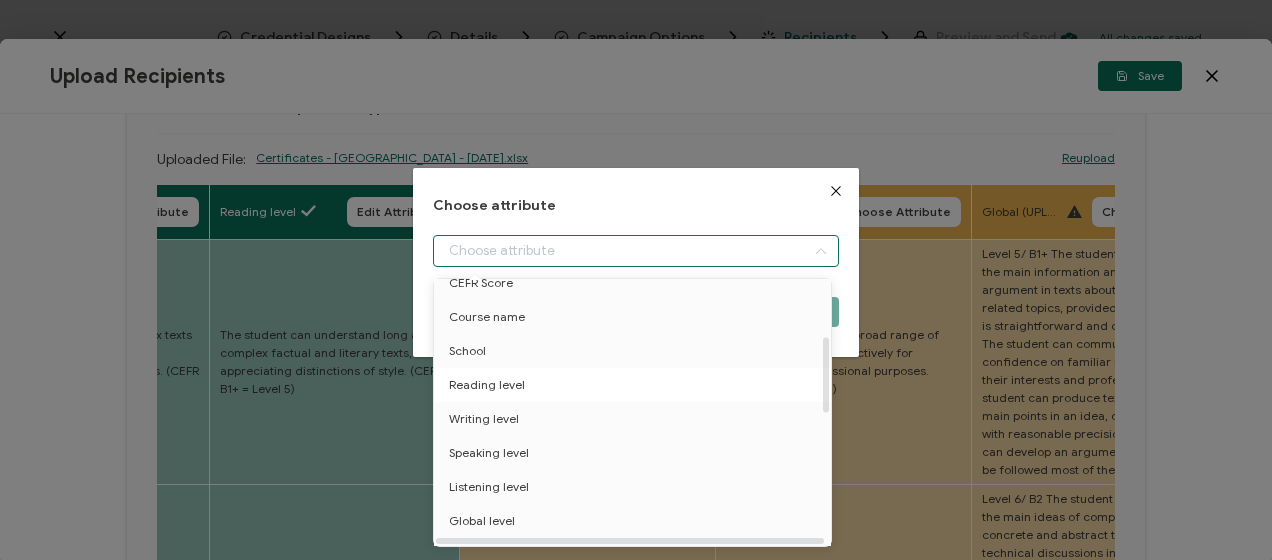 scroll, scrollTop: 300, scrollLeft: 0, axis: vertical 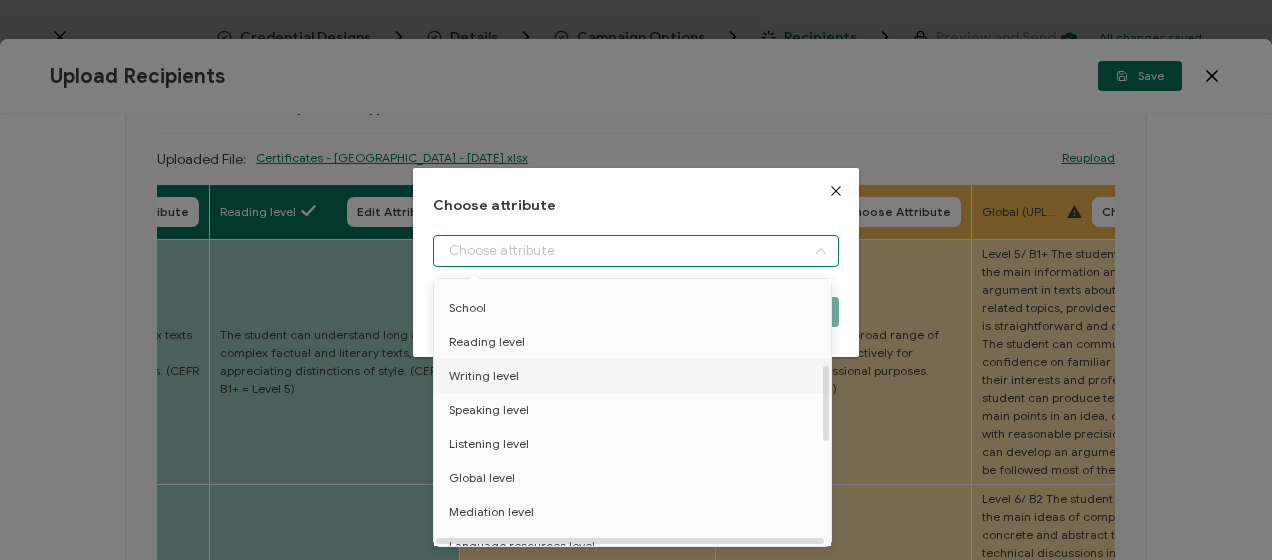 click on "Writing level" at bounding box center (636, 376) 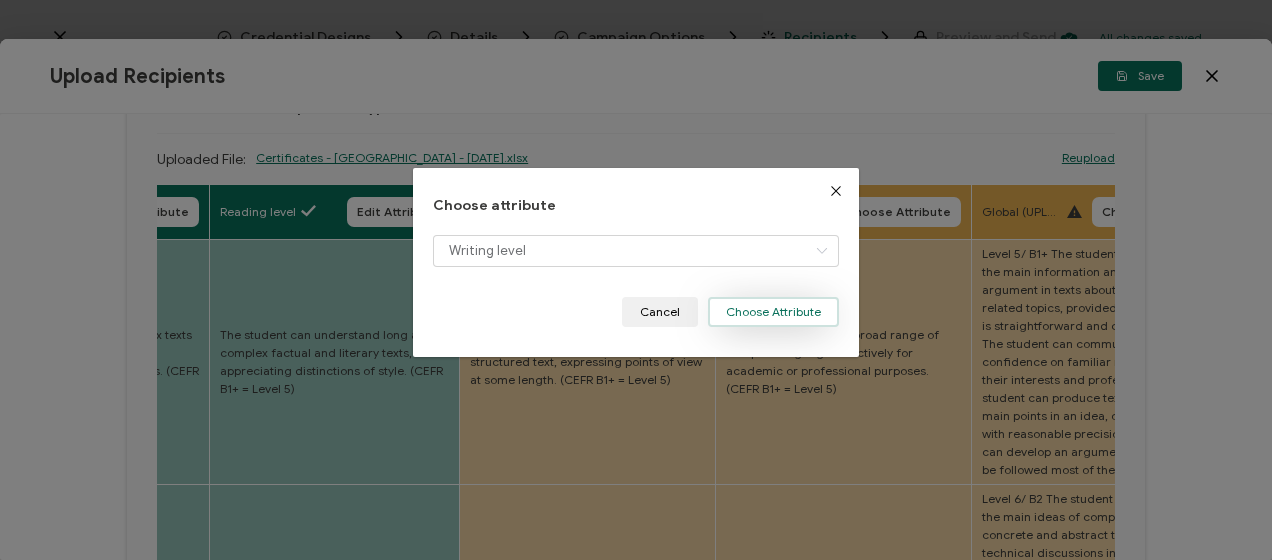 click on "Choose Attribute" at bounding box center (773, 312) 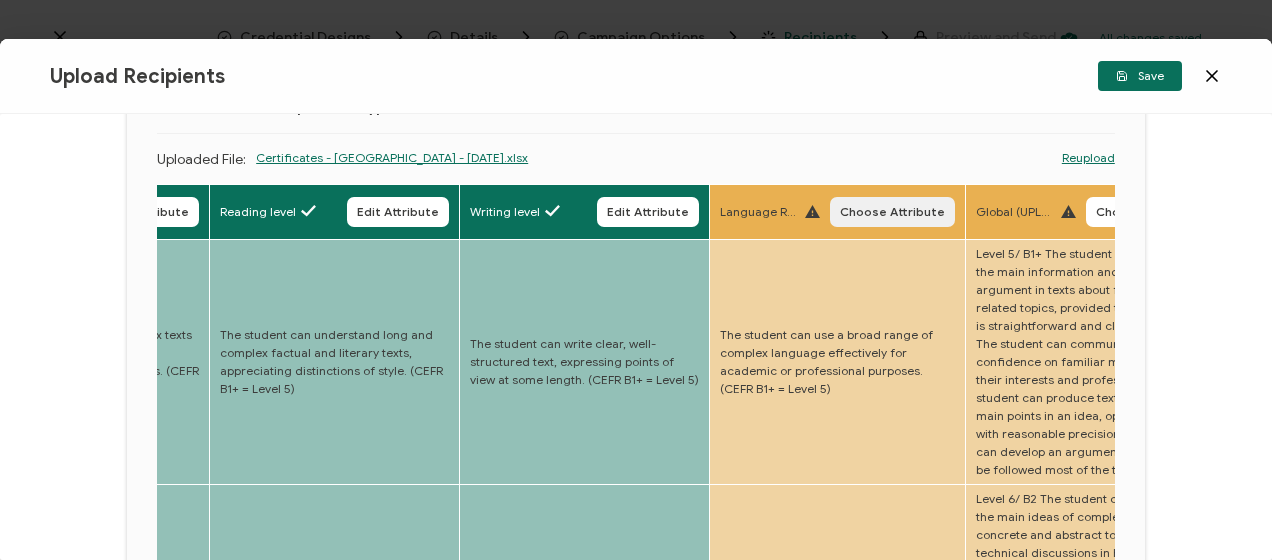 click on "Choose Attribute" at bounding box center (892, 212) 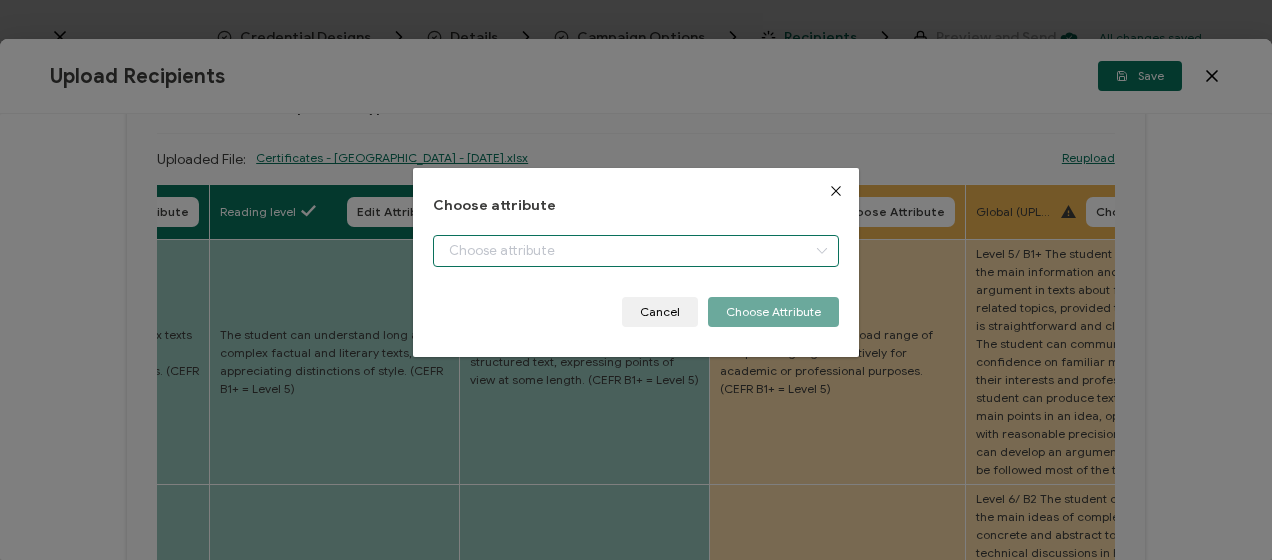 click at bounding box center [635, 251] 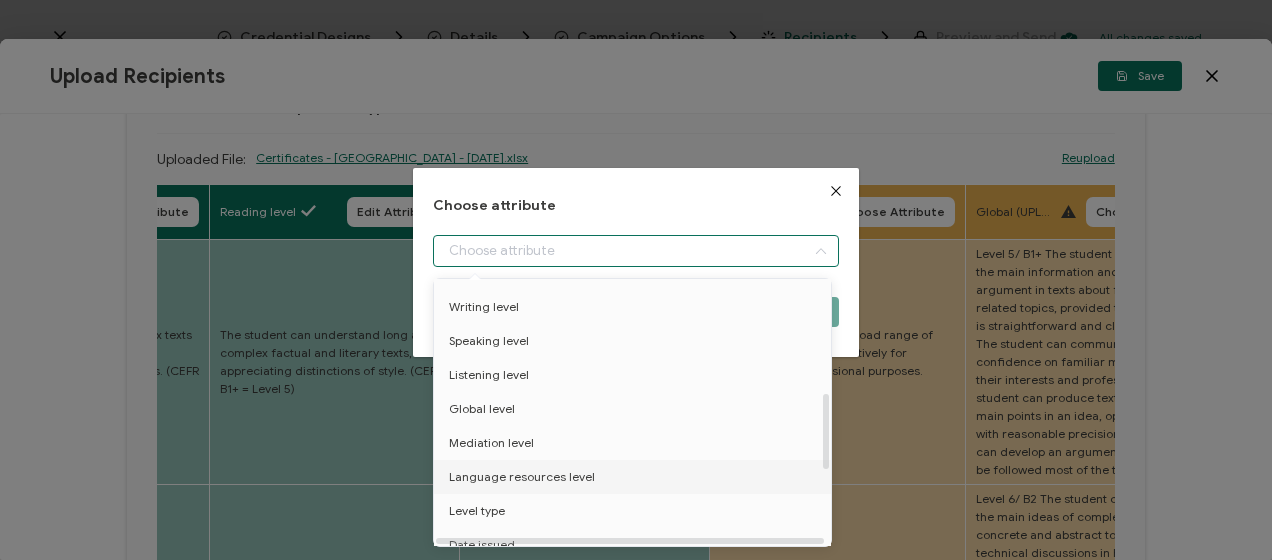scroll, scrollTop: 400, scrollLeft: 0, axis: vertical 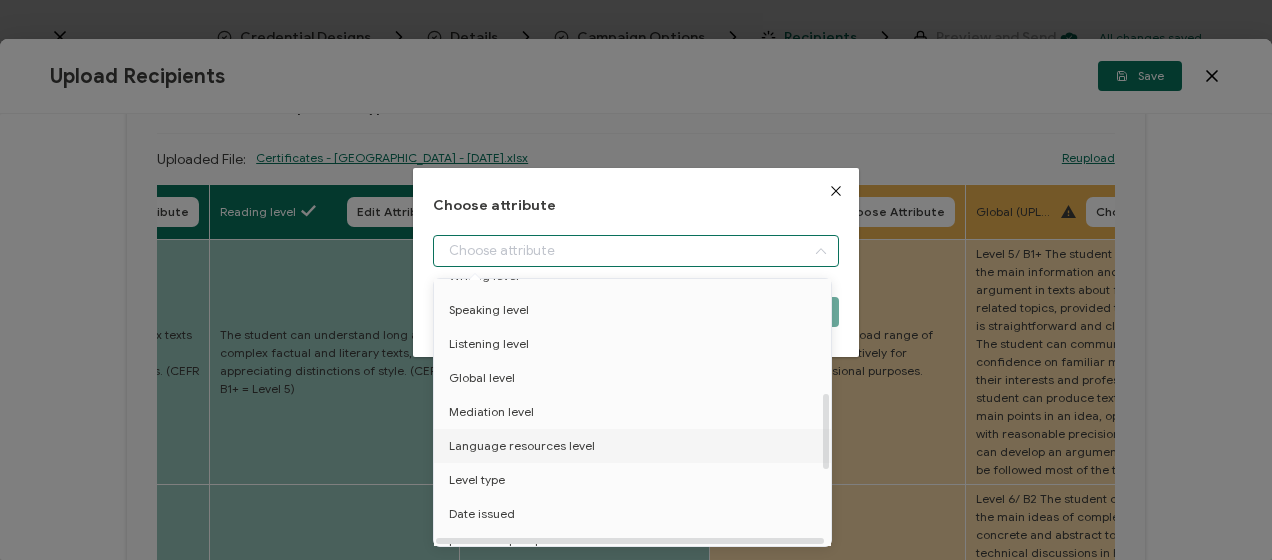 click on "Language resources level" at bounding box center (522, 446) 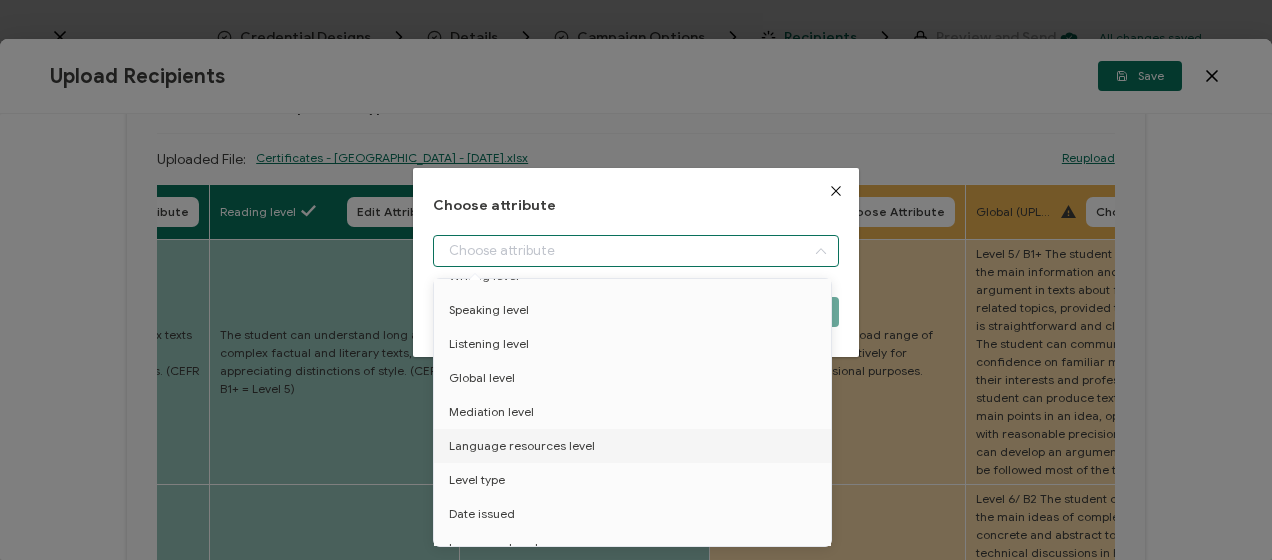 type on "Language resources level" 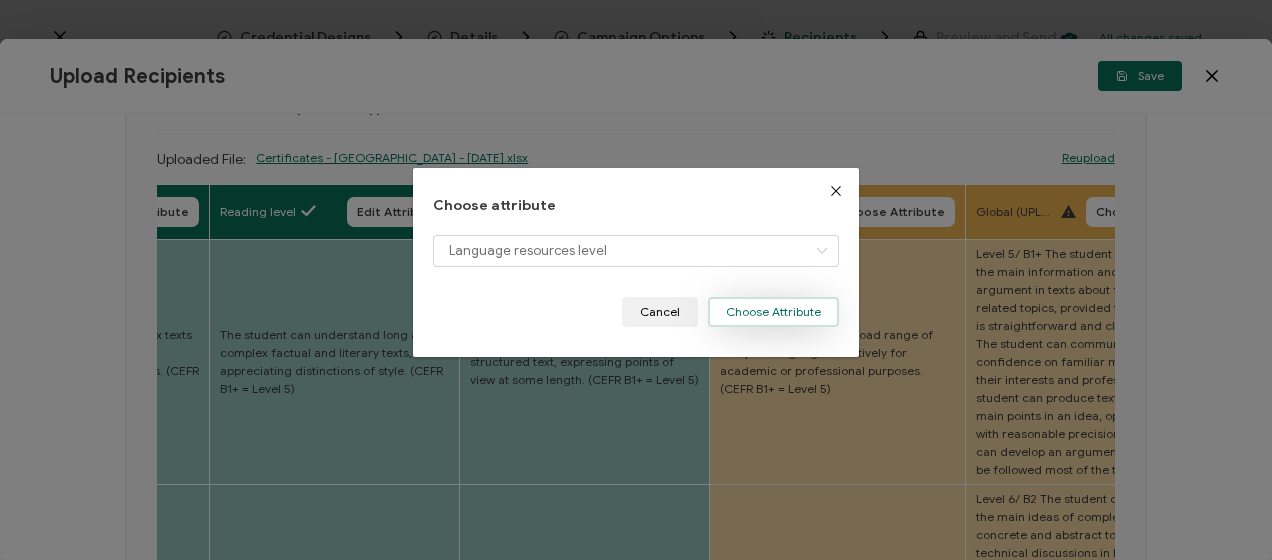 click on "Choose Attribute" at bounding box center [773, 312] 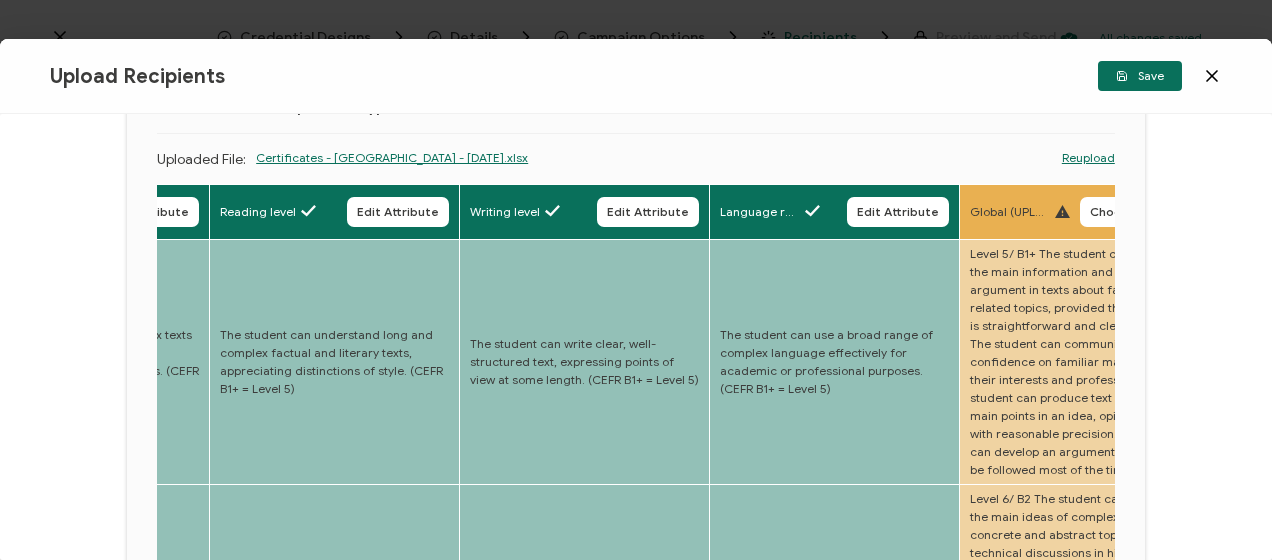 drag, startPoint x: 1087, startPoint y: 212, endPoint x: 1066, endPoint y: 214, distance: 21.095022 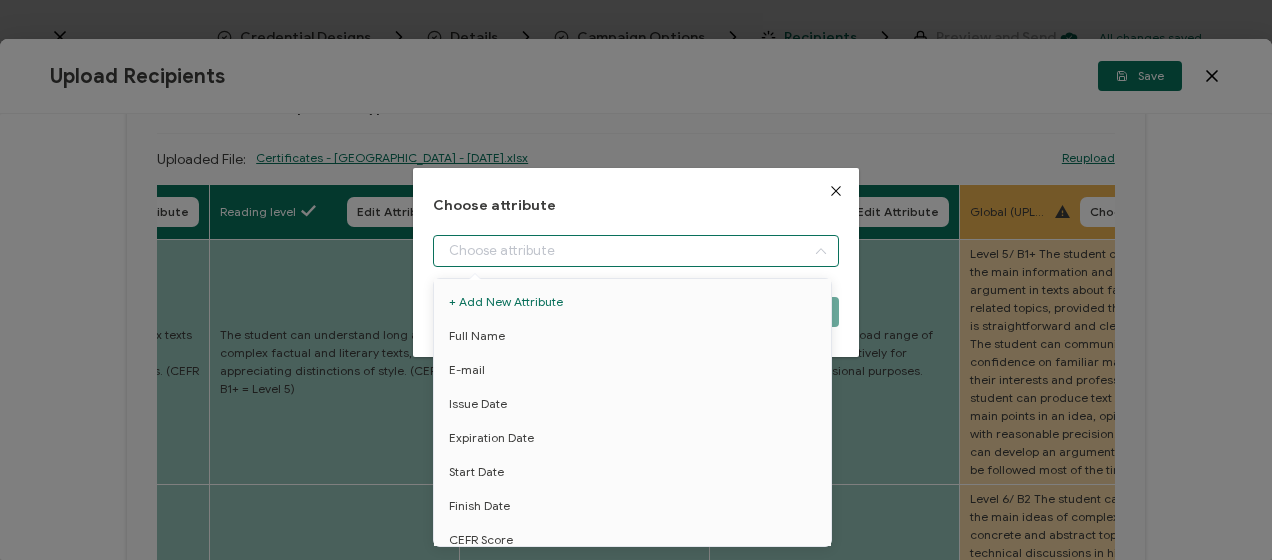 click at bounding box center (635, 251) 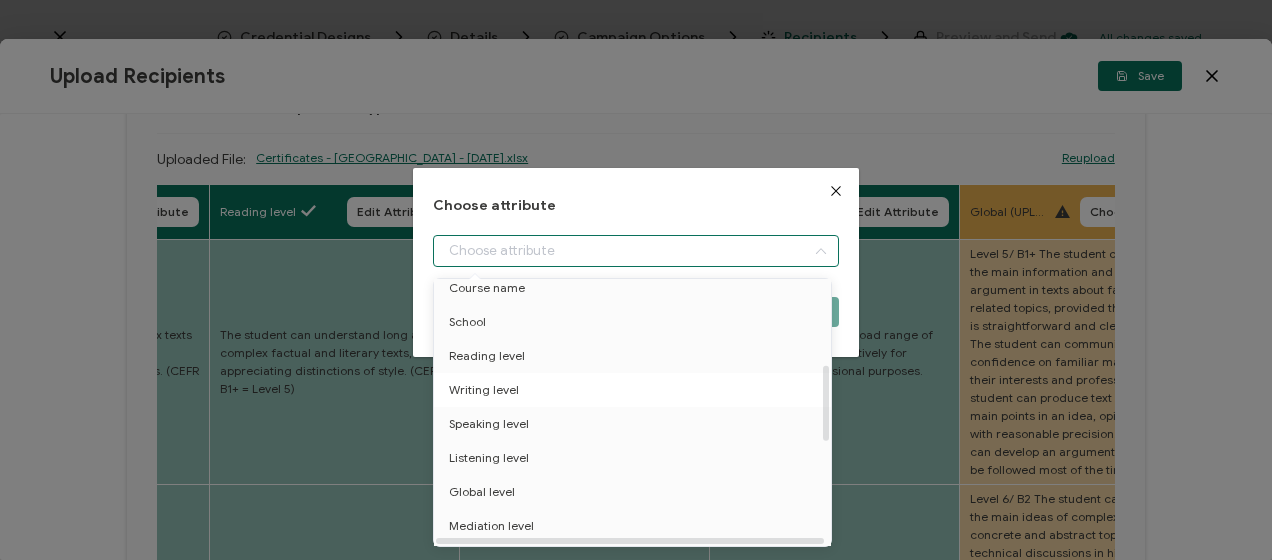 scroll, scrollTop: 300, scrollLeft: 0, axis: vertical 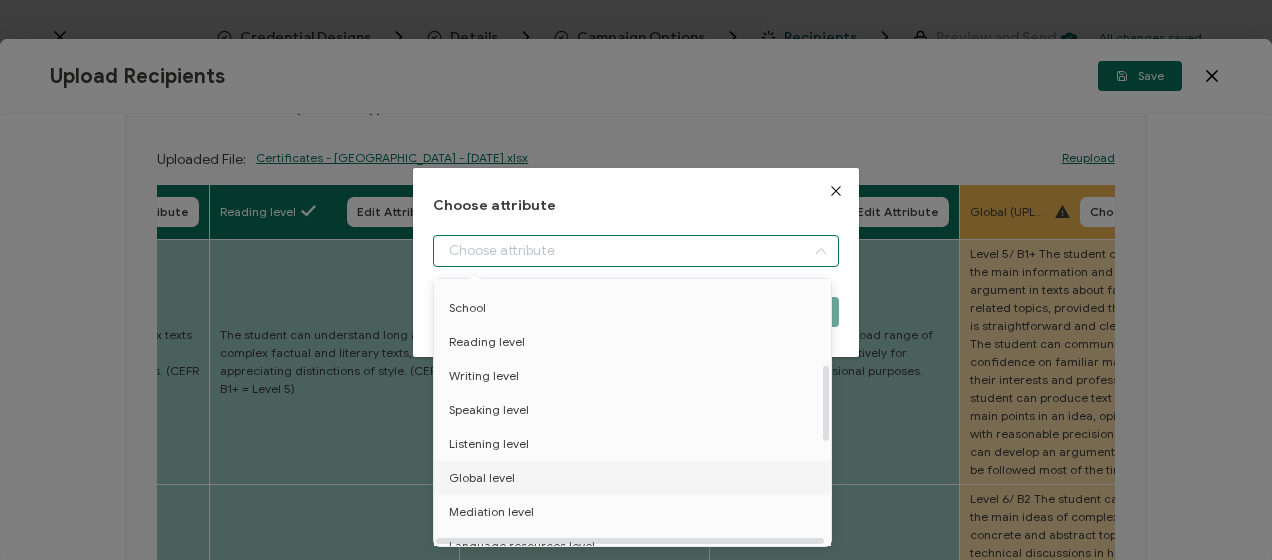 click on "Global level" at bounding box center [482, 478] 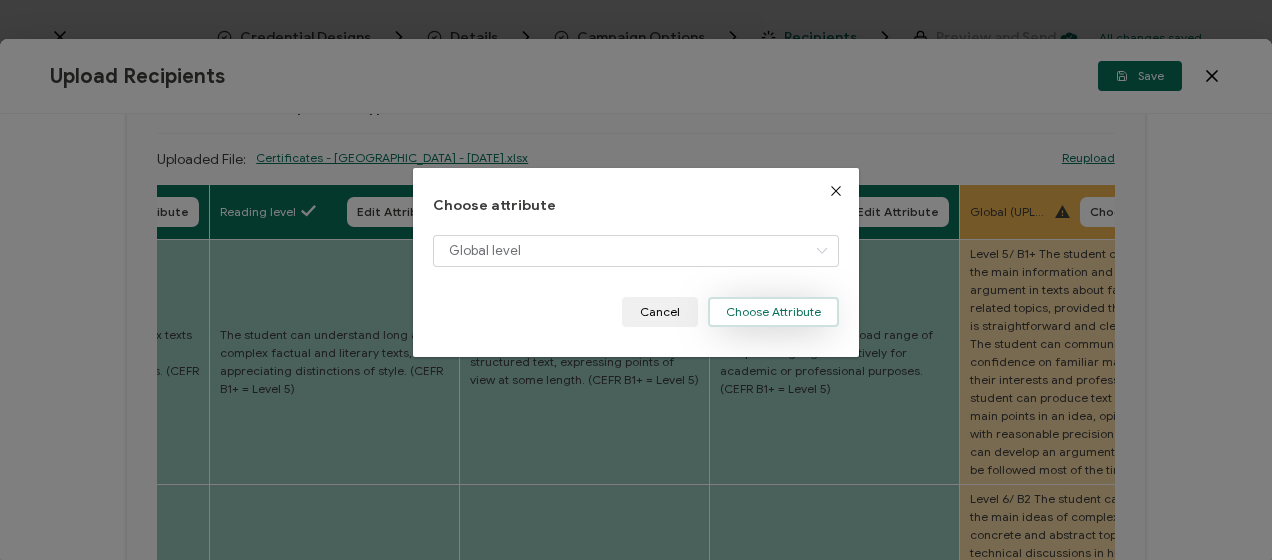 click on "Choose Attribute" at bounding box center (773, 312) 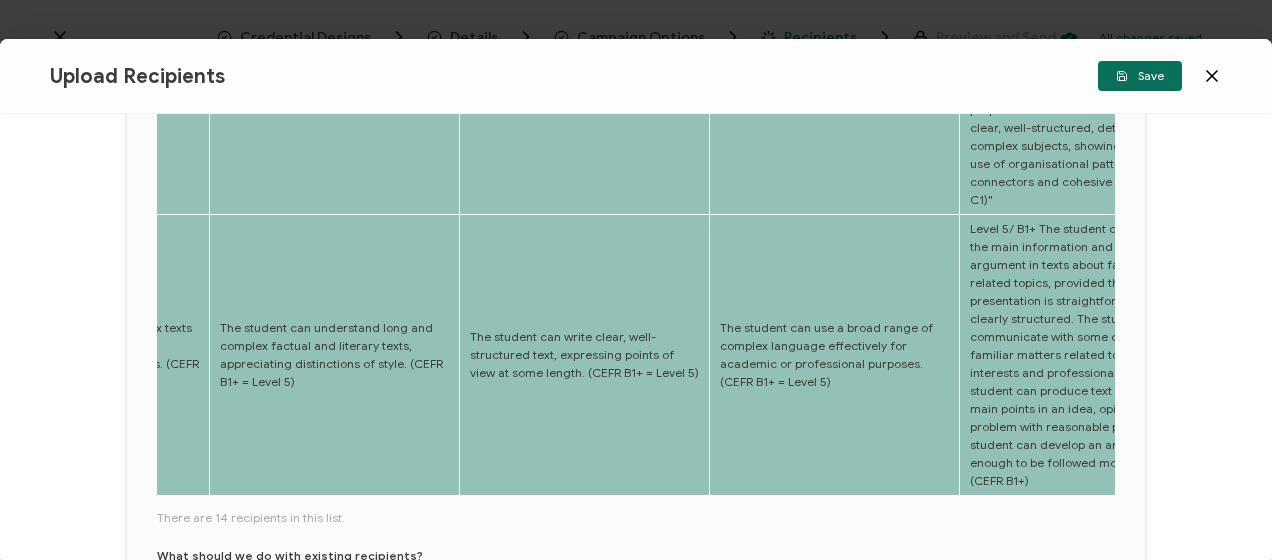 scroll, scrollTop: 1052, scrollLeft: 0, axis: vertical 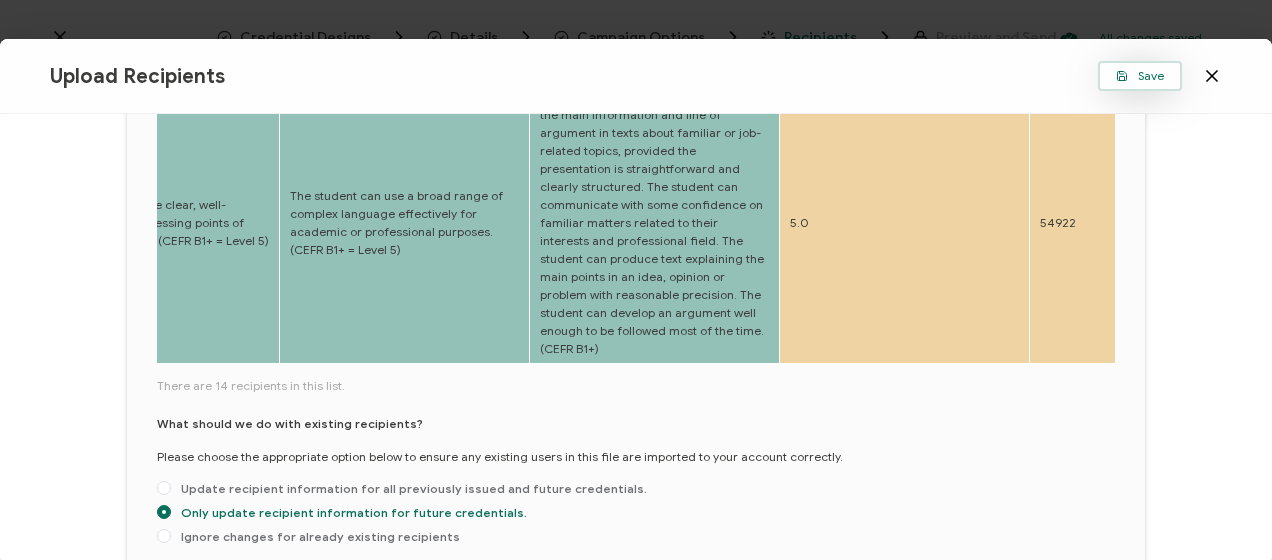 click on "Save" at bounding box center (1140, 76) 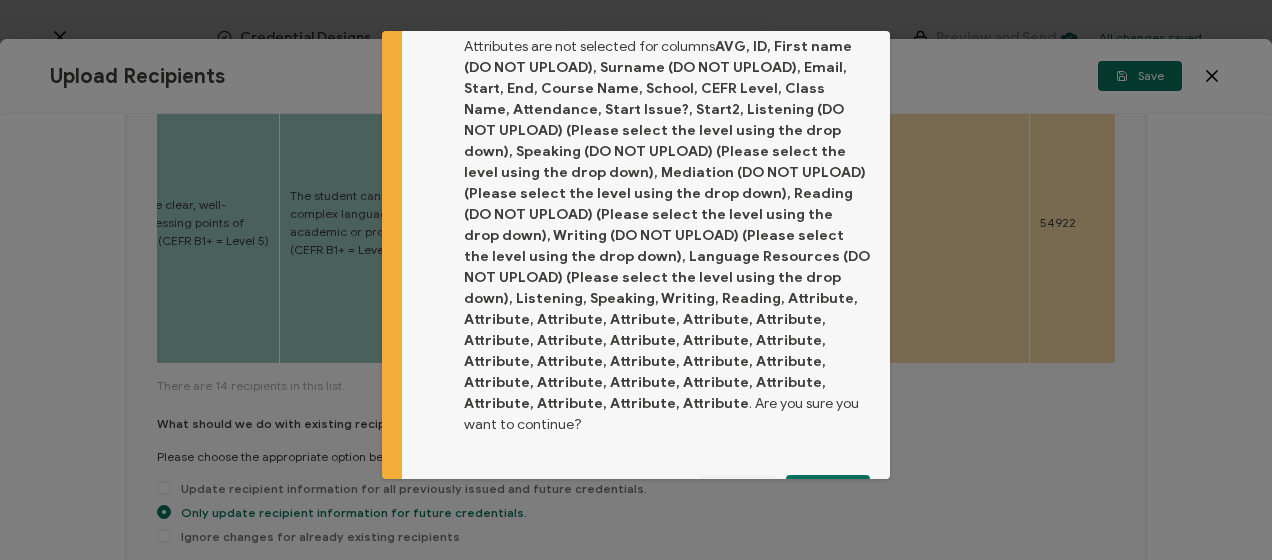 scroll, scrollTop: 74, scrollLeft: 0, axis: vertical 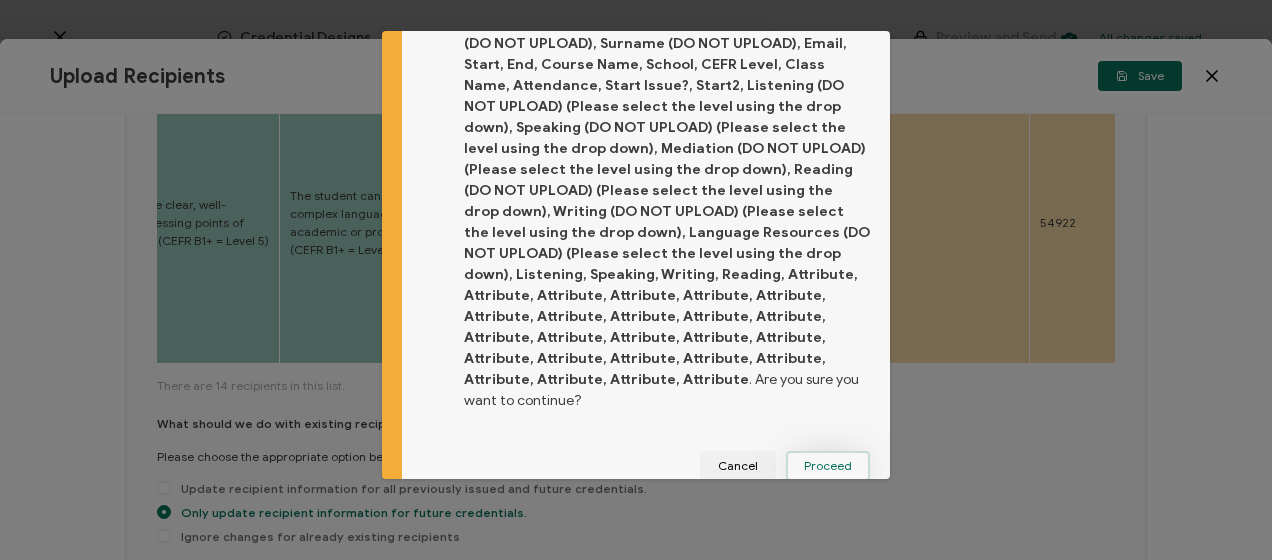 drag, startPoint x: 804, startPoint y: 434, endPoint x: 787, endPoint y: 428, distance: 18.027756 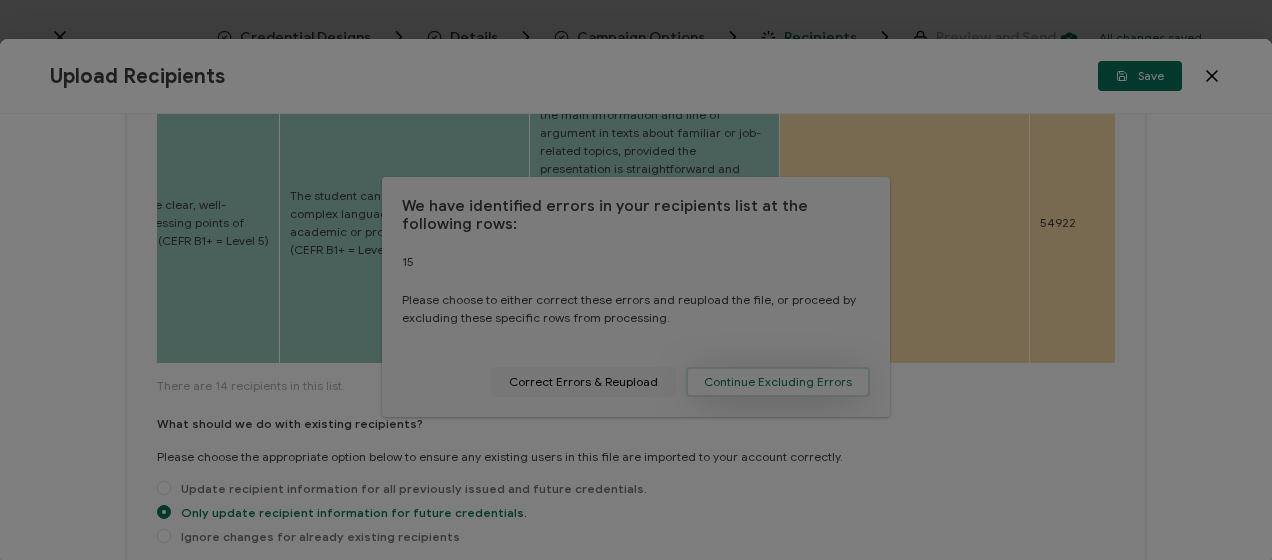click at bounding box center (636, 280) 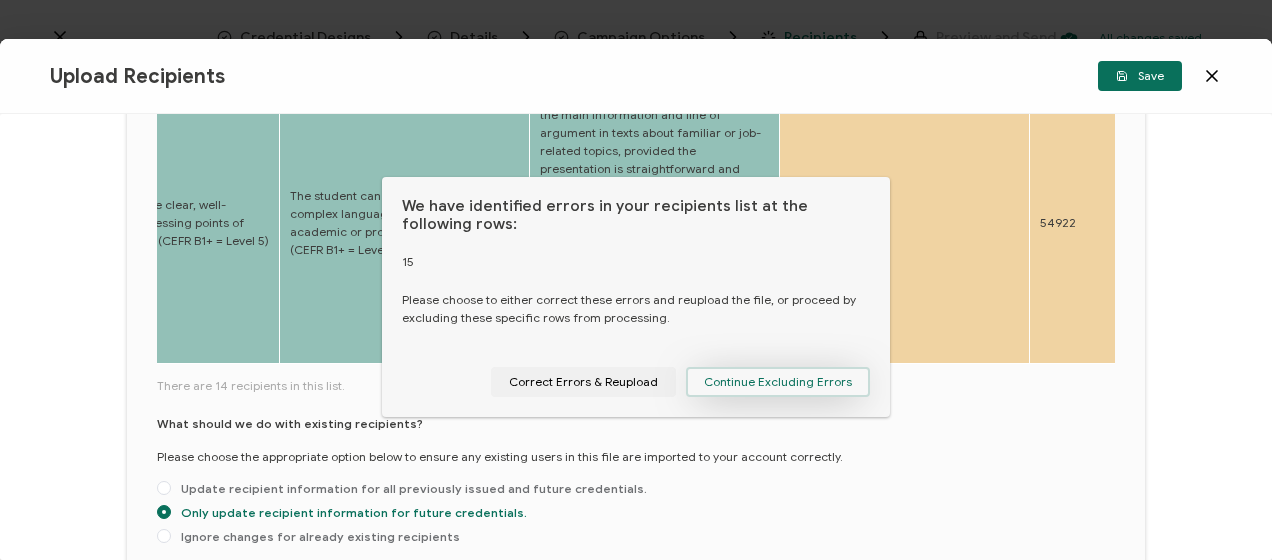 click on "Continue Excluding Errors" at bounding box center [778, 382] 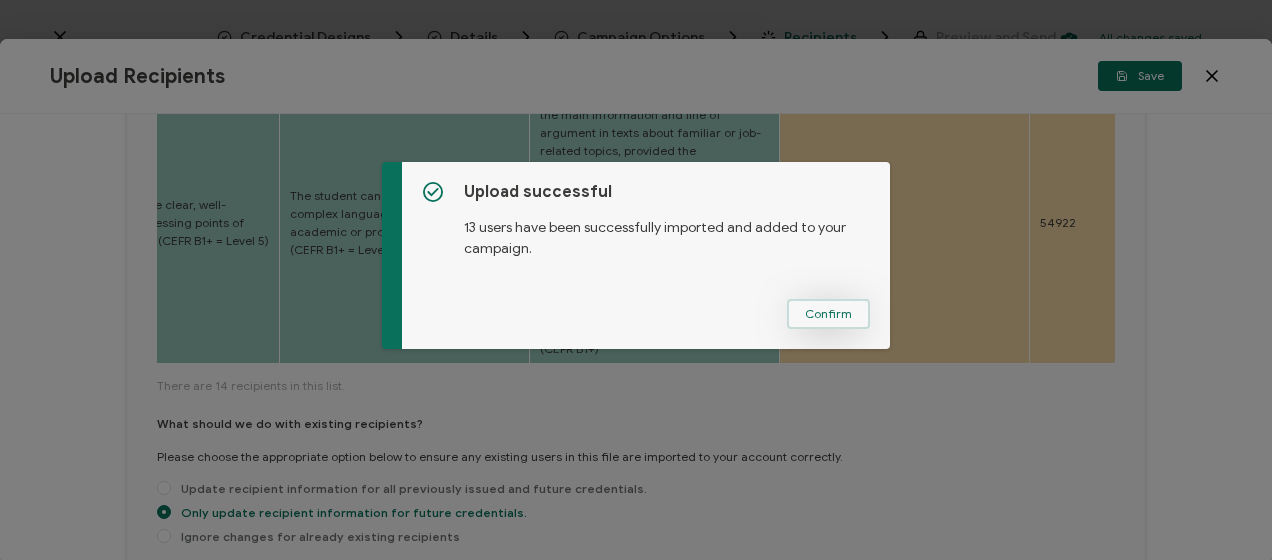 click on "Confirm" at bounding box center [828, 314] 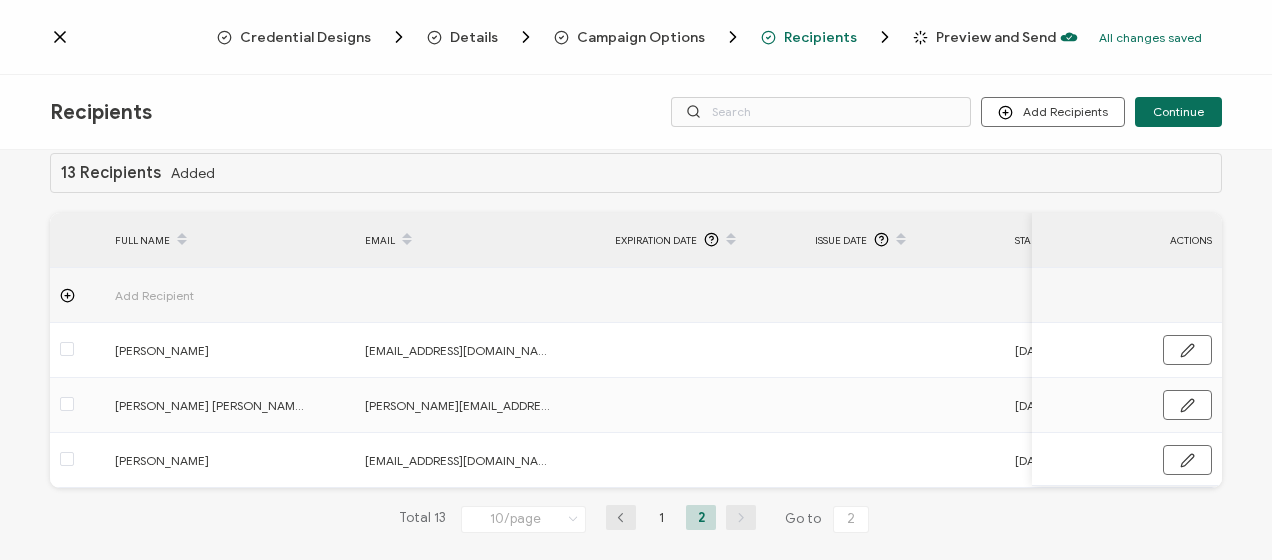 scroll, scrollTop: 42, scrollLeft: 0, axis: vertical 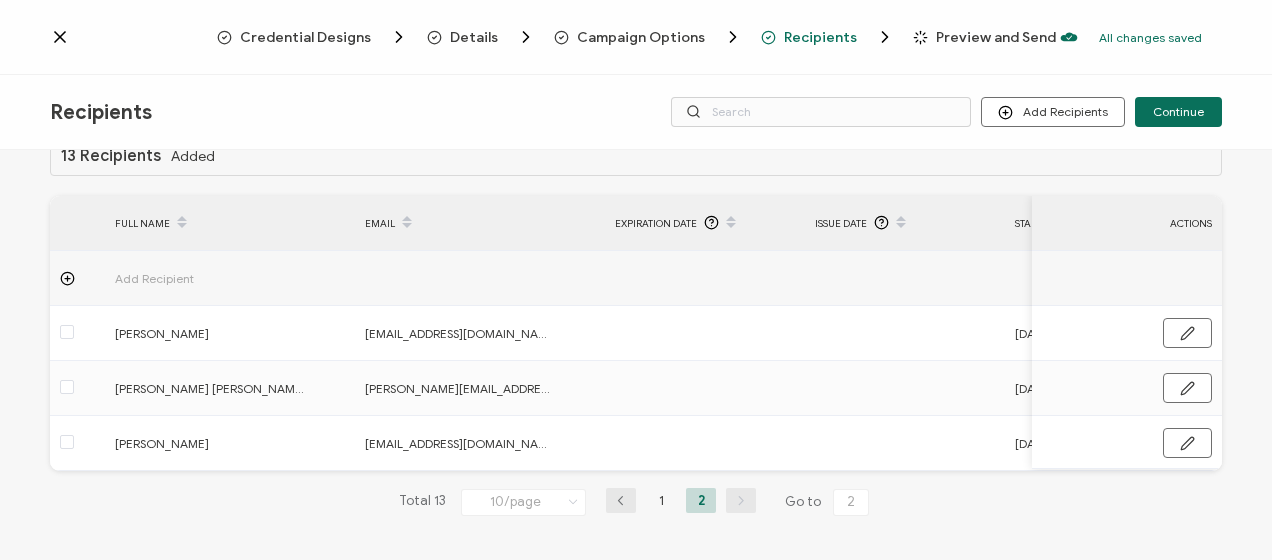 click on "2" at bounding box center (701, 500) 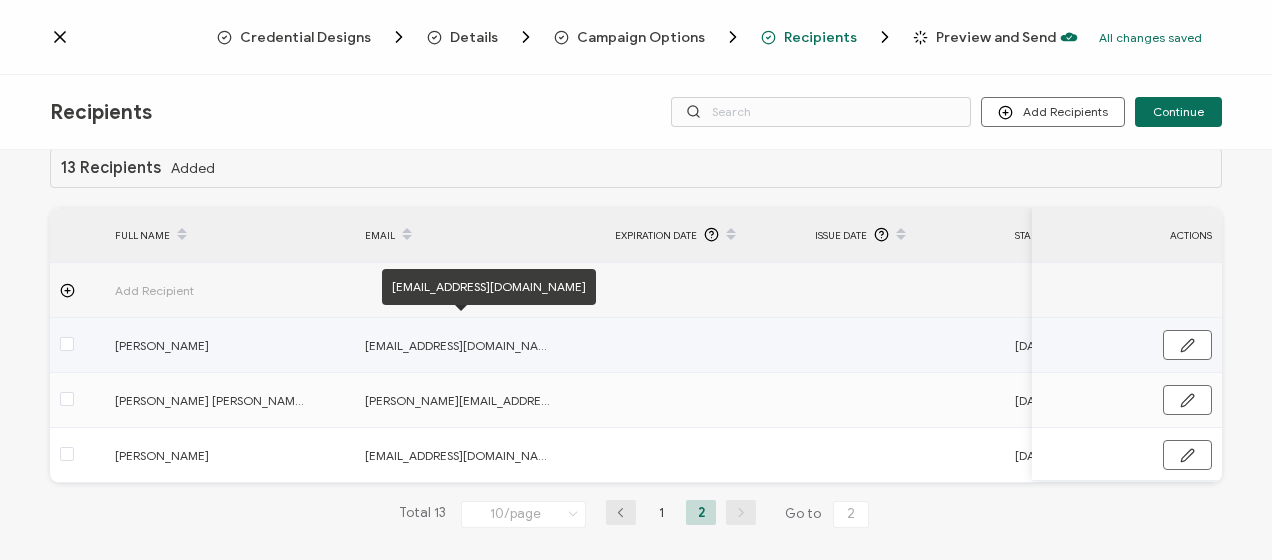 scroll, scrollTop: 42, scrollLeft: 0, axis: vertical 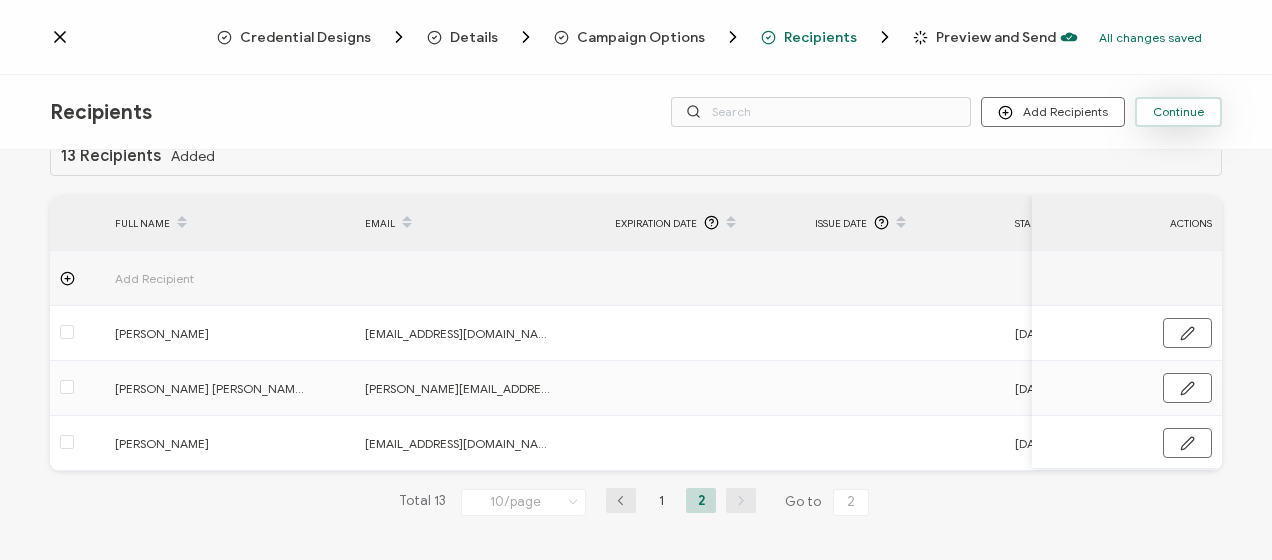 click on "Continue" at bounding box center (1178, 112) 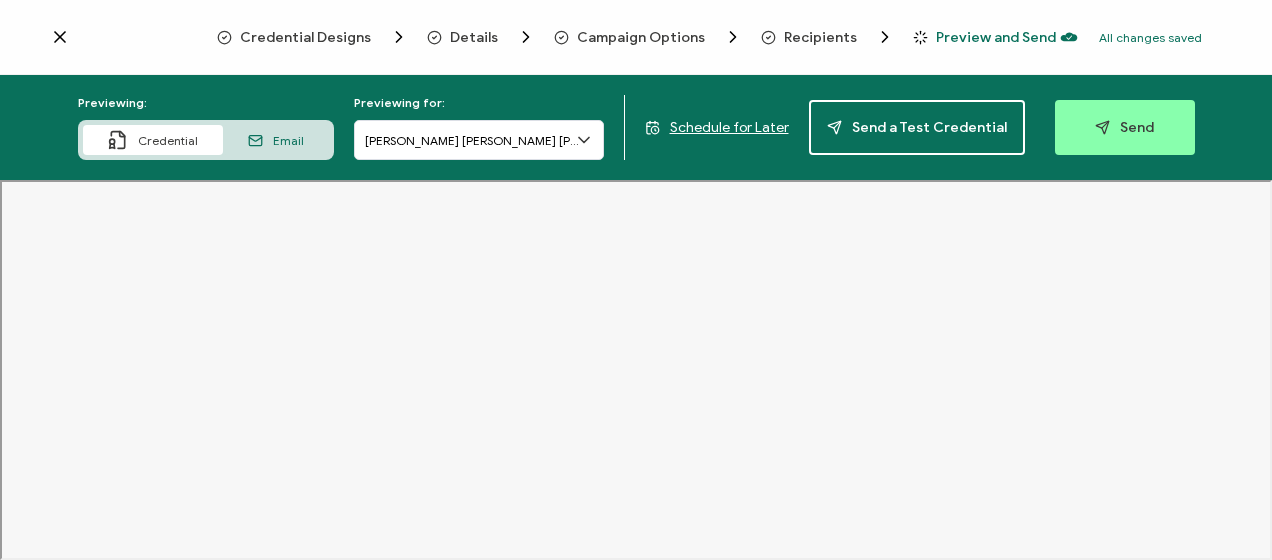click on "Schedule for Later" at bounding box center [729, 127] 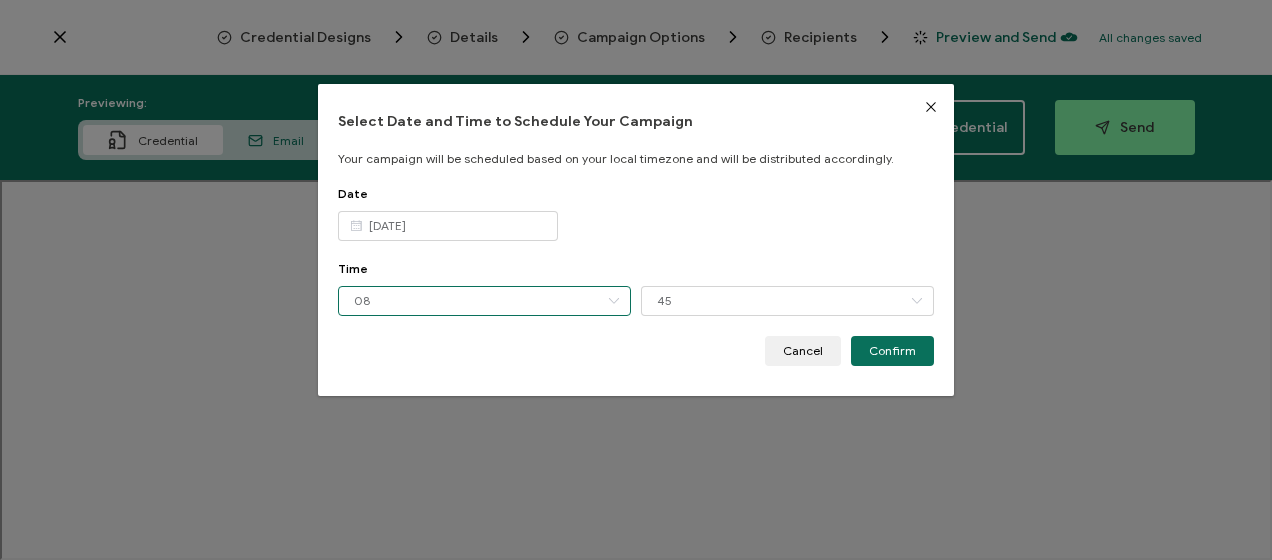 click on "08" at bounding box center (484, 301) 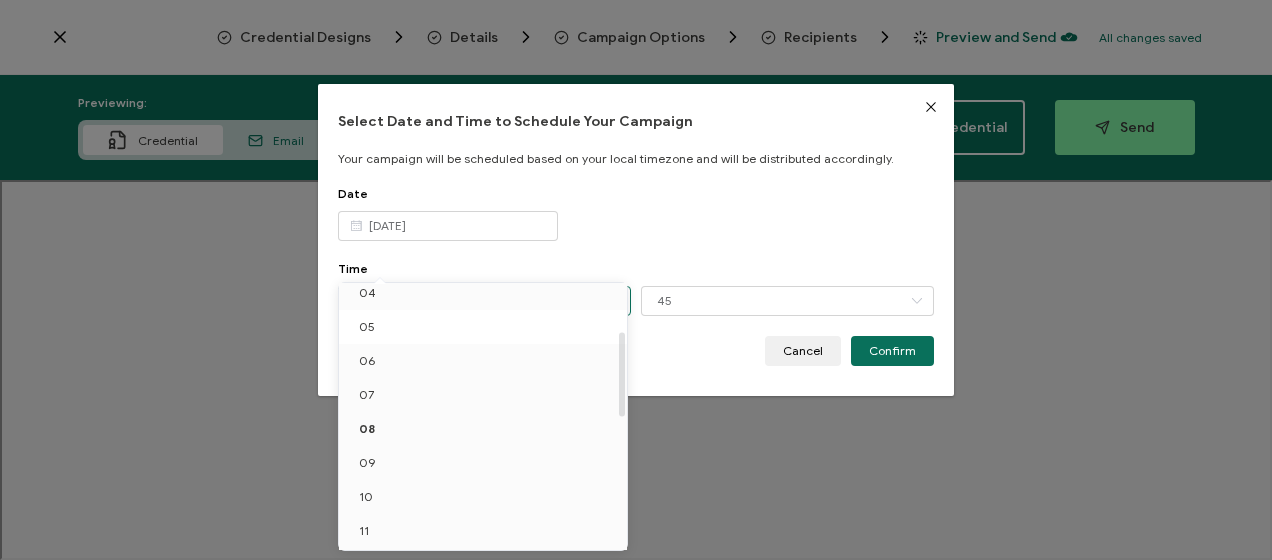 scroll, scrollTop: 248, scrollLeft: 0, axis: vertical 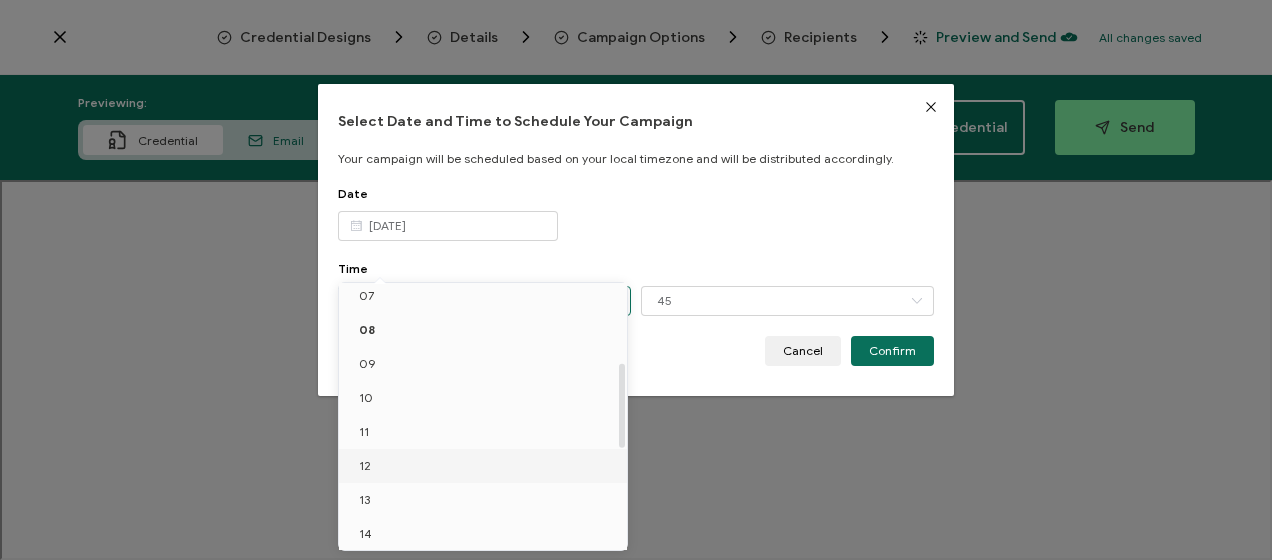 click on "12" at bounding box center [486, 466] 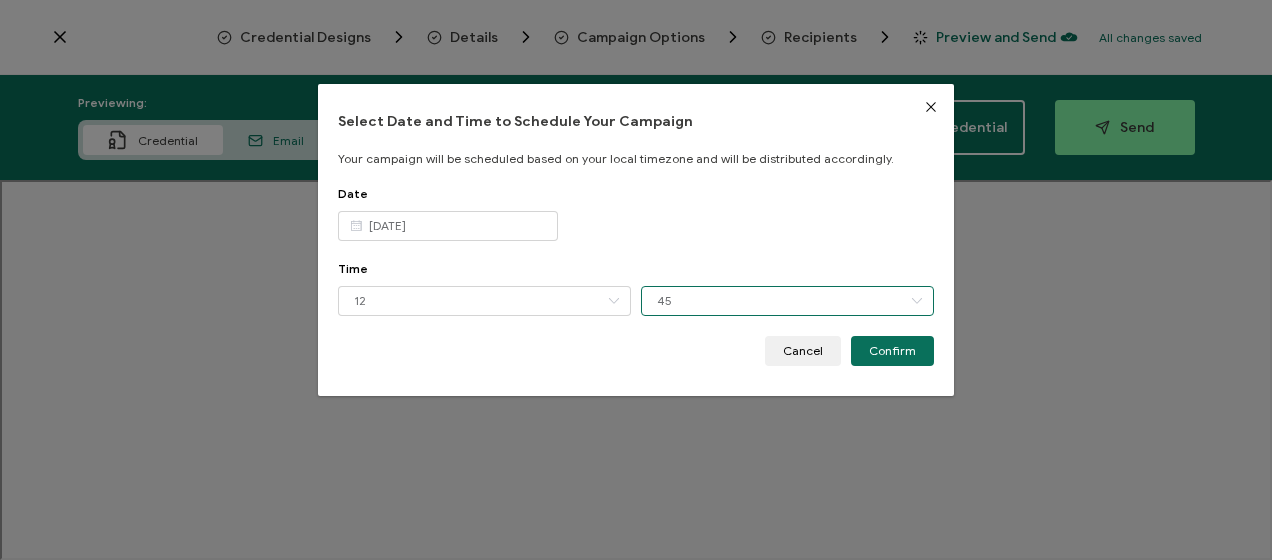 click on "45" at bounding box center [787, 301] 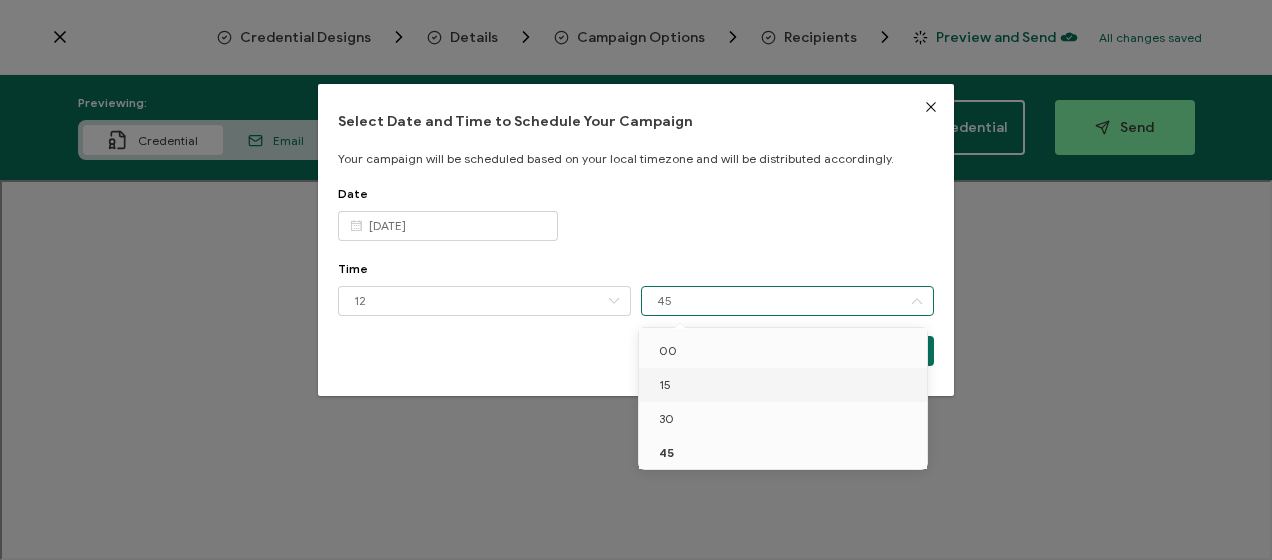 click on "15" at bounding box center (786, 385) 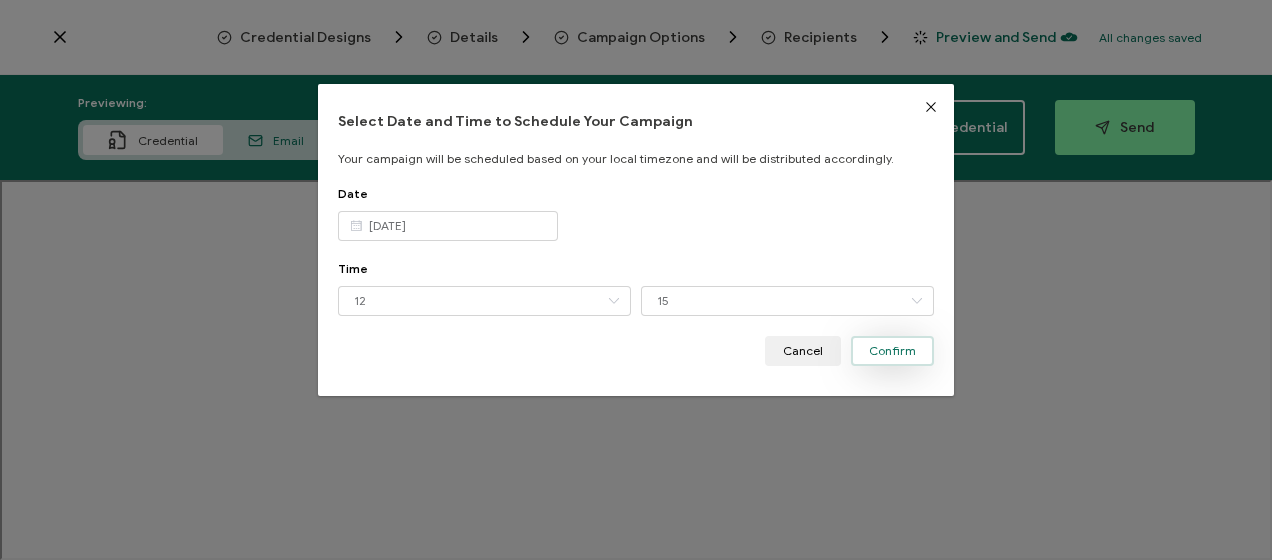 click on "Confirm" at bounding box center (892, 351) 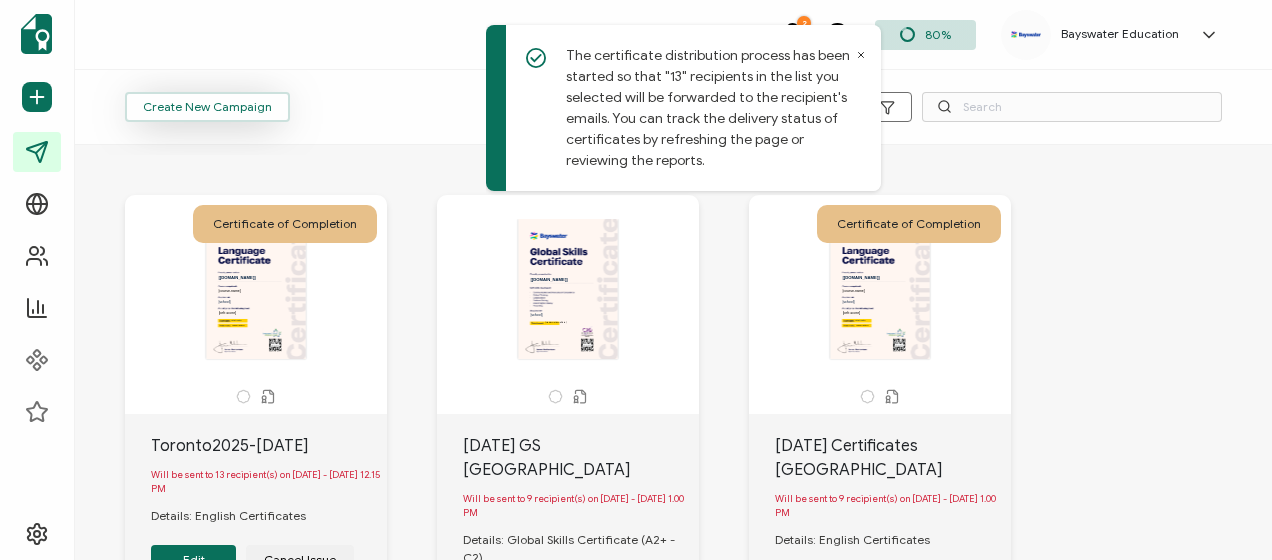 click on "Create New Campaign" at bounding box center (207, 107) 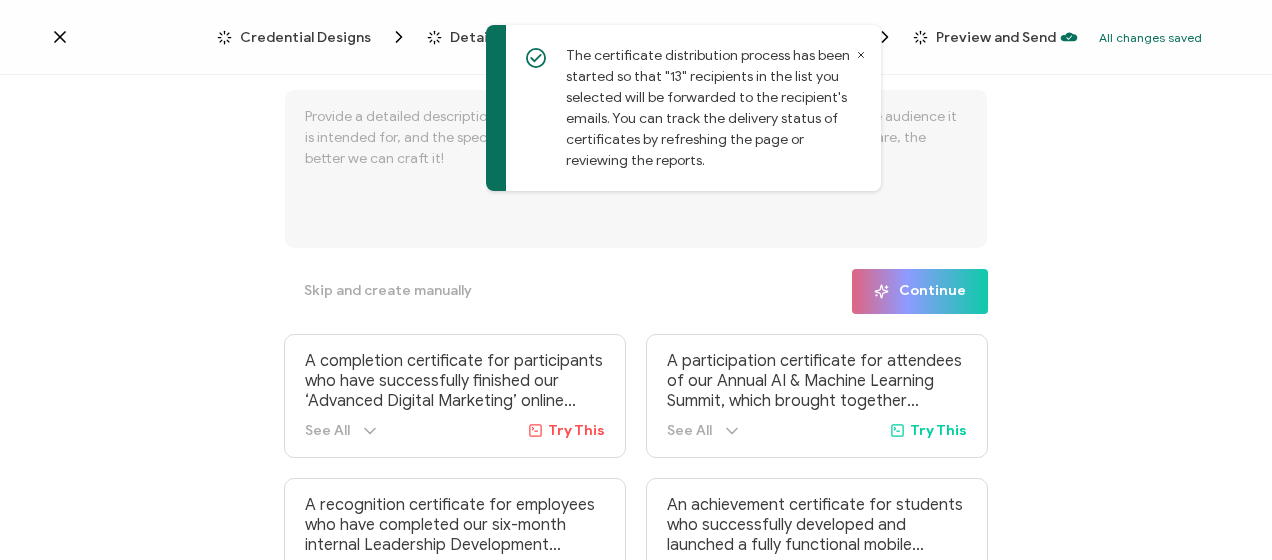 click 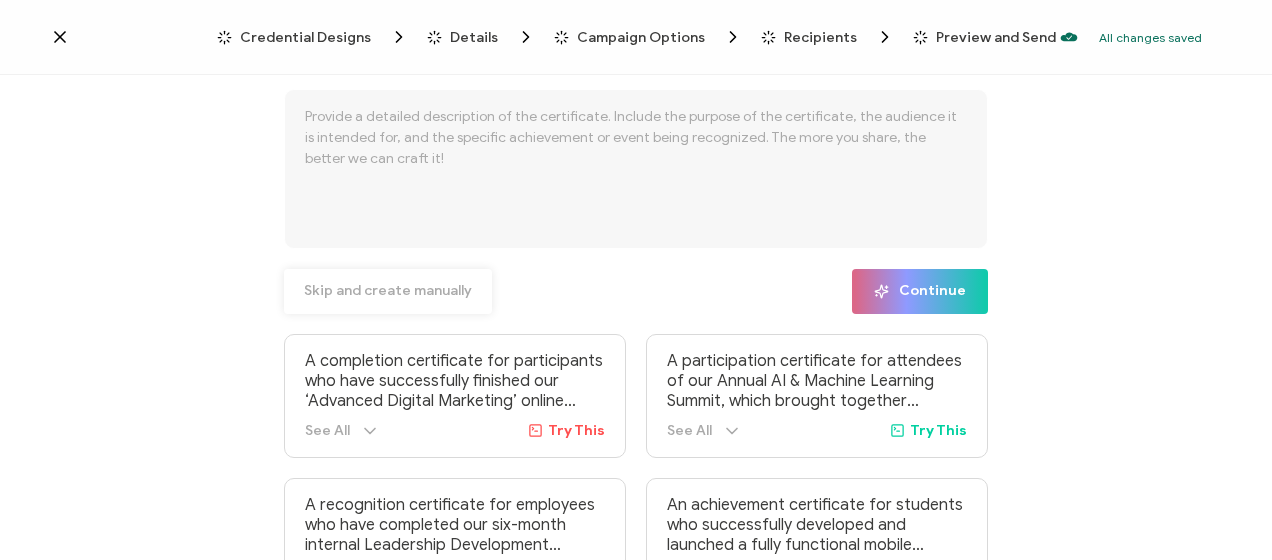 click on "Skip and create manually" at bounding box center [388, 291] 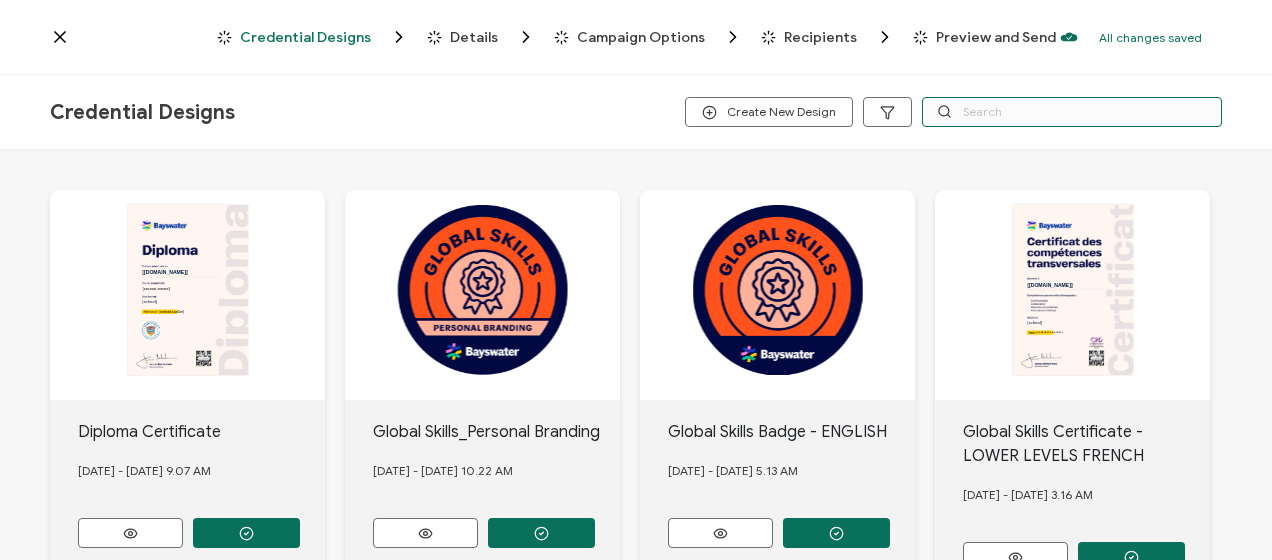 click at bounding box center [1072, 112] 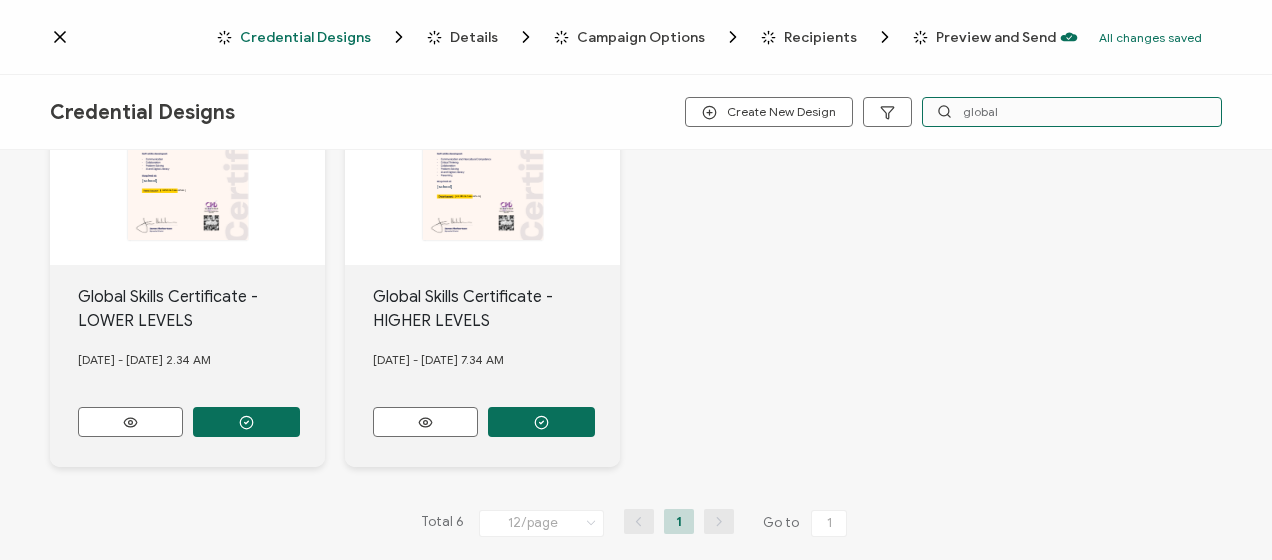 scroll, scrollTop: 584, scrollLeft: 0, axis: vertical 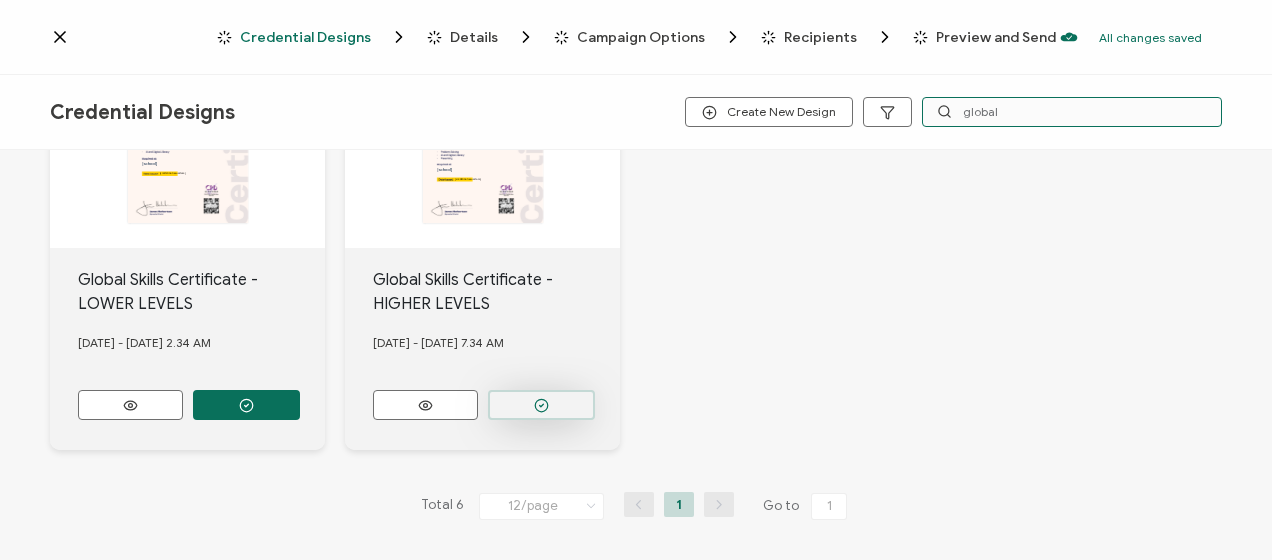 type on "global" 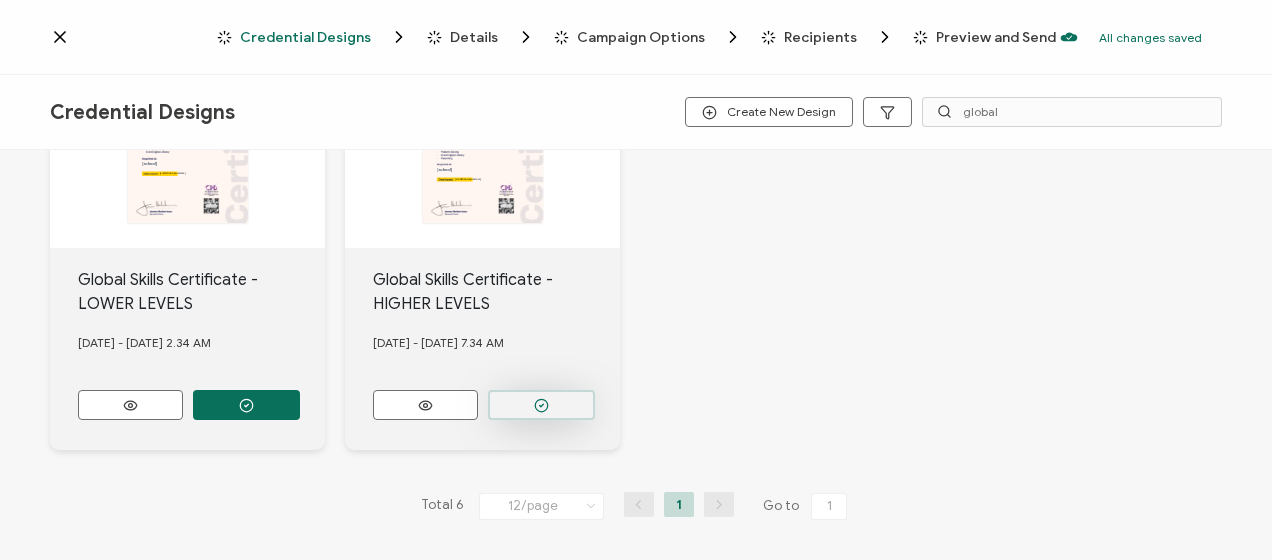 click at bounding box center [246, -51] 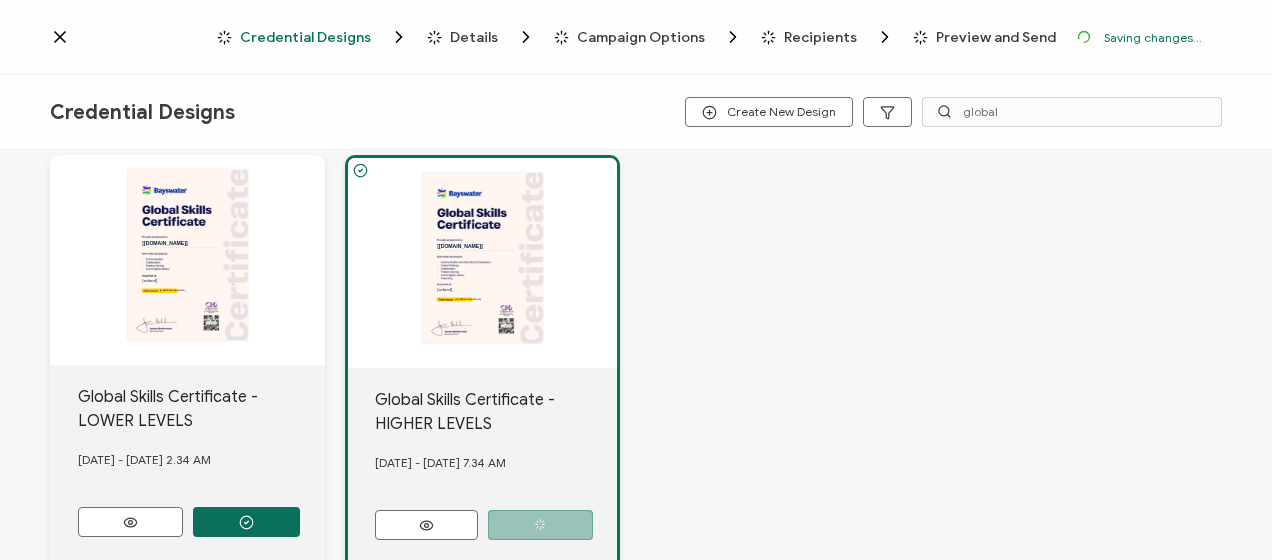 scroll, scrollTop: 700, scrollLeft: 0, axis: vertical 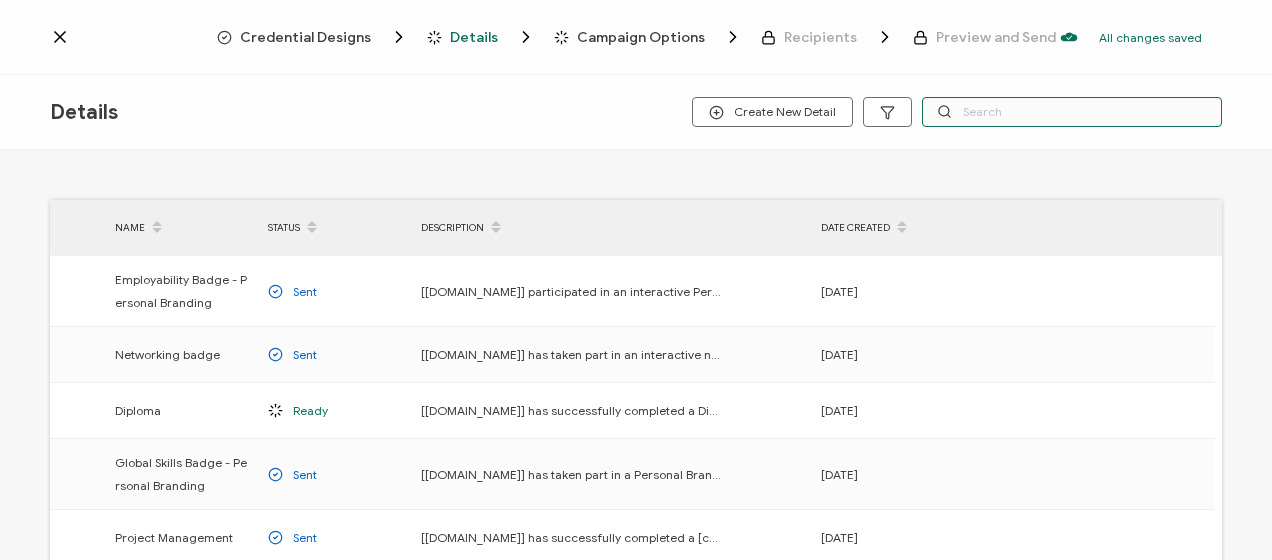 click at bounding box center [1072, 112] 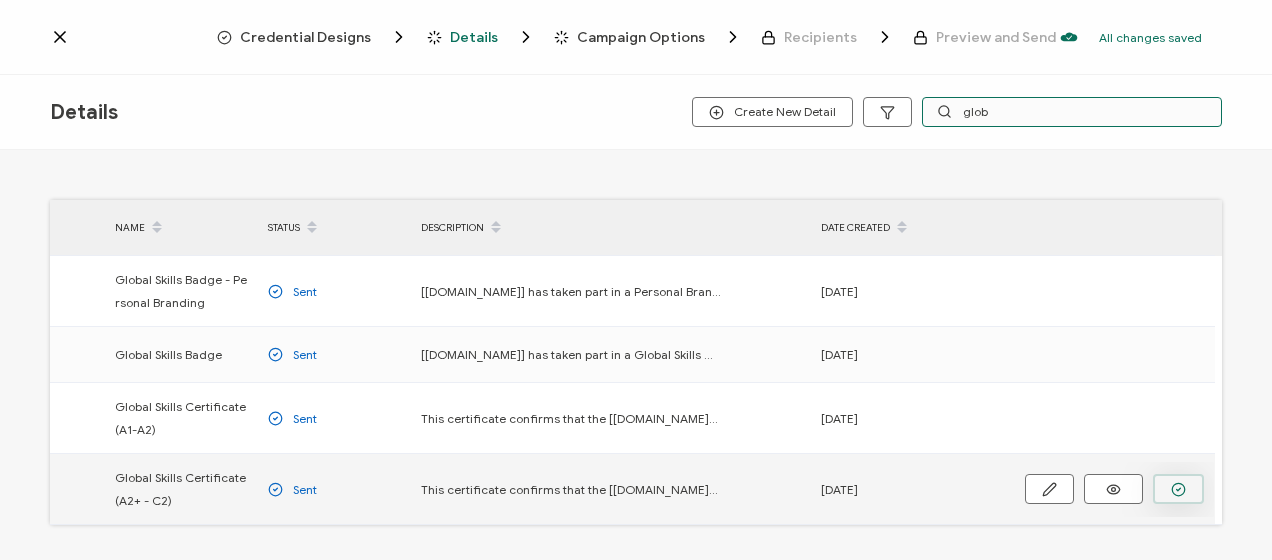 type on "glob" 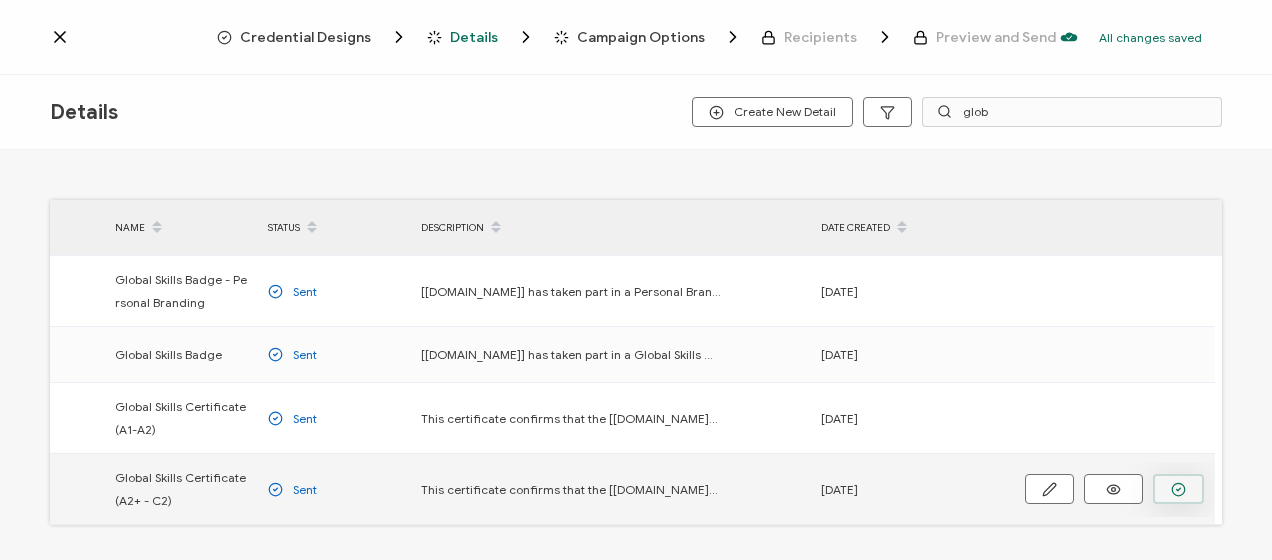 click at bounding box center [0, 0] 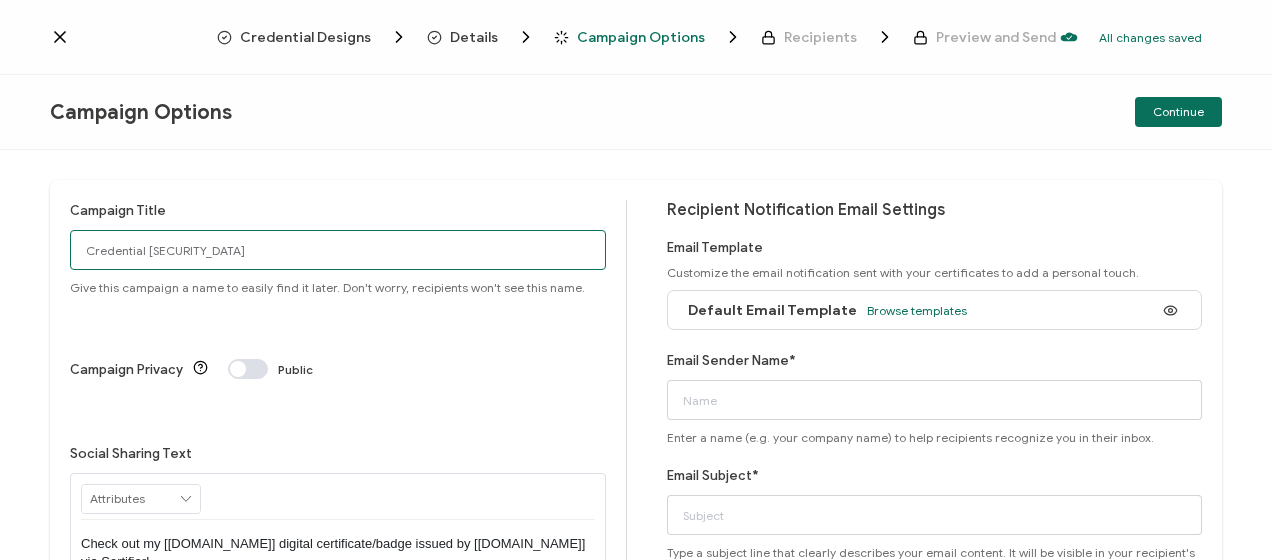 click on "Credential [SECURITY_DATA]" at bounding box center [338, 250] 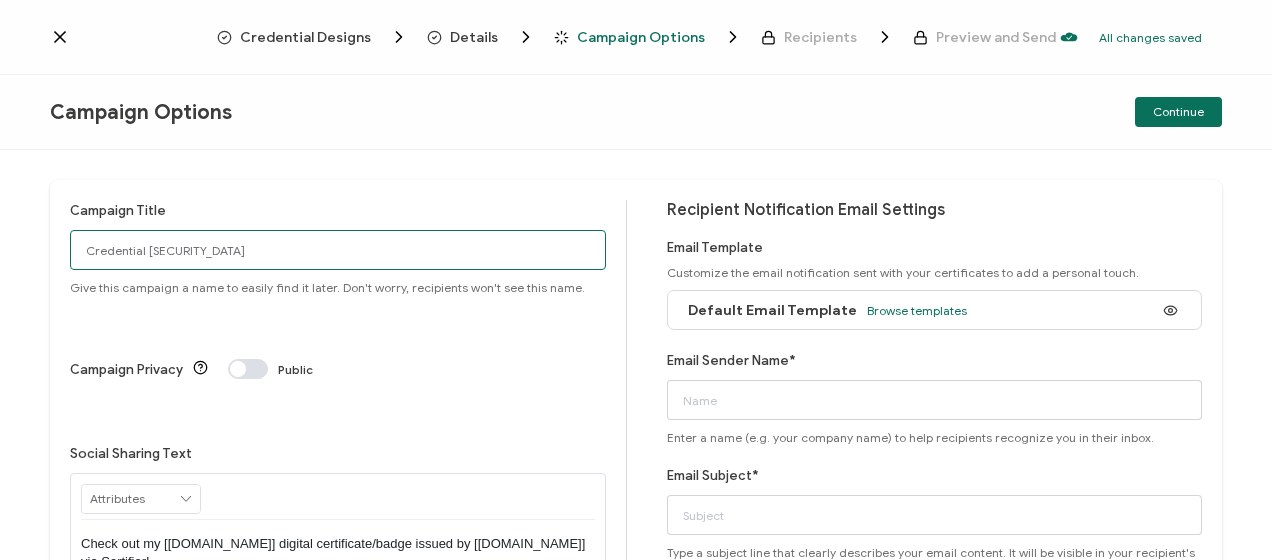 click on "Credential [SECURITY_DATA]" at bounding box center [338, 250] 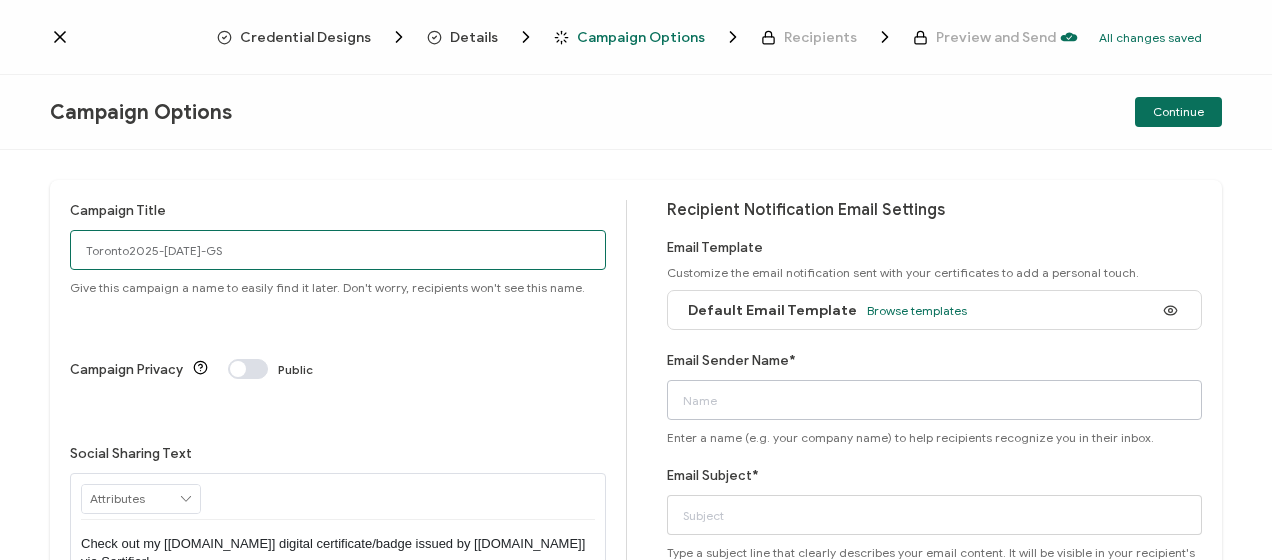 type on "Toronto2025-[DATE]-GS" 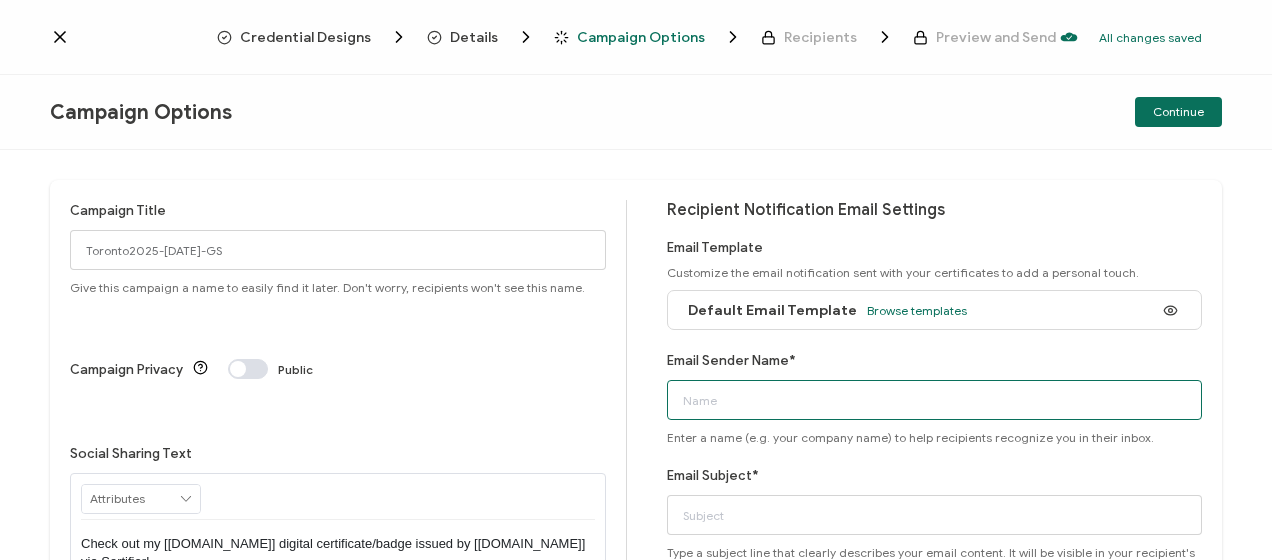 click on "Email Sender Name*" at bounding box center [935, 400] 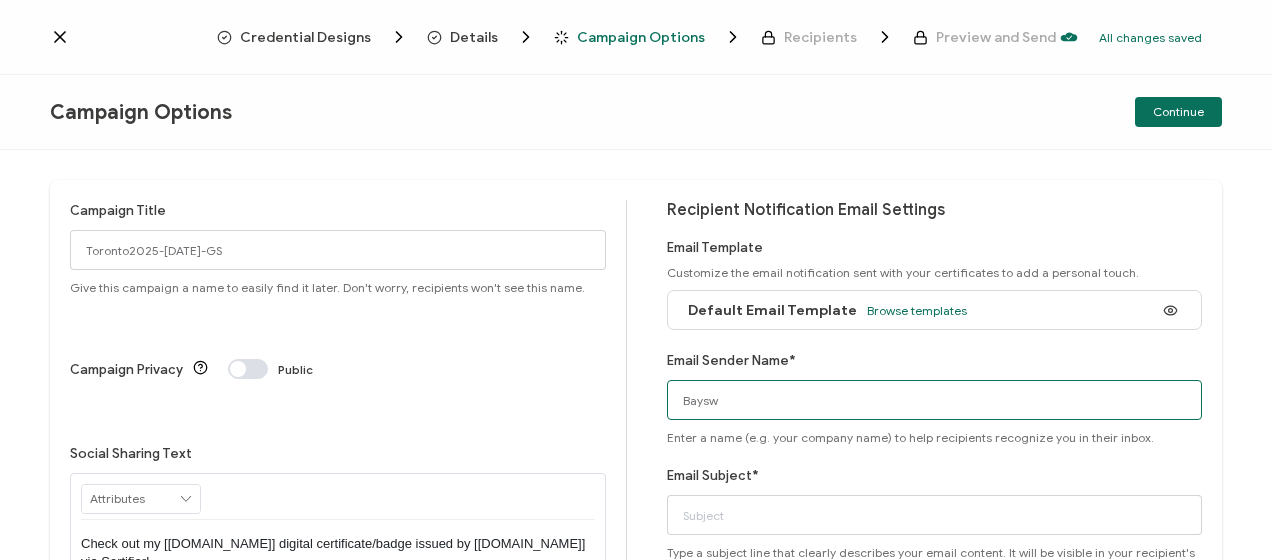 type on "Bayswater [GEOGRAPHIC_DATA]" 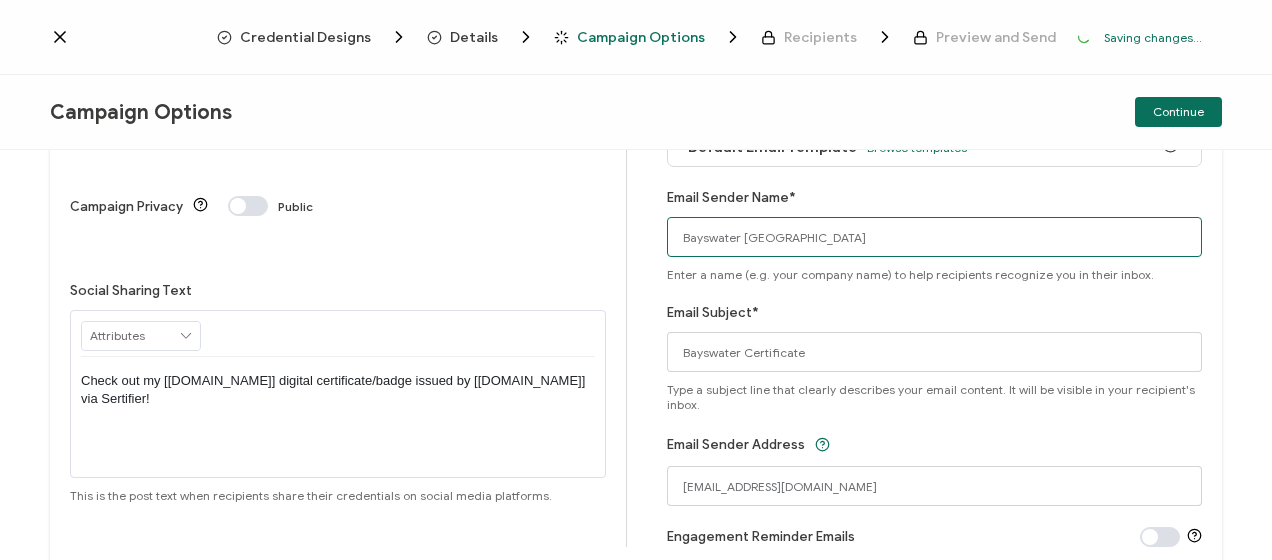 scroll, scrollTop: 200, scrollLeft: 0, axis: vertical 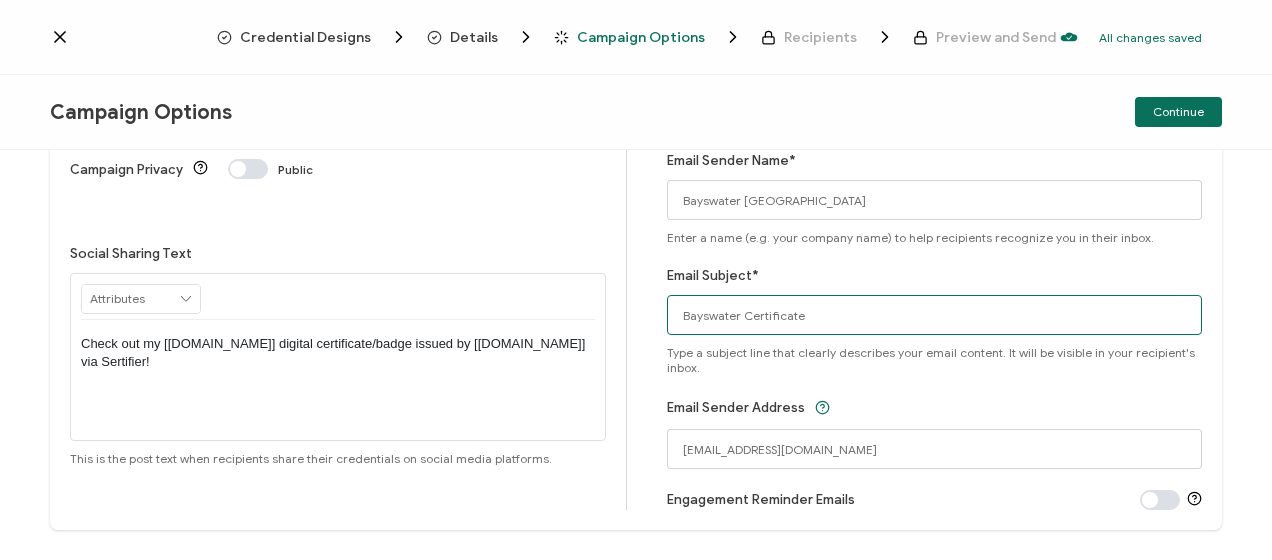 click on "Bayswater Certificate" at bounding box center (935, 315) 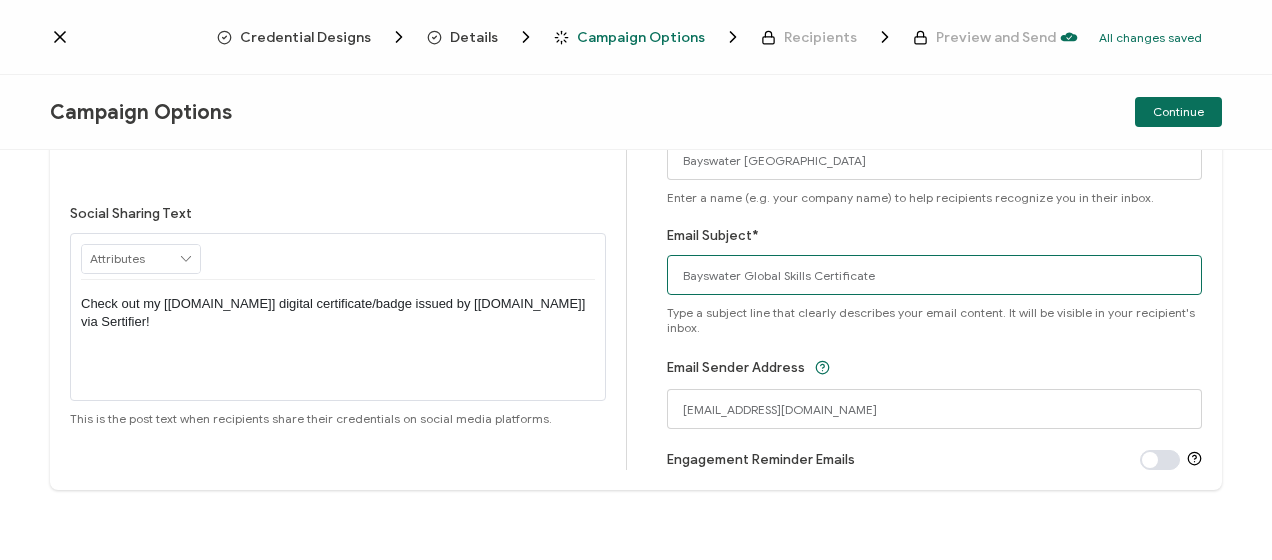 scroll, scrollTop: 0, scrollLeft: 0, axis: both 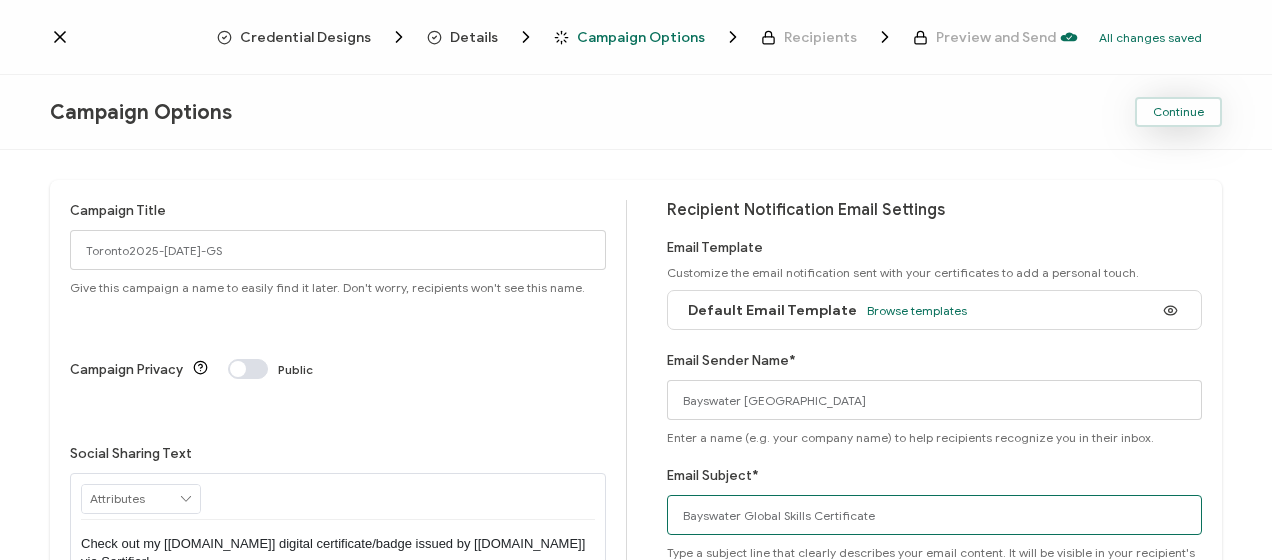 type on "Bayswater Global Skills Certificate" 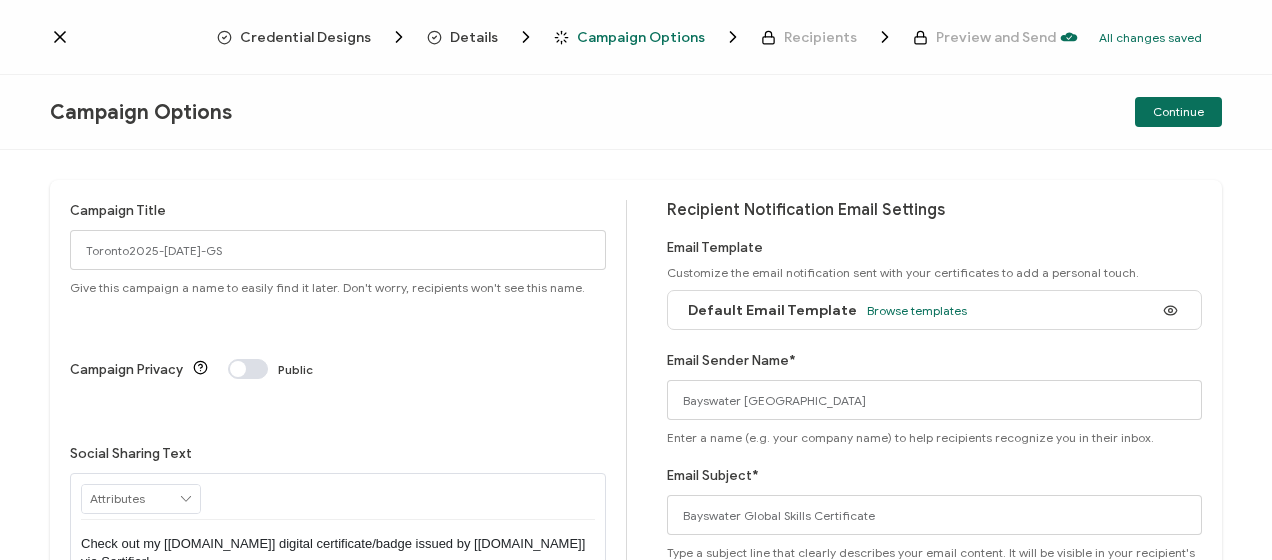drag, startPoint x: 1143, startPoint y: 116, endPoint x: 970, endPoint y: 137, distance: 174.26991 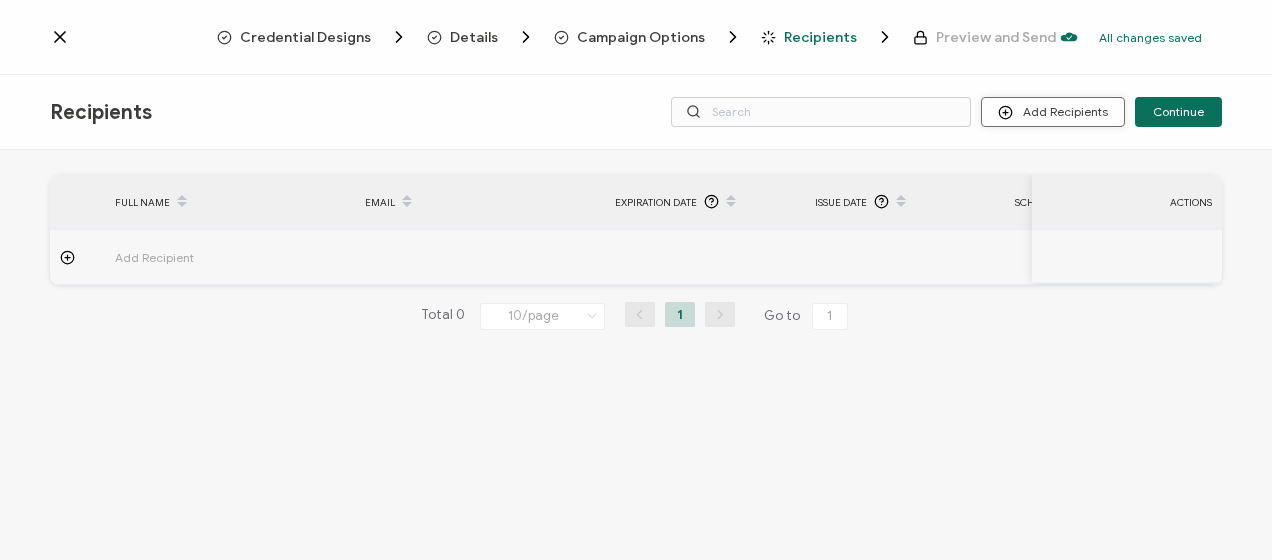 click on "Add Recipients" at bounding box center [1053, 112] 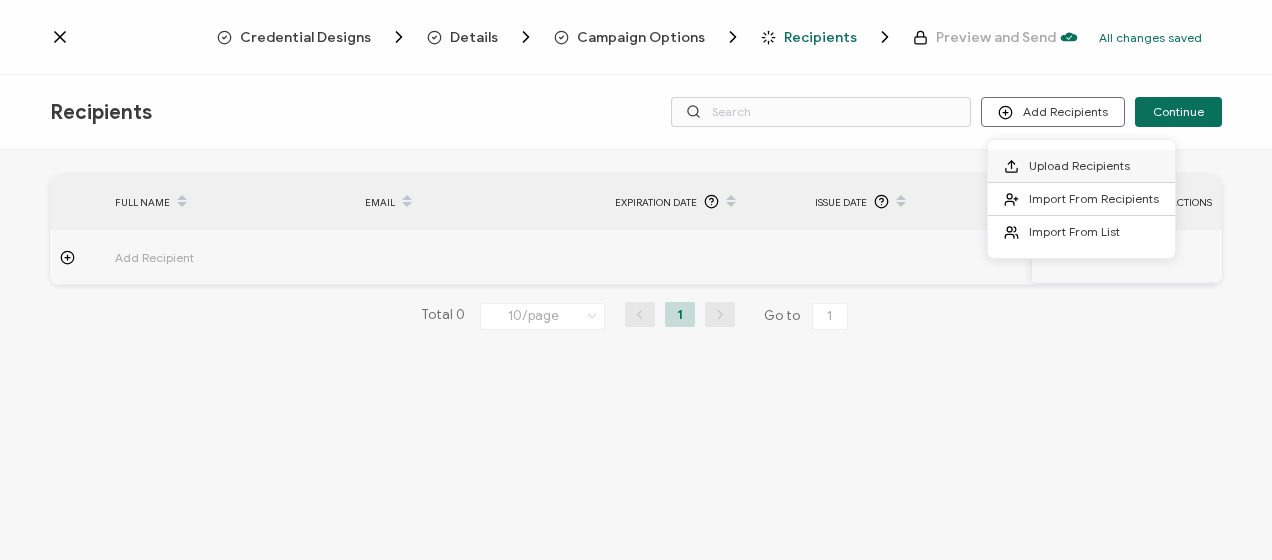 click on "Upload Recipients" at bounding box center [1081, 166] 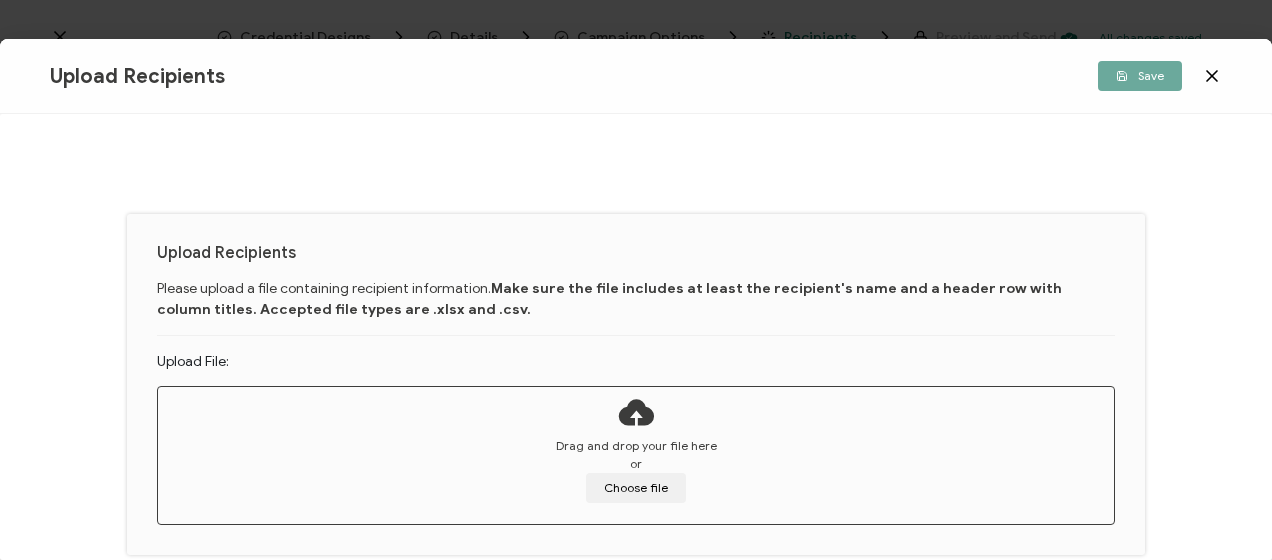 click on "Drag and drop your file here   or
Choose file" at bounding box center [636, 470] 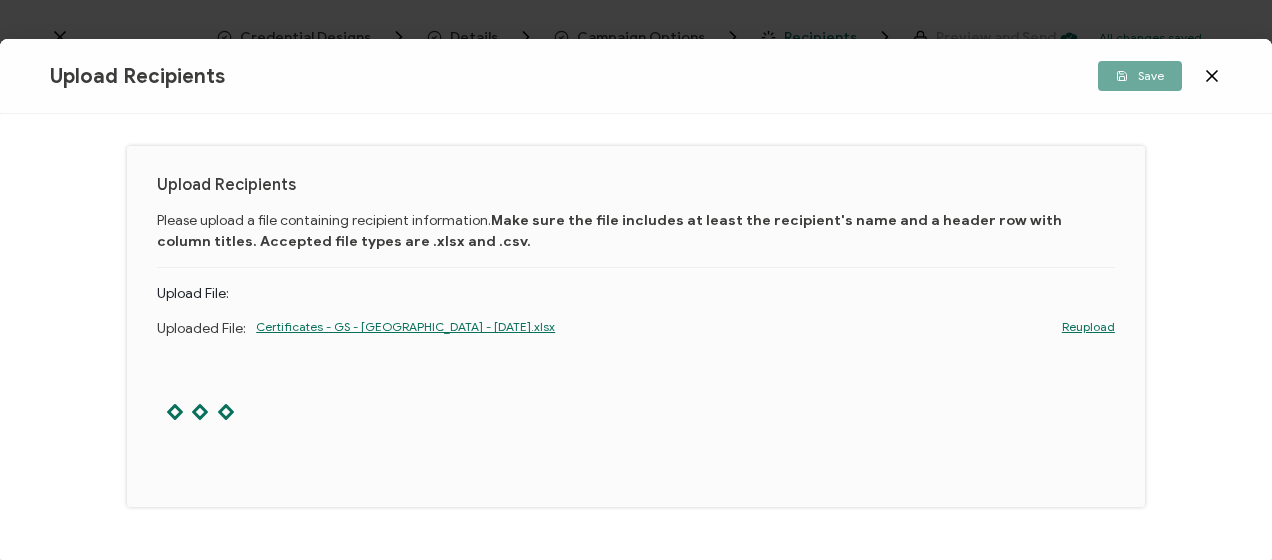 scroll, scrollTop: 114, scrollLeft: 0, axis: vertical 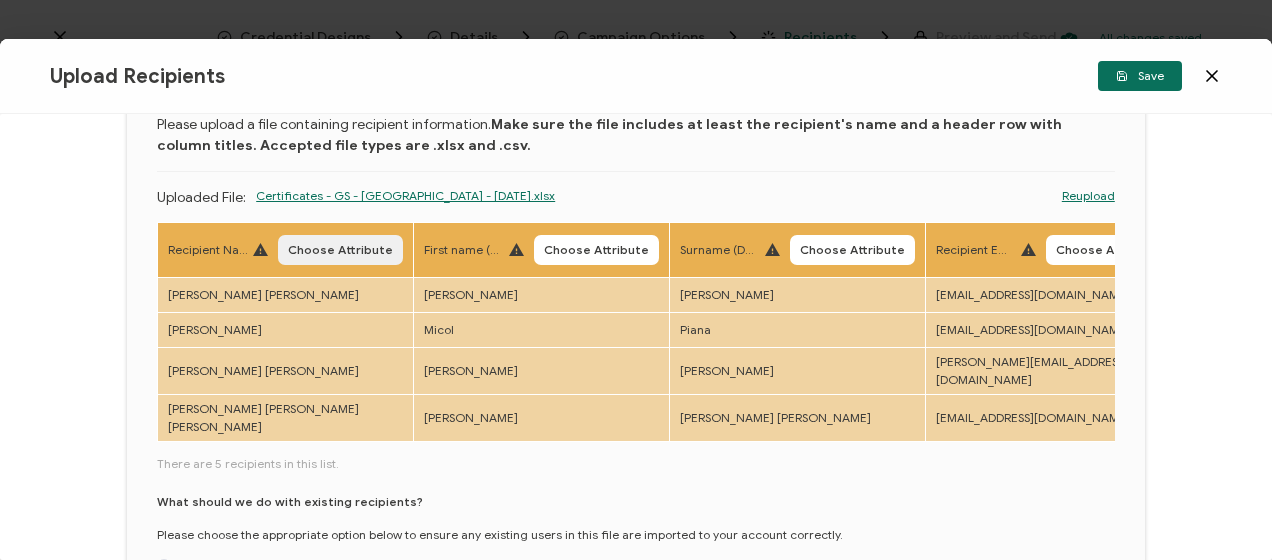 click on "Choose Attribute" at bounding box center [340, 250] 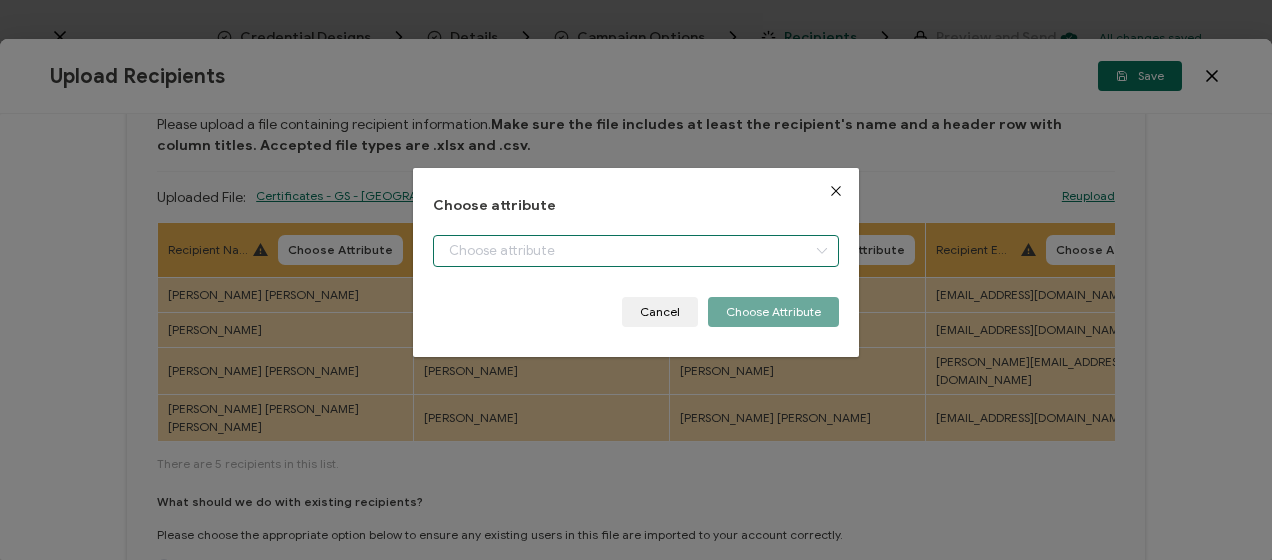 click at bounding box center (635, 251) 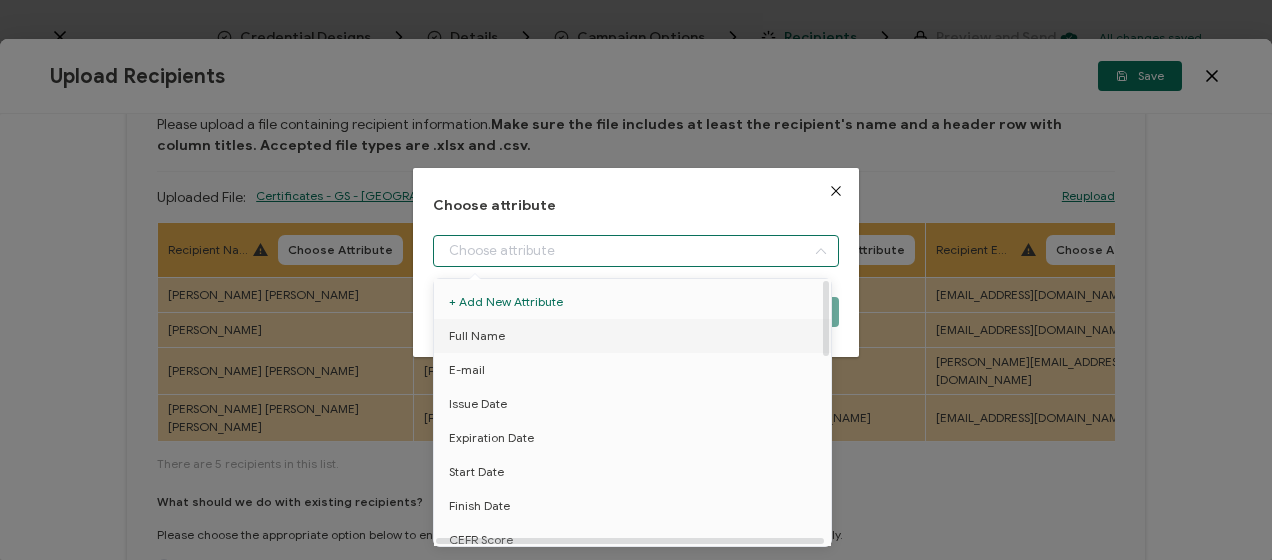 click on "Full Name" at bounding box center (636, 336) 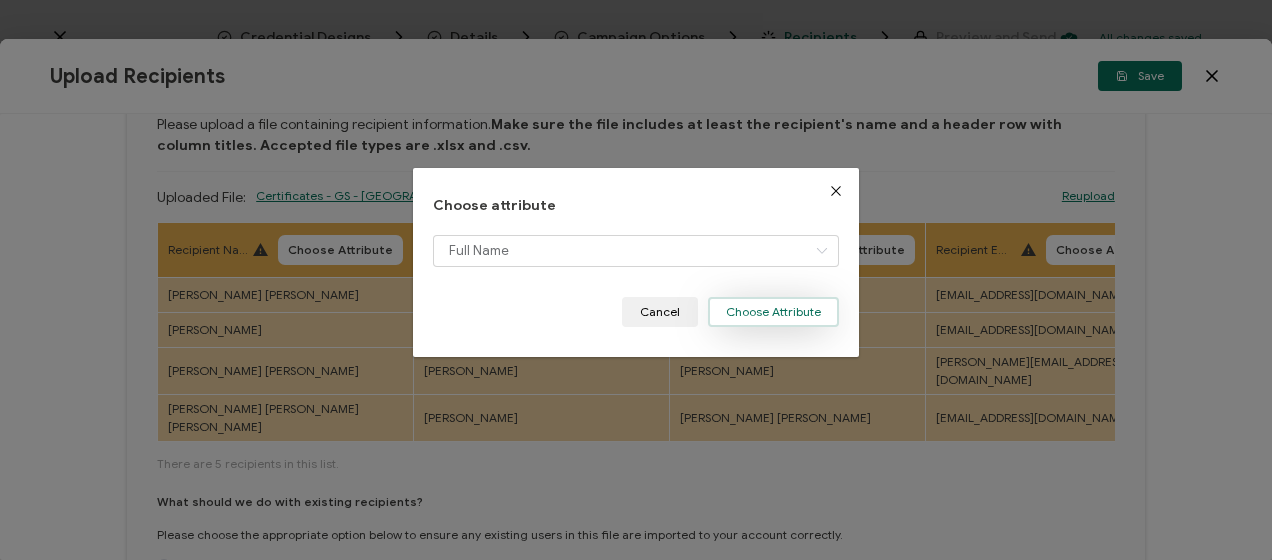 click on "Choose Attribute" at bounding box center (773, 312) 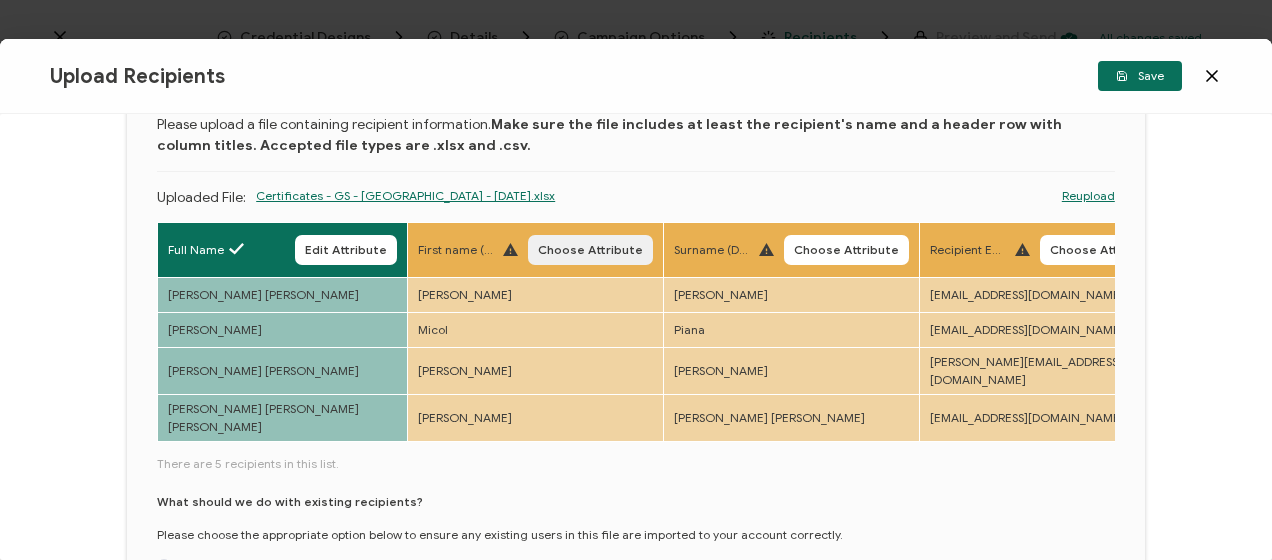click on "Choose Attribute" at bounding box center [590, 250] 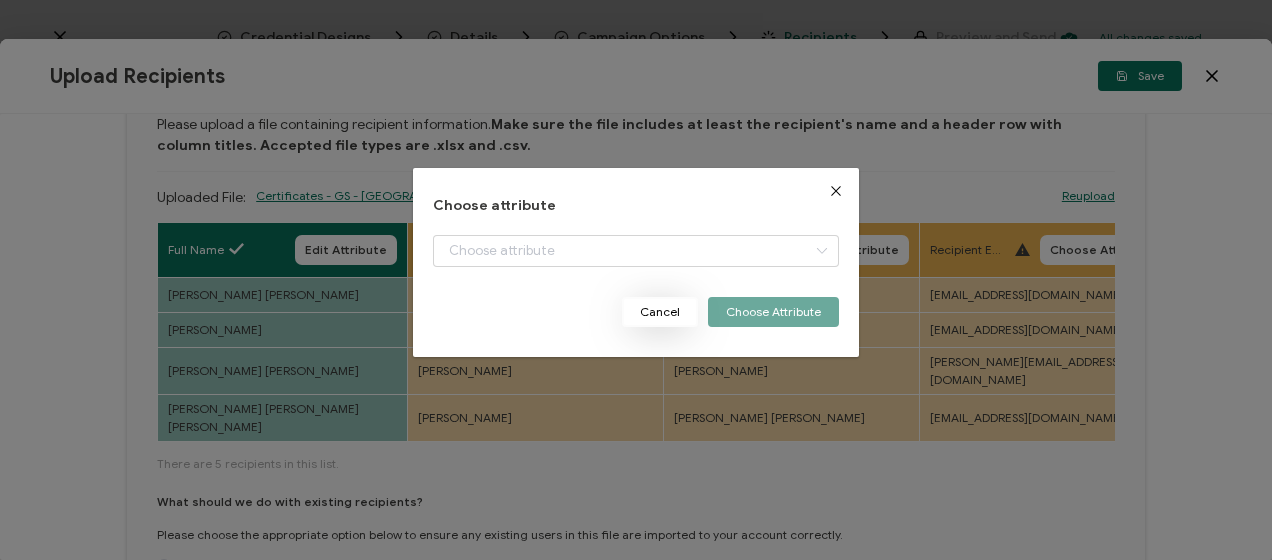 click on "Cancel" at bounding box center [660, 312] 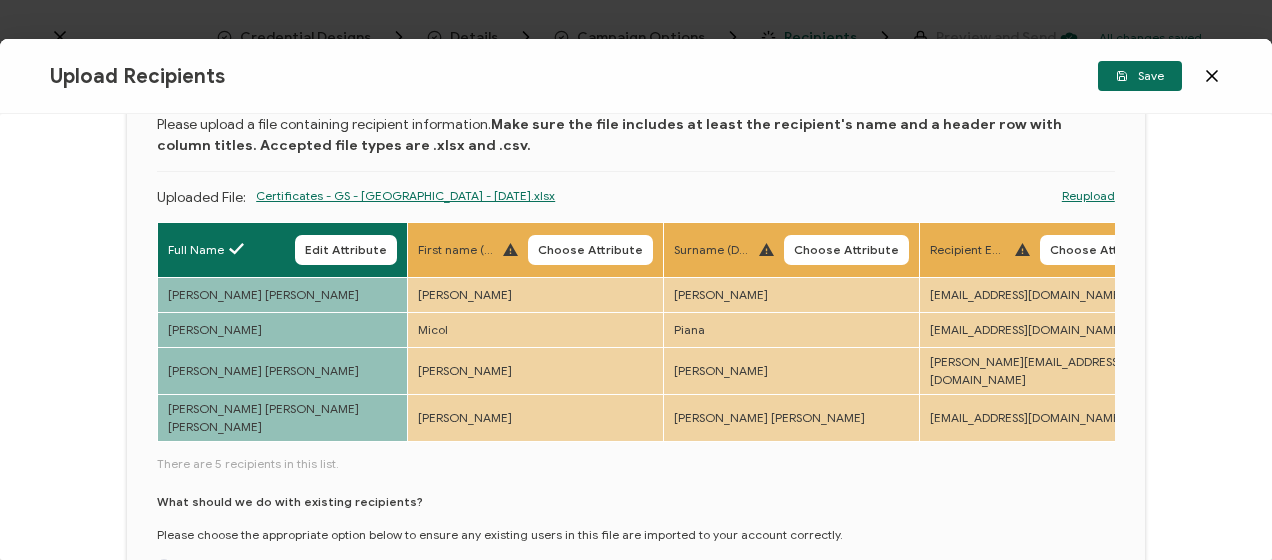 click on "Choose Attribute" at bounding box center (1102, 250) 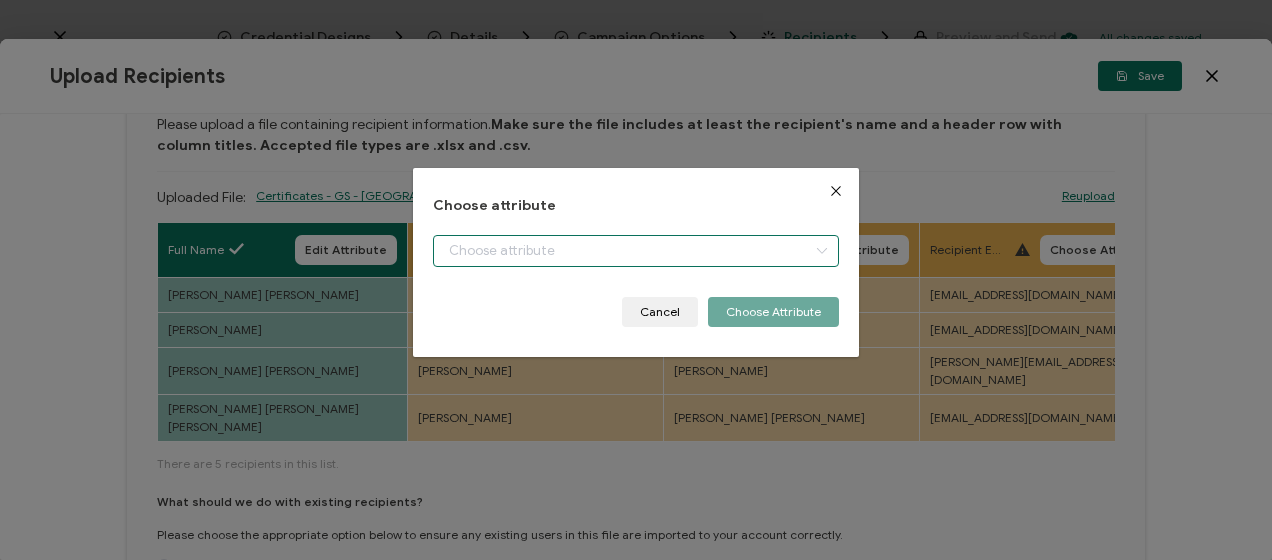 click at bounding box center [635, 251] 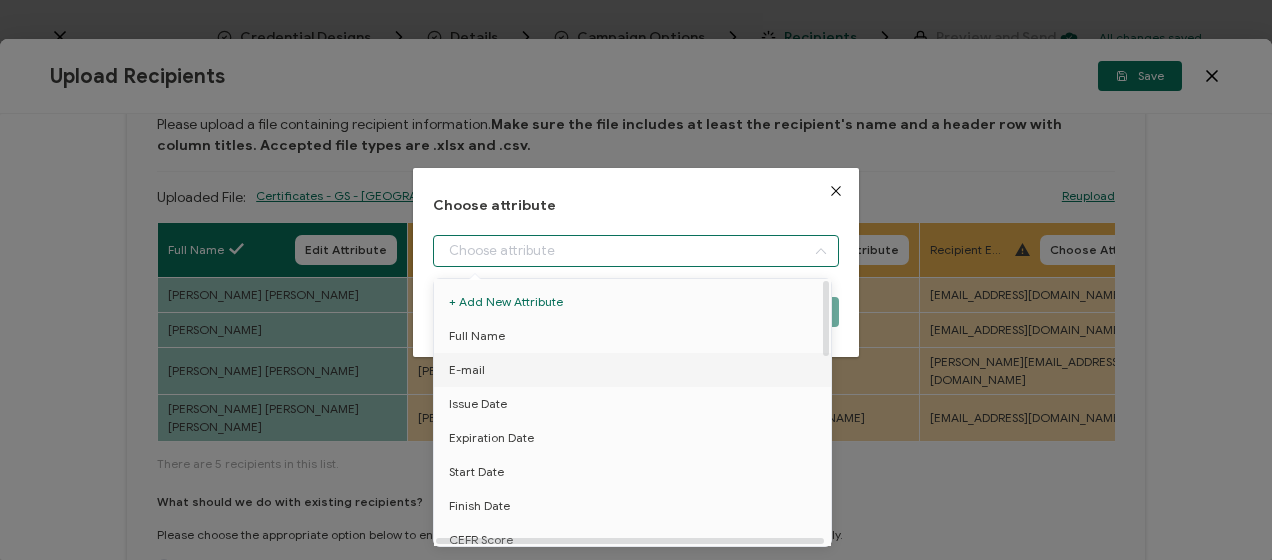 drag, startPoint x: 530, startPoint y: 368, endPoint x: 576, endPoint y: 358, distance: 47.07441 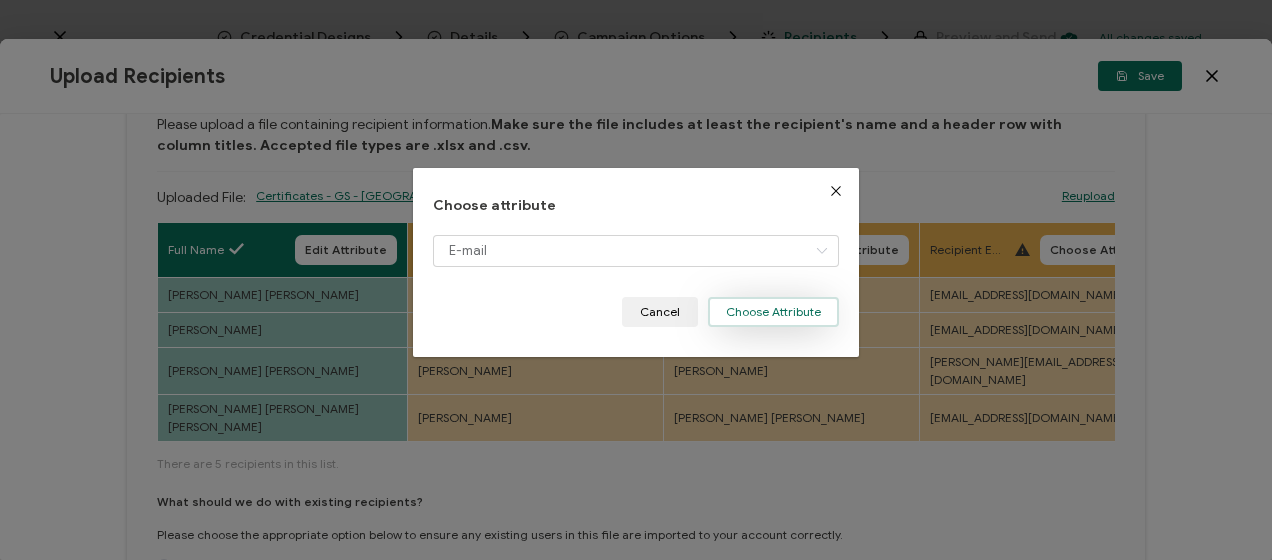 click on "Choose Attribute" at bounding box center (773, 312) 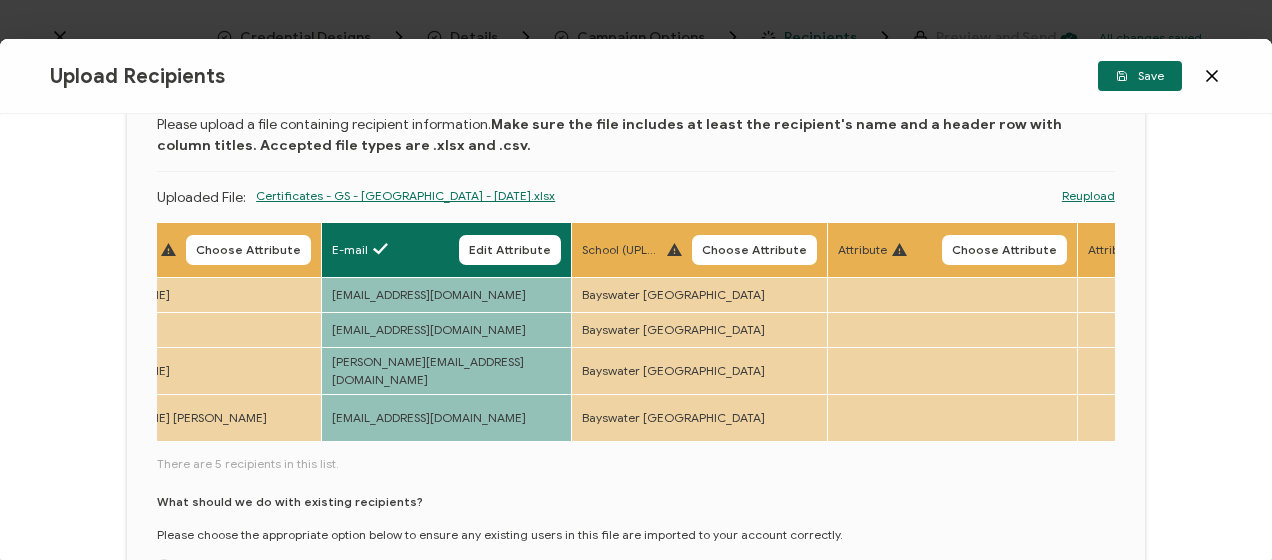 scroll, scrollTop: 0, scrollLeft: 614, axis: horizontal 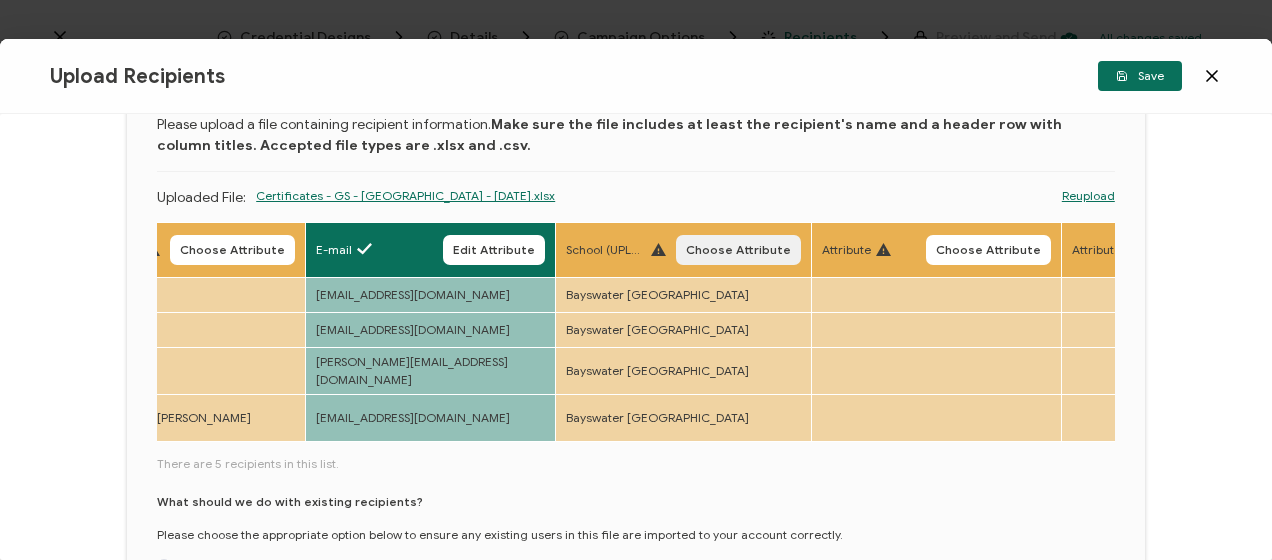 click on "Choose Attribute" at bounding box center (738, 250) 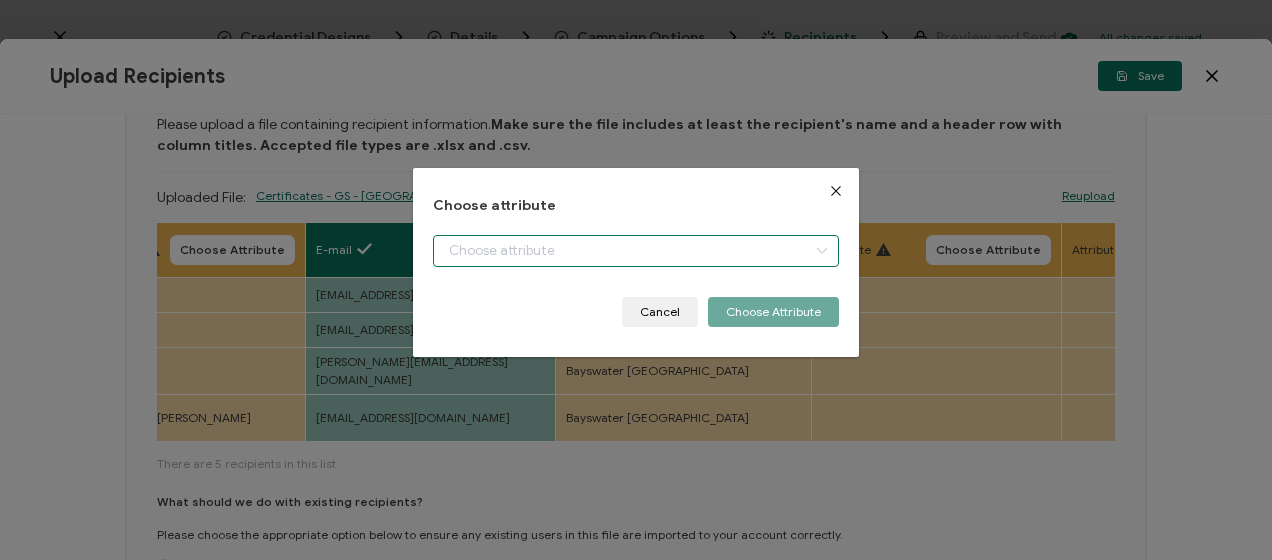 click at bounding box center (635, 251) 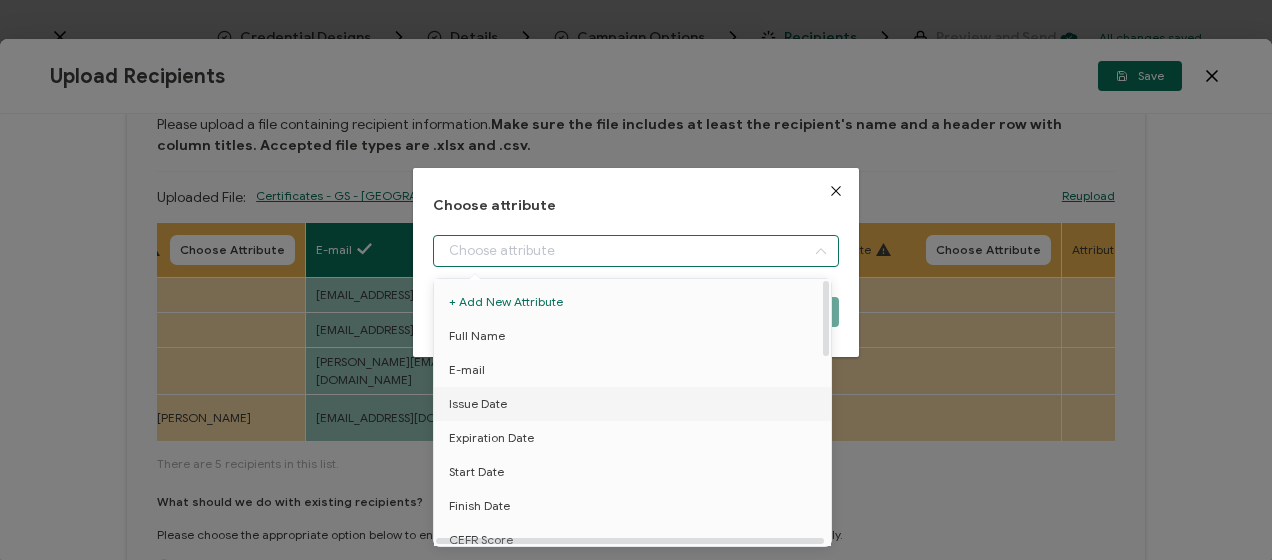 scroll, scrollTop: 100, scrollLeft: 0, axis: vertical 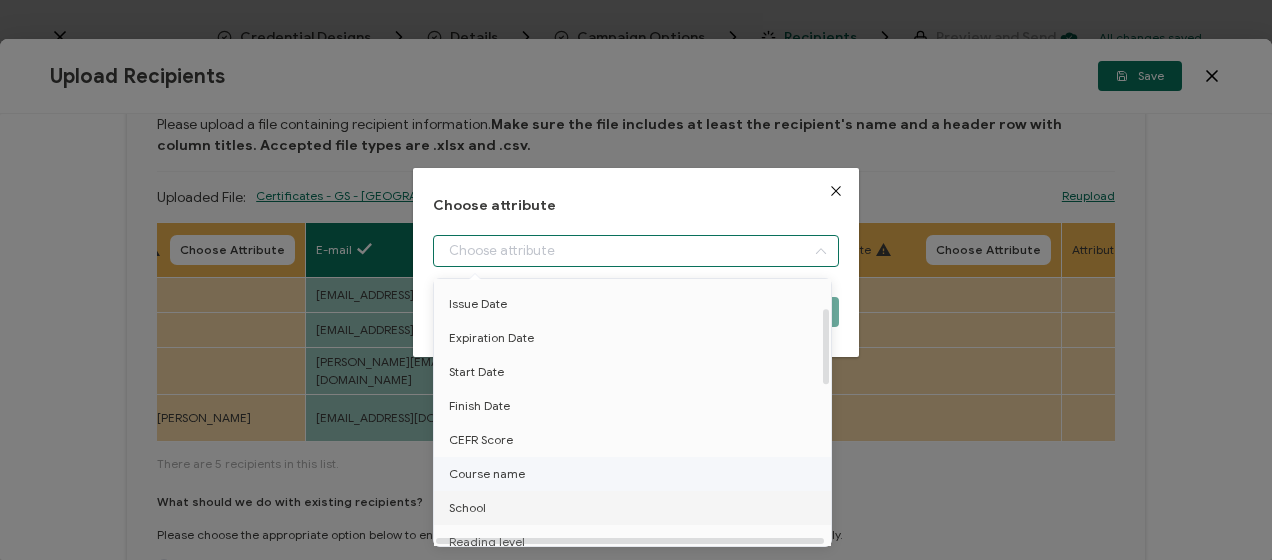 drag, startPoint x: 479, startPoint y: 498, endPoint x: 502, endPoint y: 472, distance: 34.713108 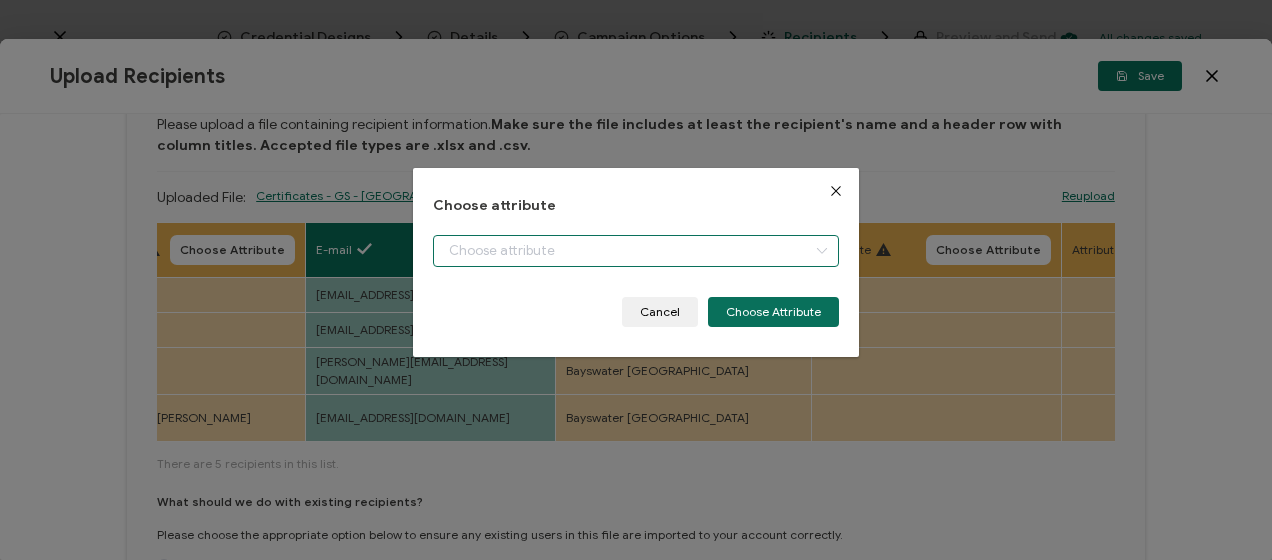 type on "School" 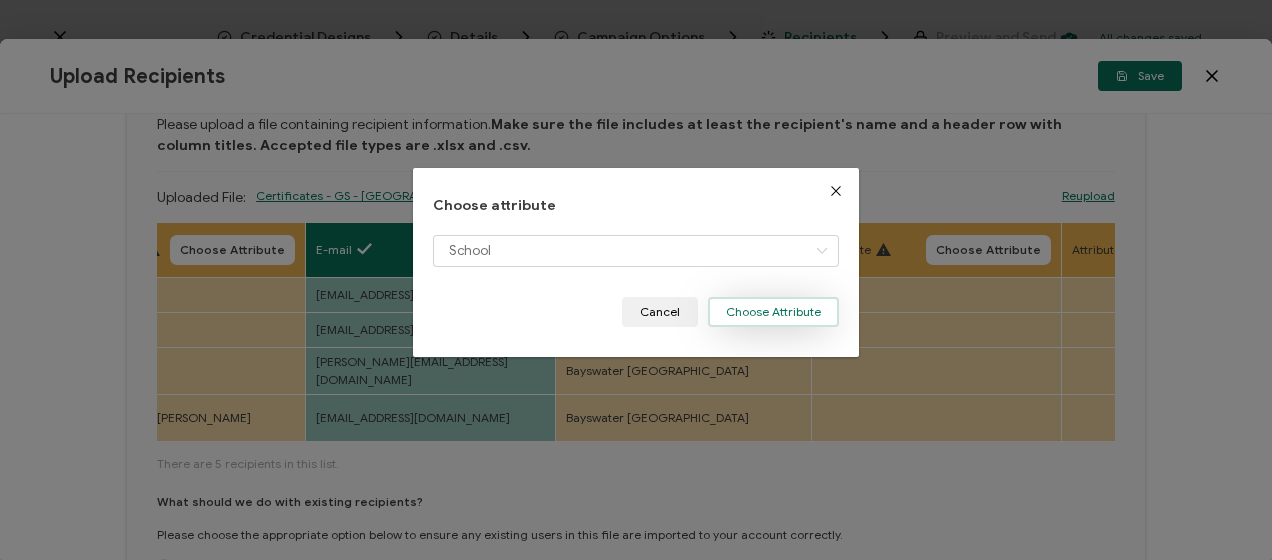 click on "Choose Attribute" at bounding box center [773, 312] 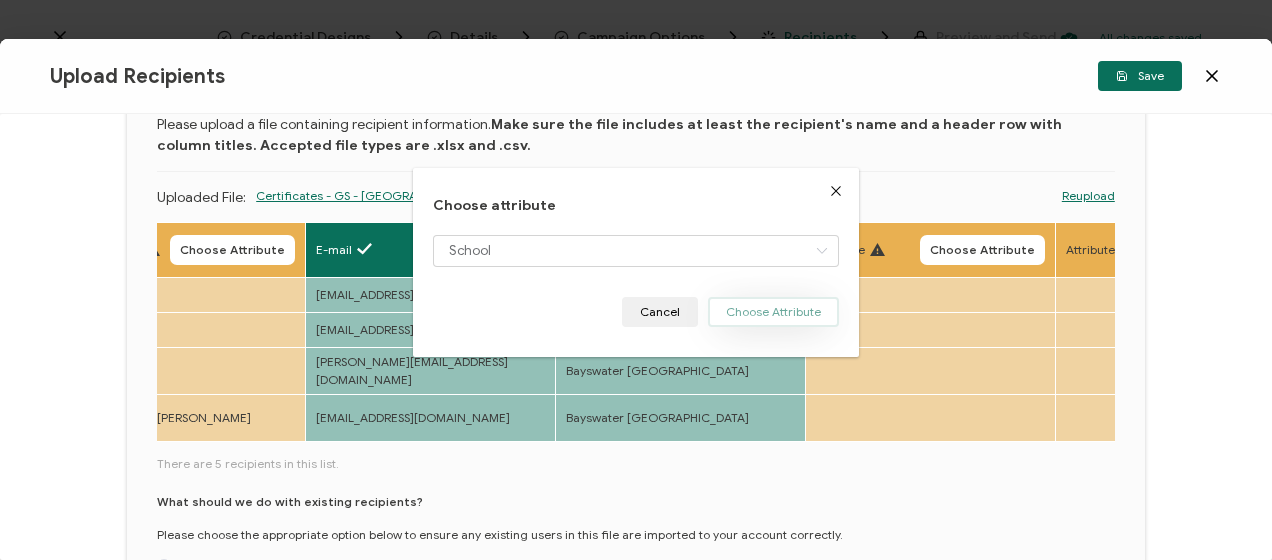 type 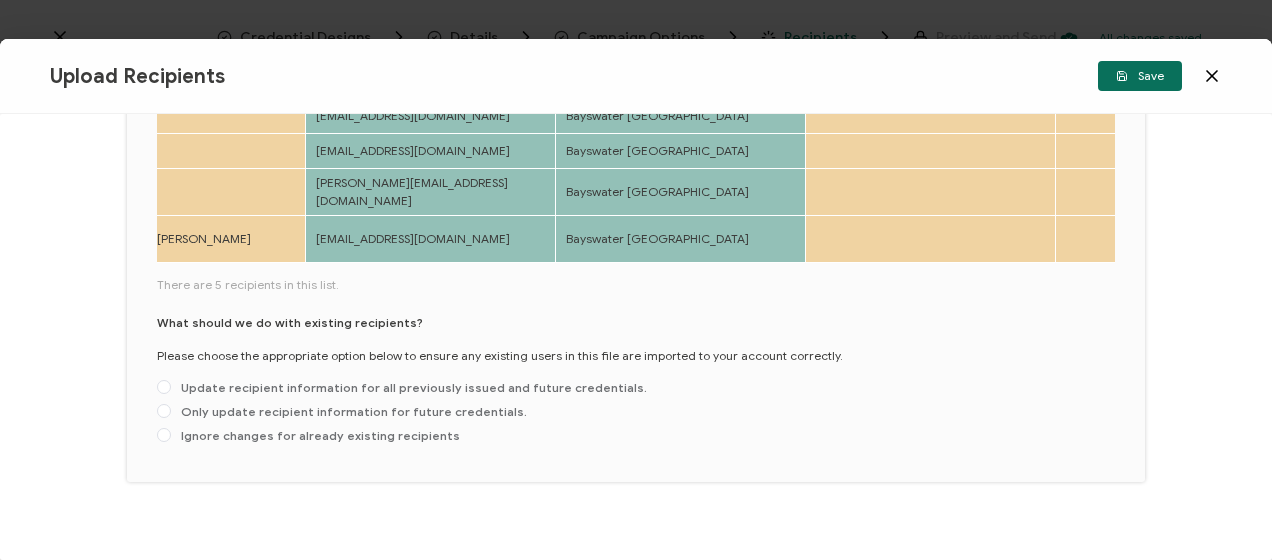 scroll, scrollTop: 295, scrollLeft: 0, axis: vertical 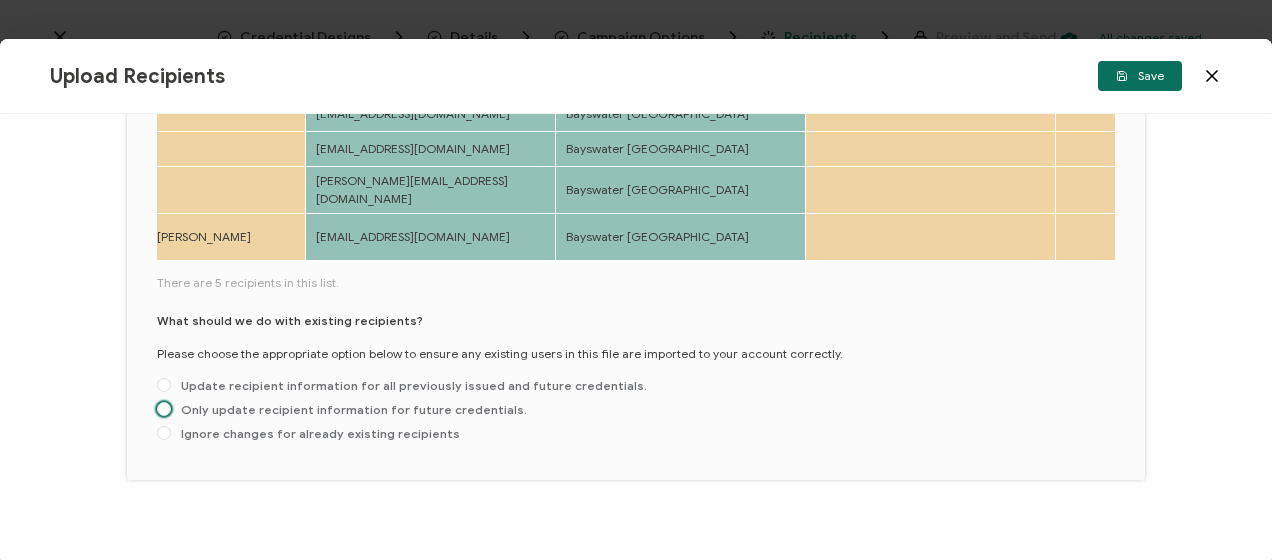click on "Only update recipient information for future credentials." at bounding box center (349, 409) 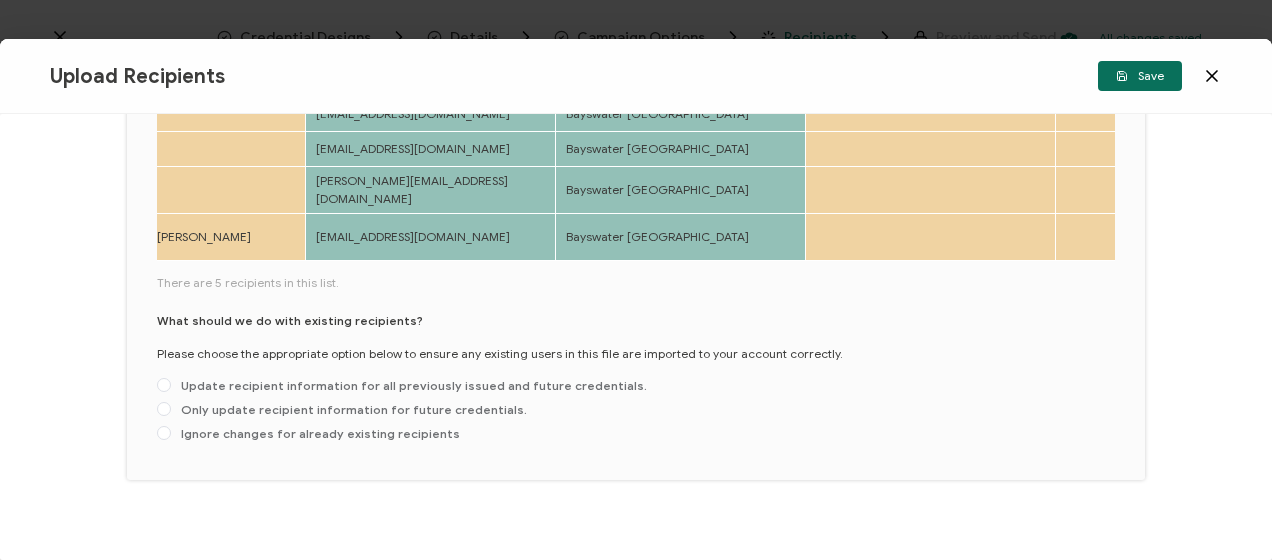click on "Only update recipient information for future credentials." at bounding box center (164, 410) 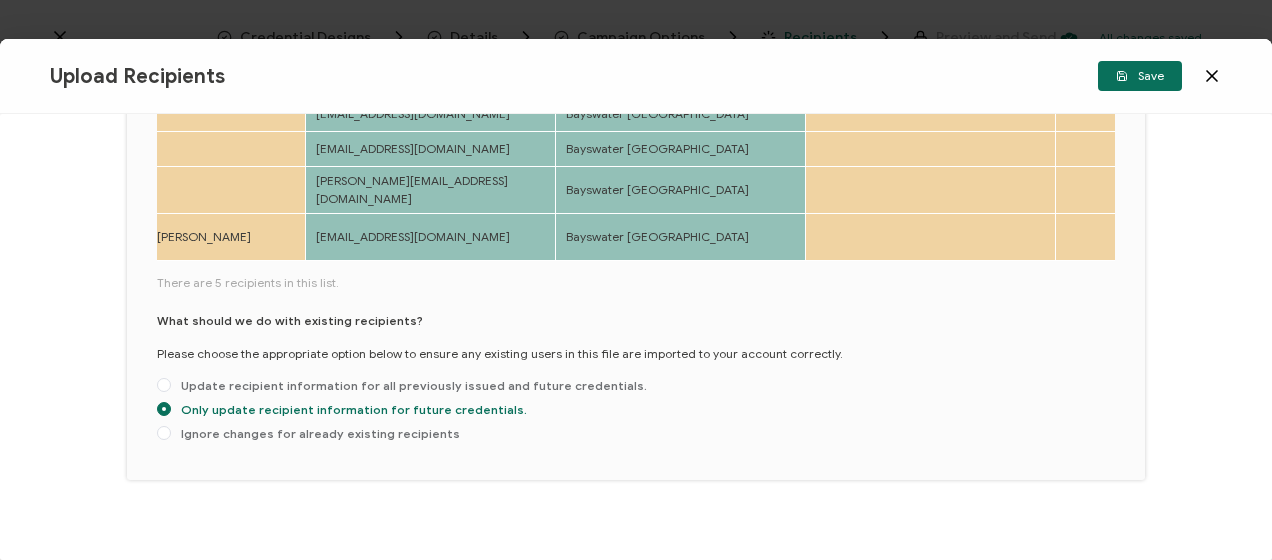 scroll, scrollTop: 0, scrollLeft: 0, axis: both 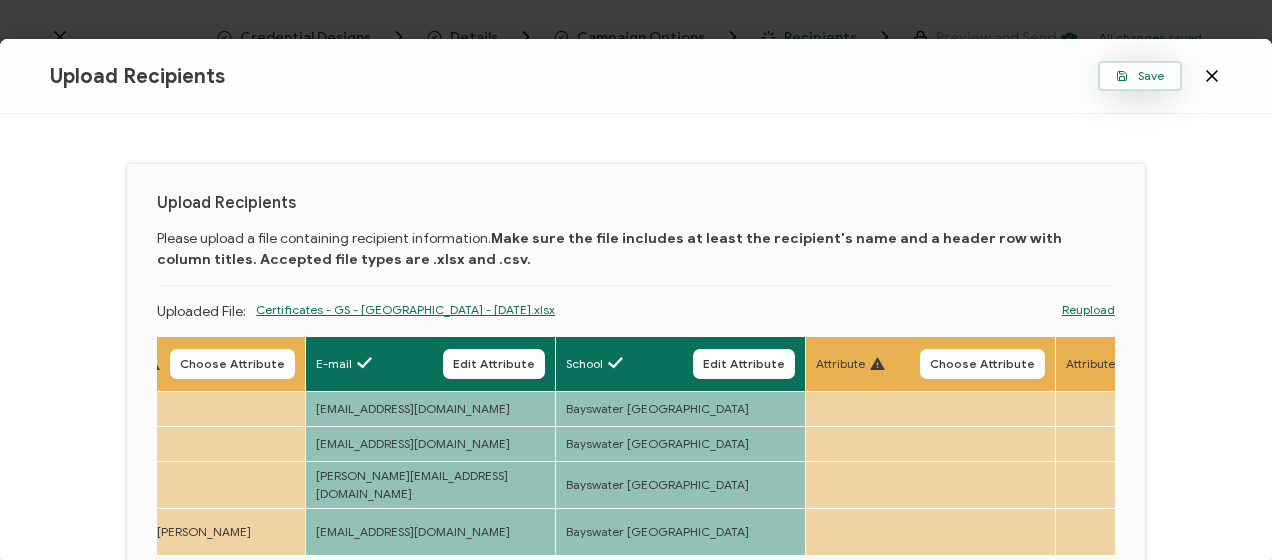 click 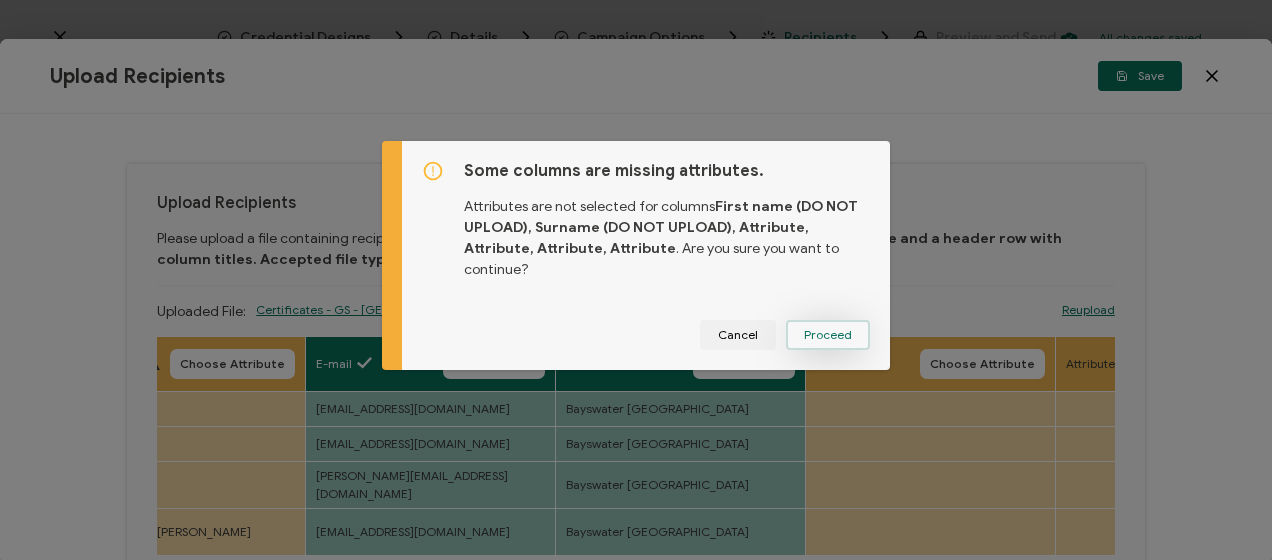 click on "Proceed" at bounding box center [828, 335] 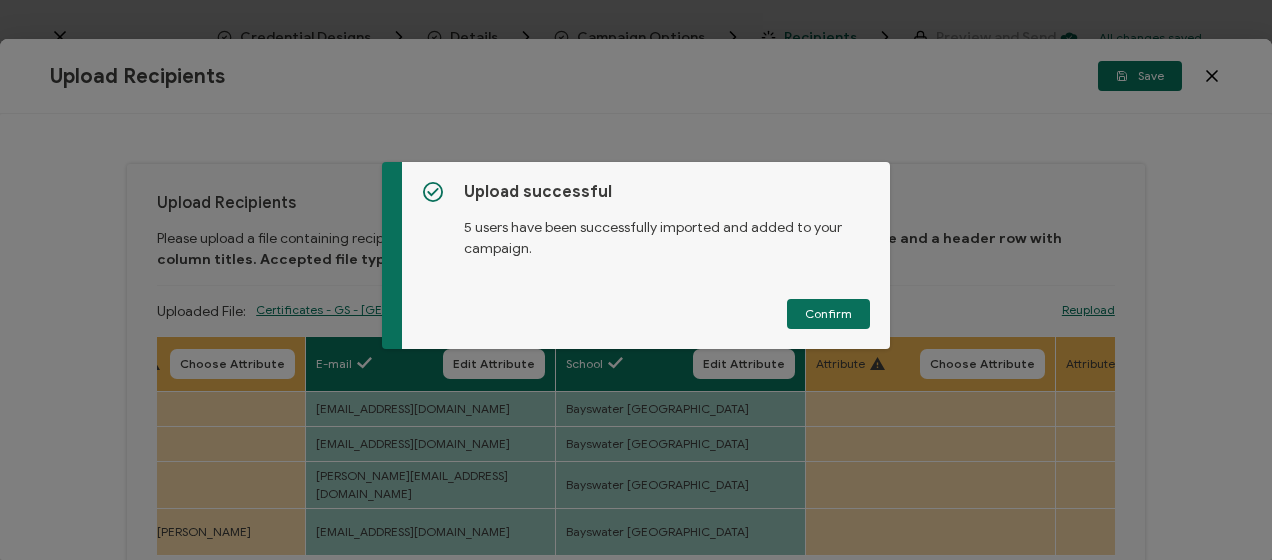 click on "Upload successful   5 users have been successfully imported and added to your campaign.   Confirm" at bounding box center (646, 255) 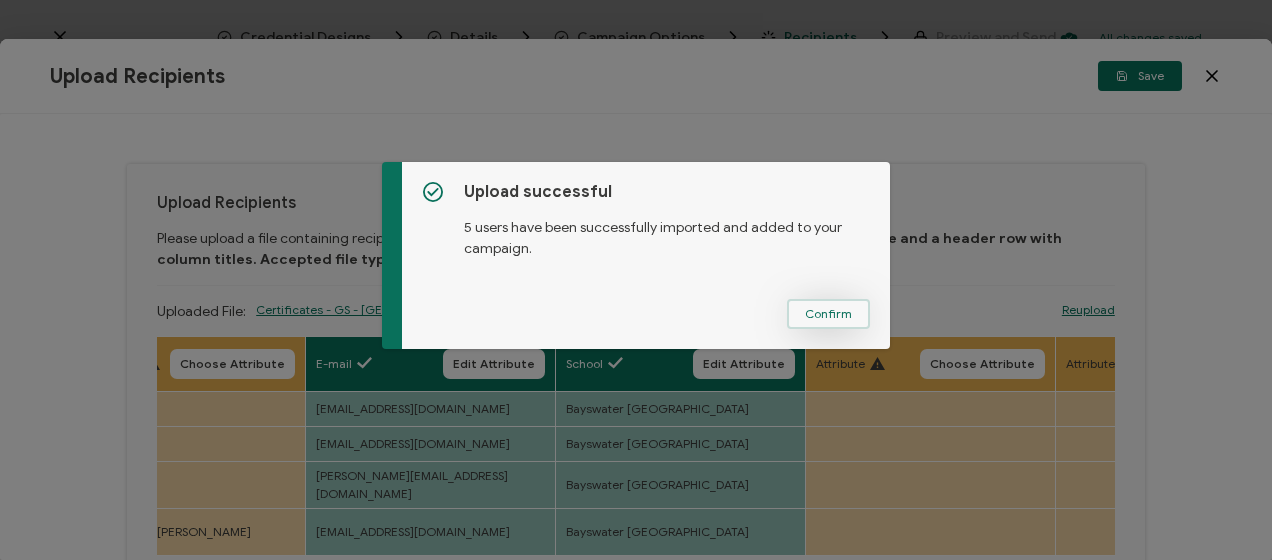 click on "Confirm" at bounding box center (828, 314) 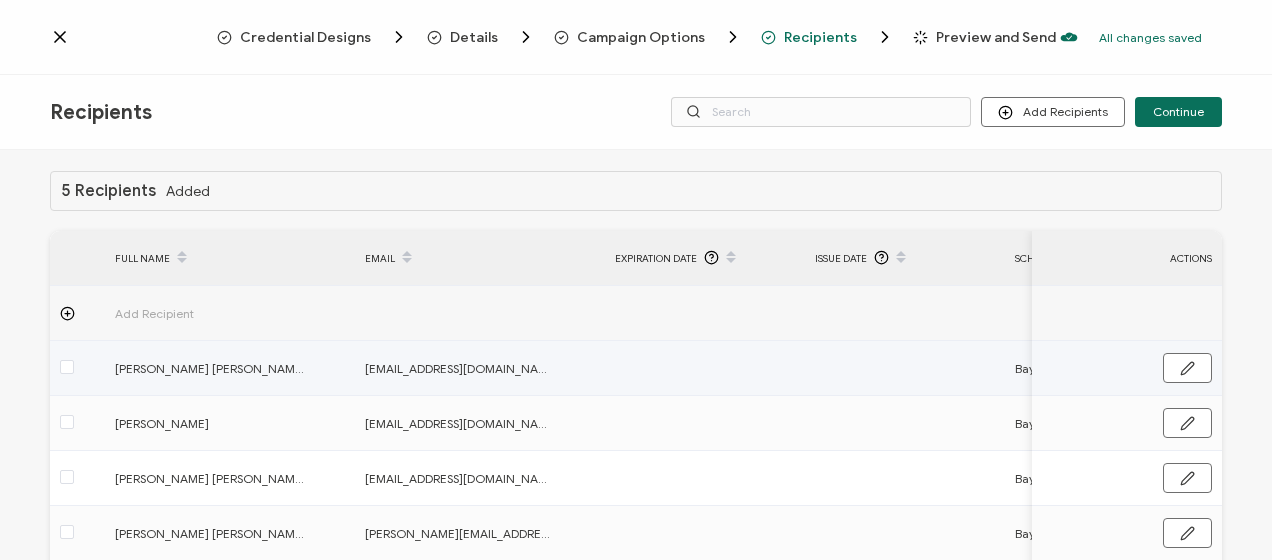 scroll, scrollTop: 0, scrollLeft: 0, axis: both 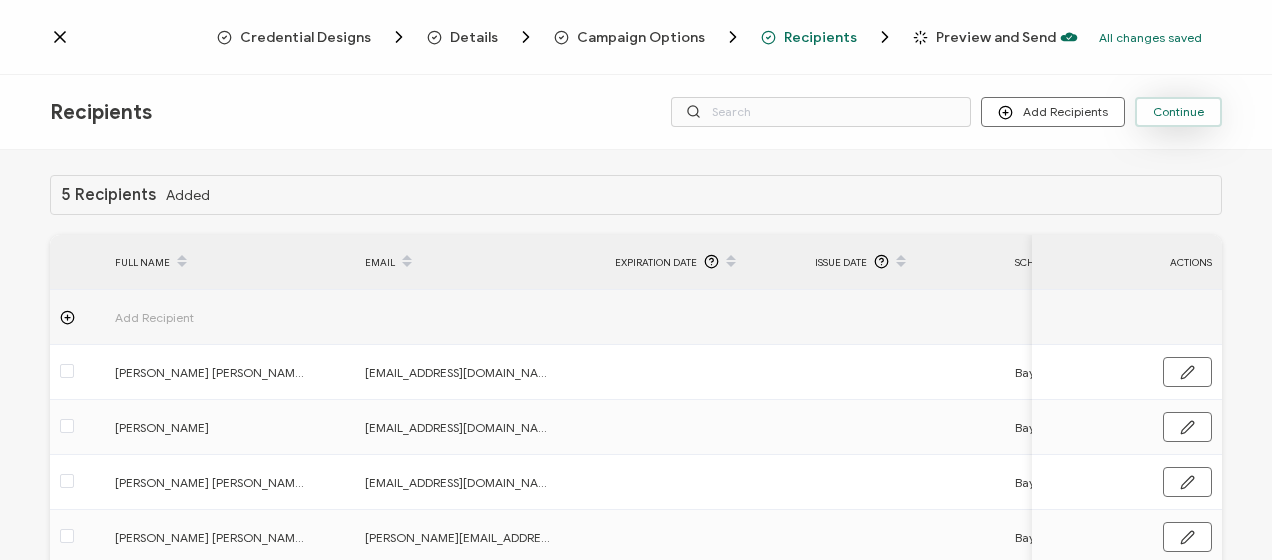 click on "Continue" at bounding box center [1178, 112] 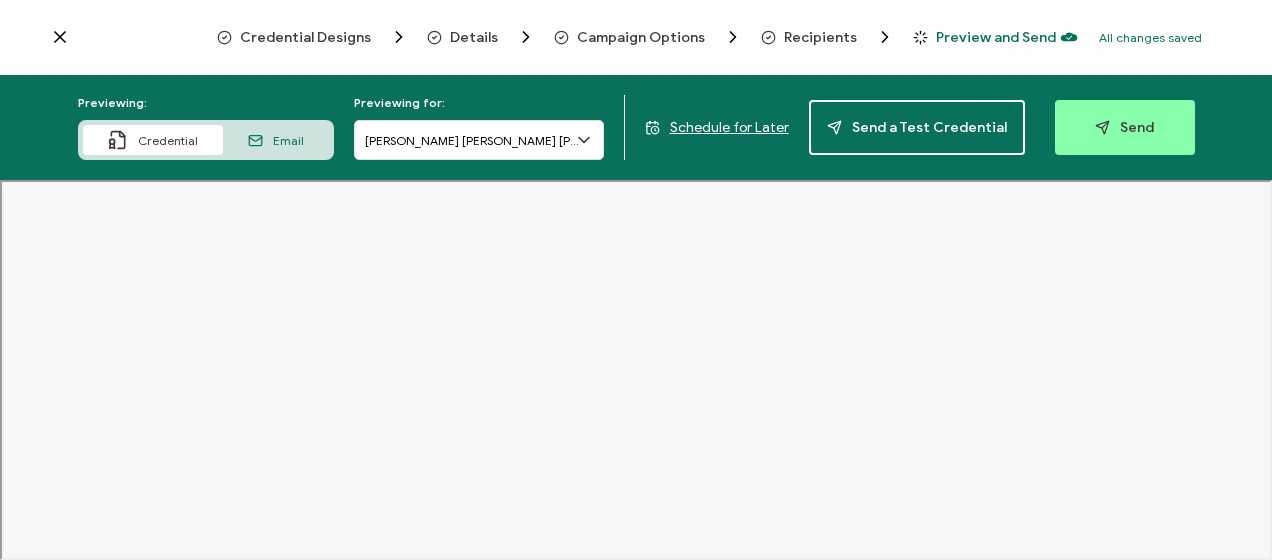 click on "Schedule for Later" at bounding box center [729, 127] 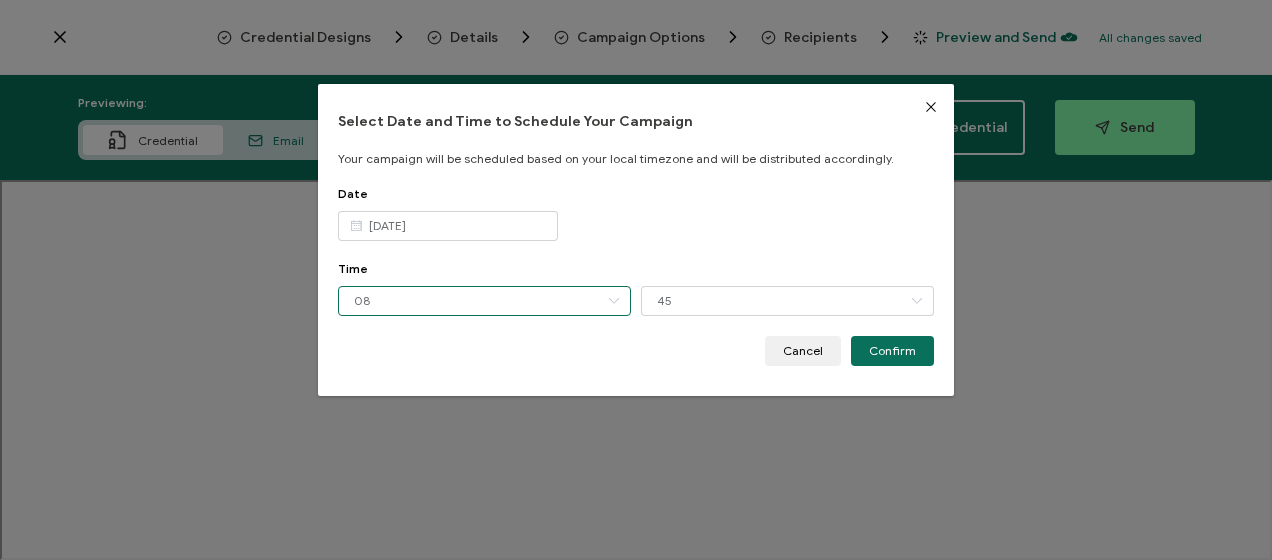 click on "08" at bounding box center [484, 301] 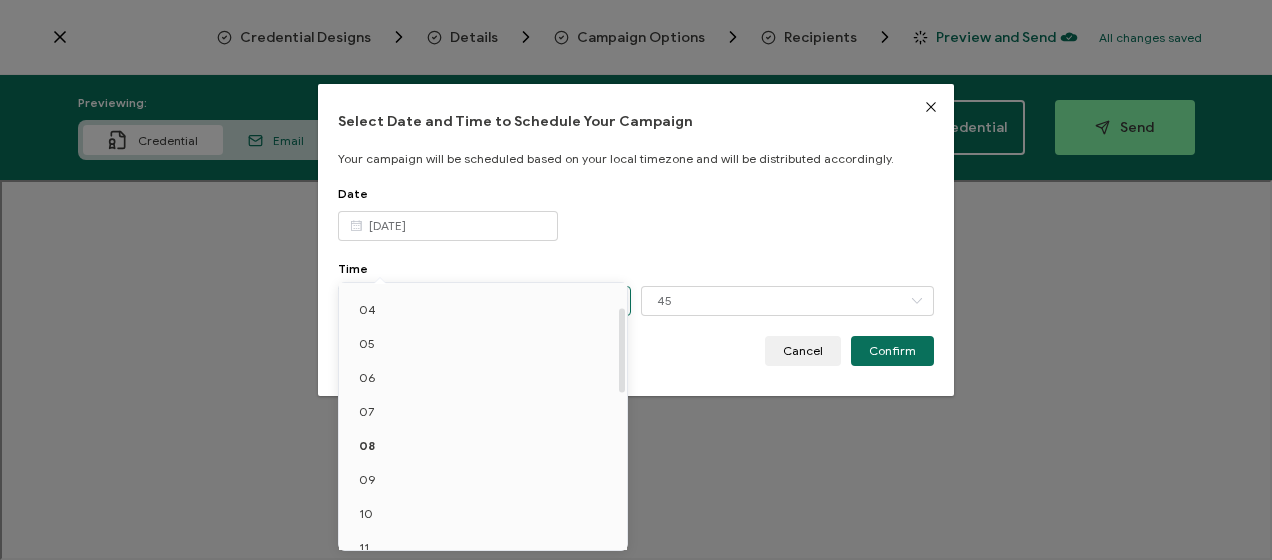 scroll, scrollTop: 248, scrollLeft: 0, axis: vertical 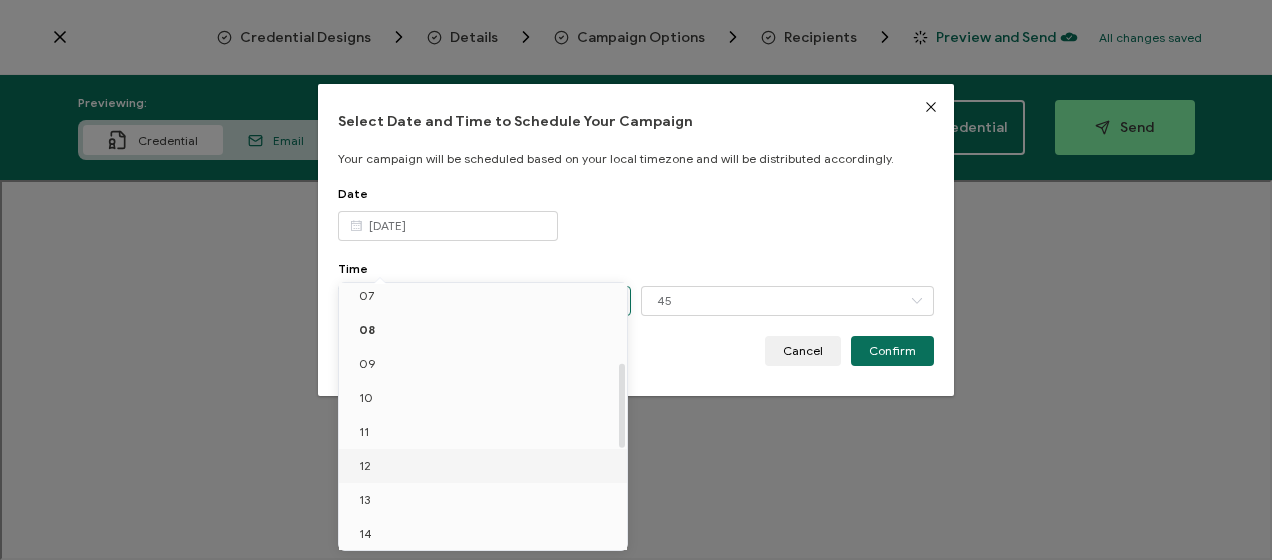 click on "12" at bounding box center (486, 466) 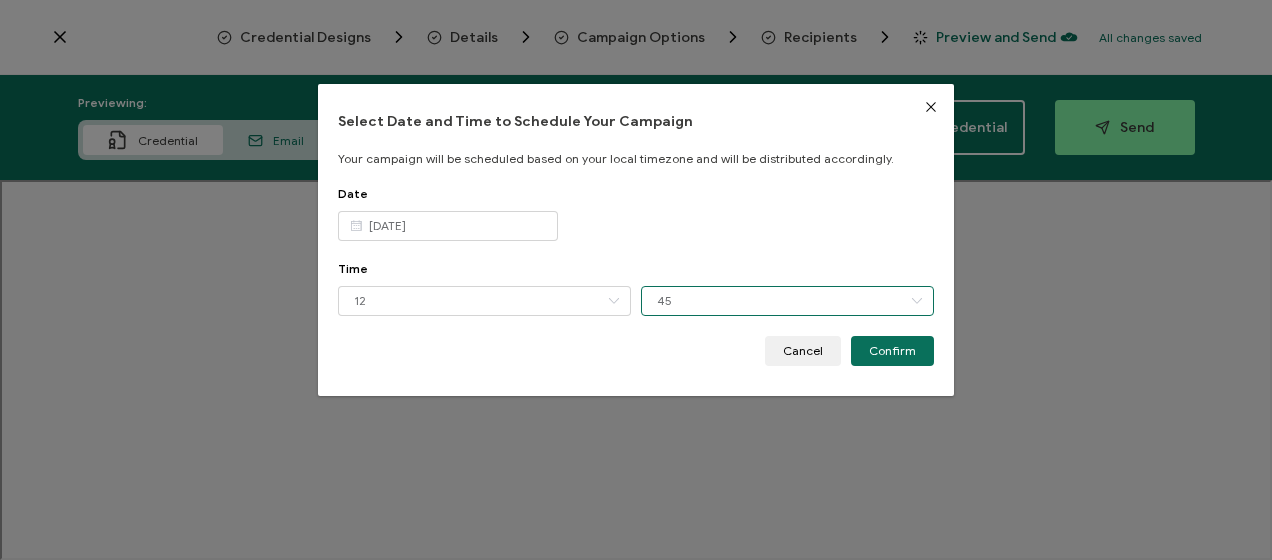 click on "45" at bounding box center [787, 301] 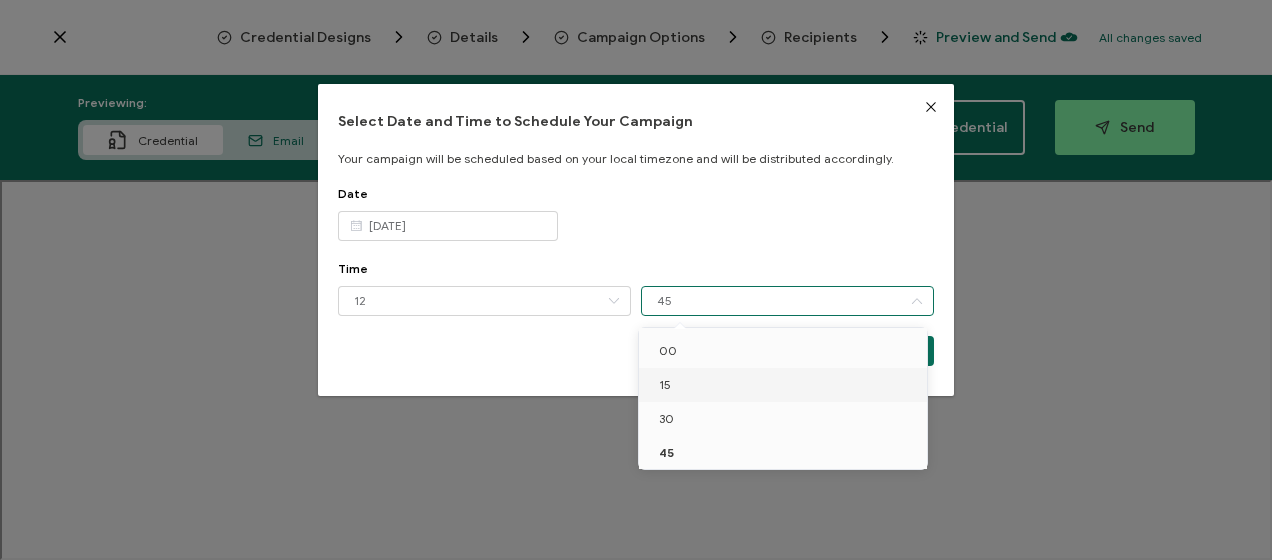 click on "15" at bounding box center [786, 385] 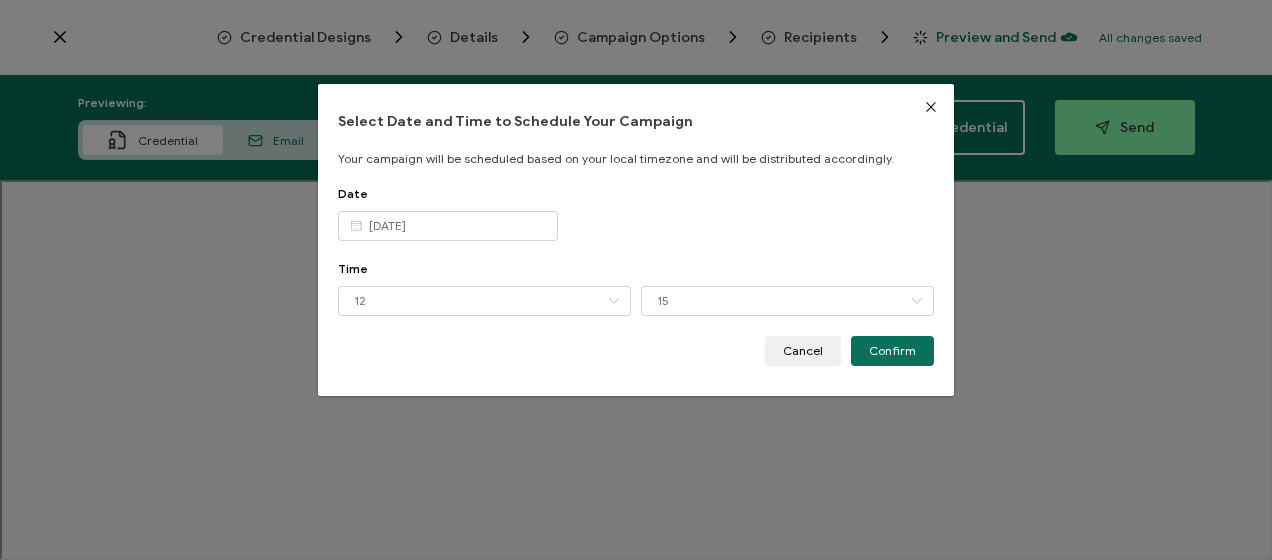 click on "Confirm" at bounding box center (892, 351) 